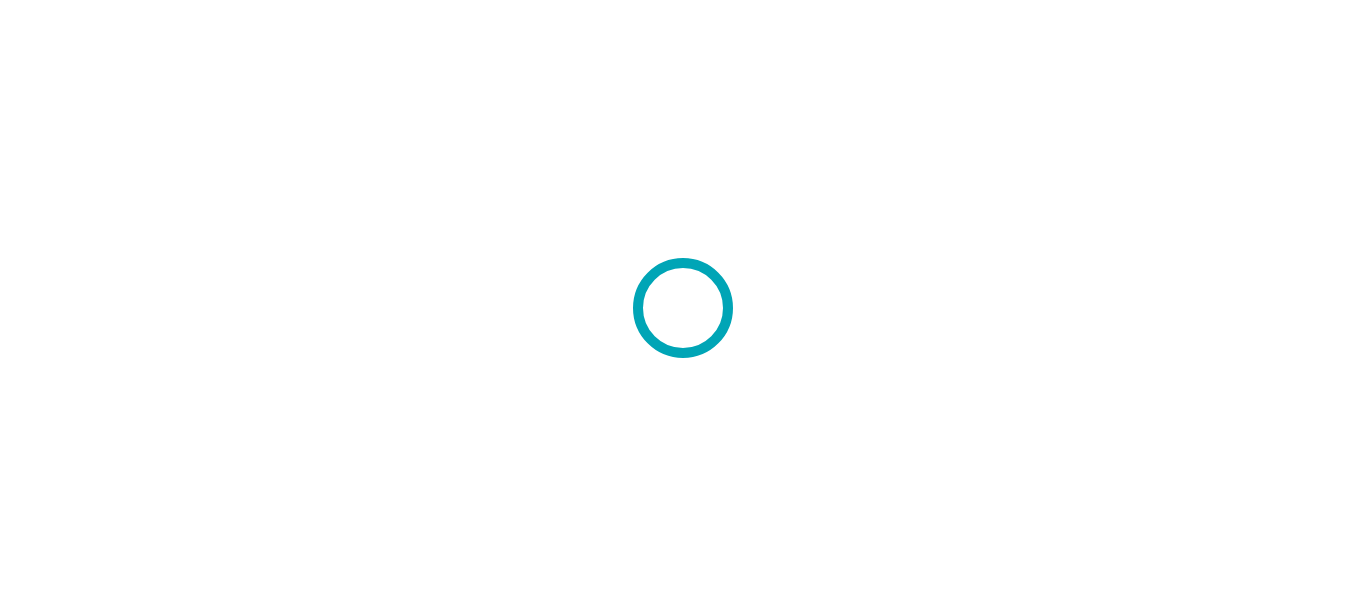 scroll, scrollTop: 0, scrollLeft: 0, axis: both 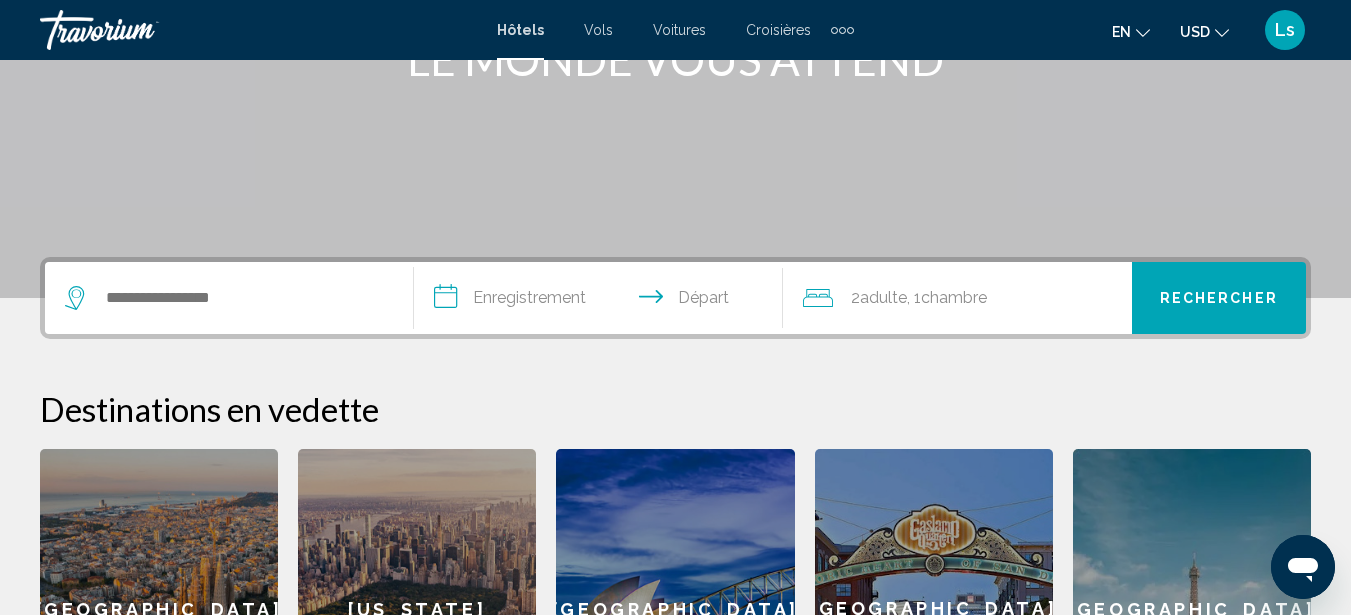 click at bounding box center [229, 298] 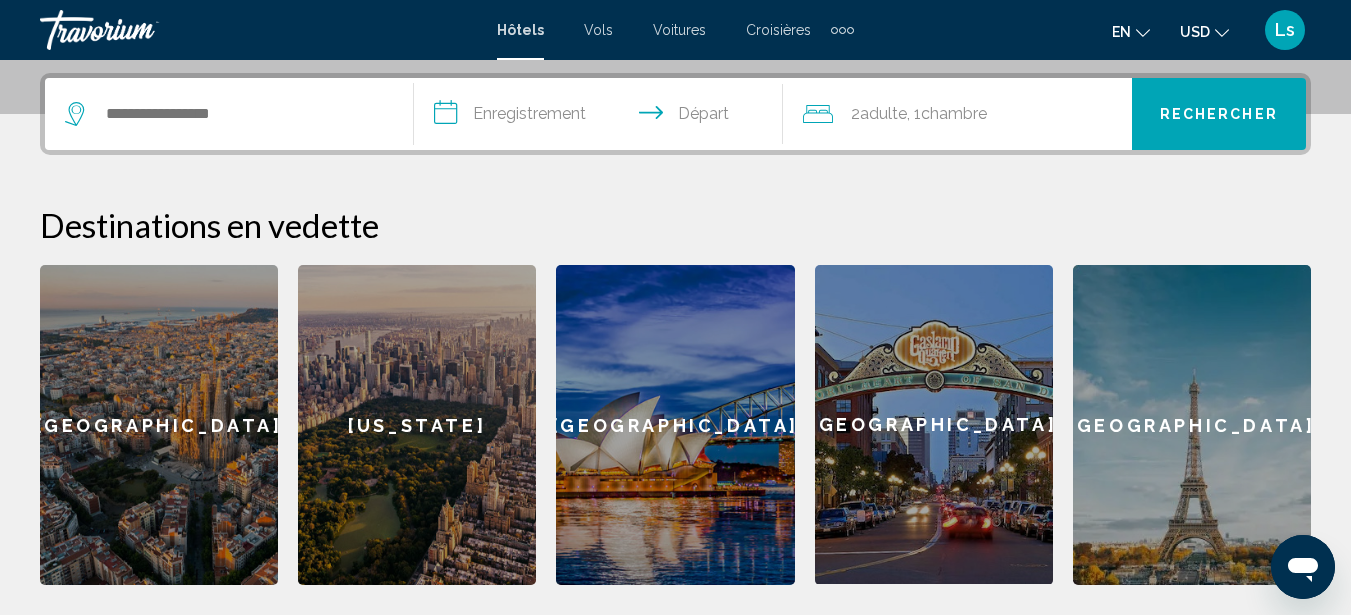 scroll, scrollTop: 494, scrollLeft: 0, axis: vertical 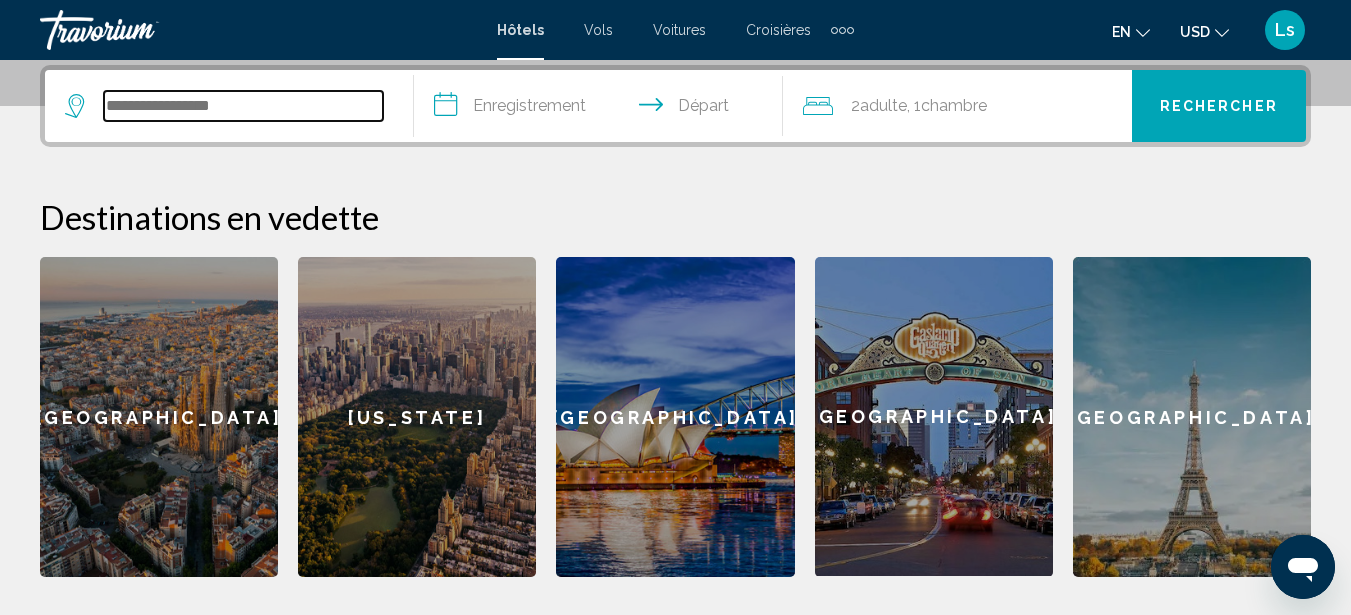 click at bounding box center [243, 106] 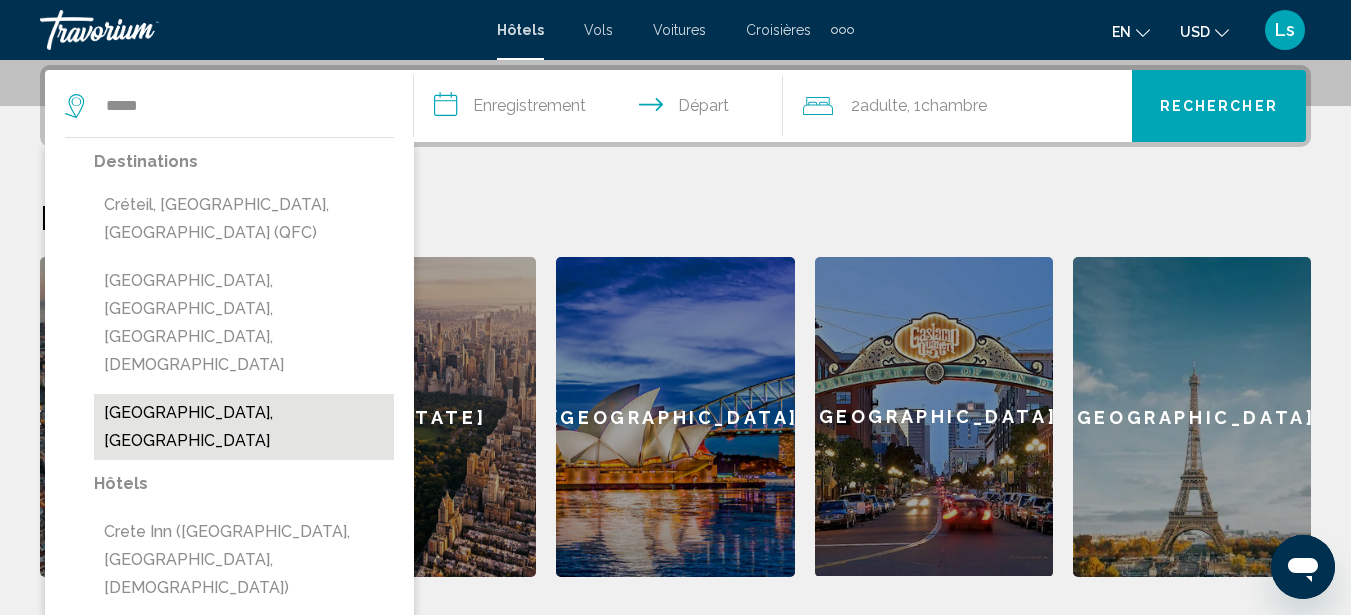 click on "[GEOGRAPHIC_DATA], [GEOGRAPHIC_DATA]" at bounding box center [244, 427] 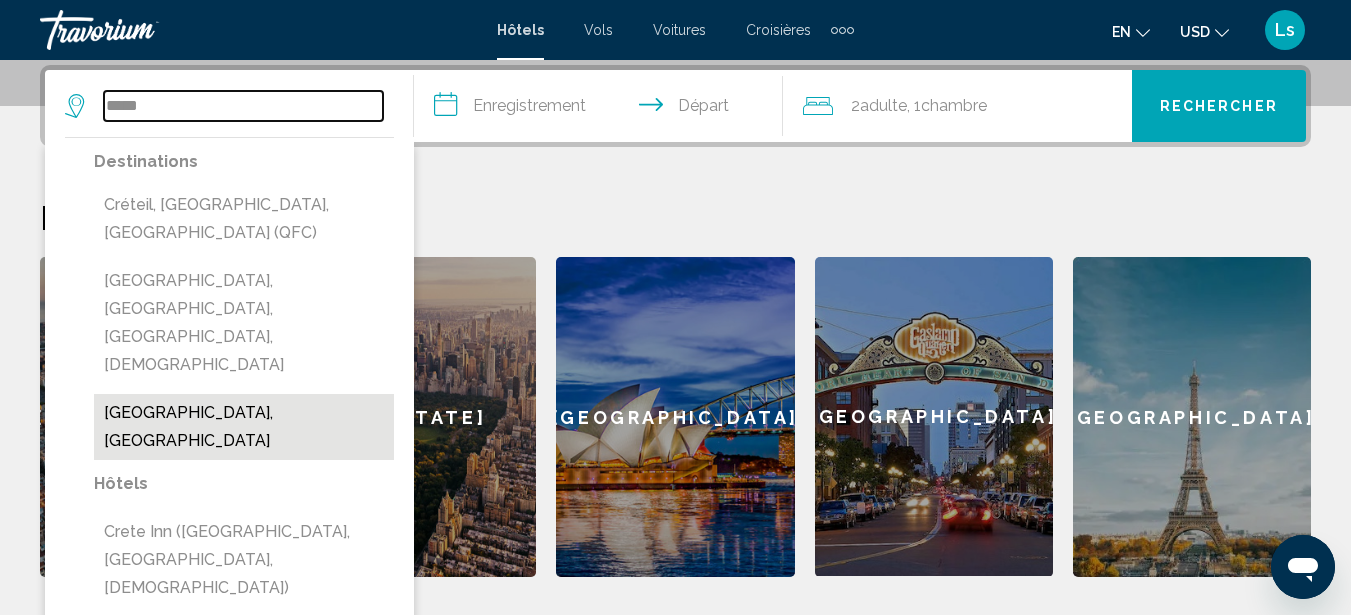 type on "**********" 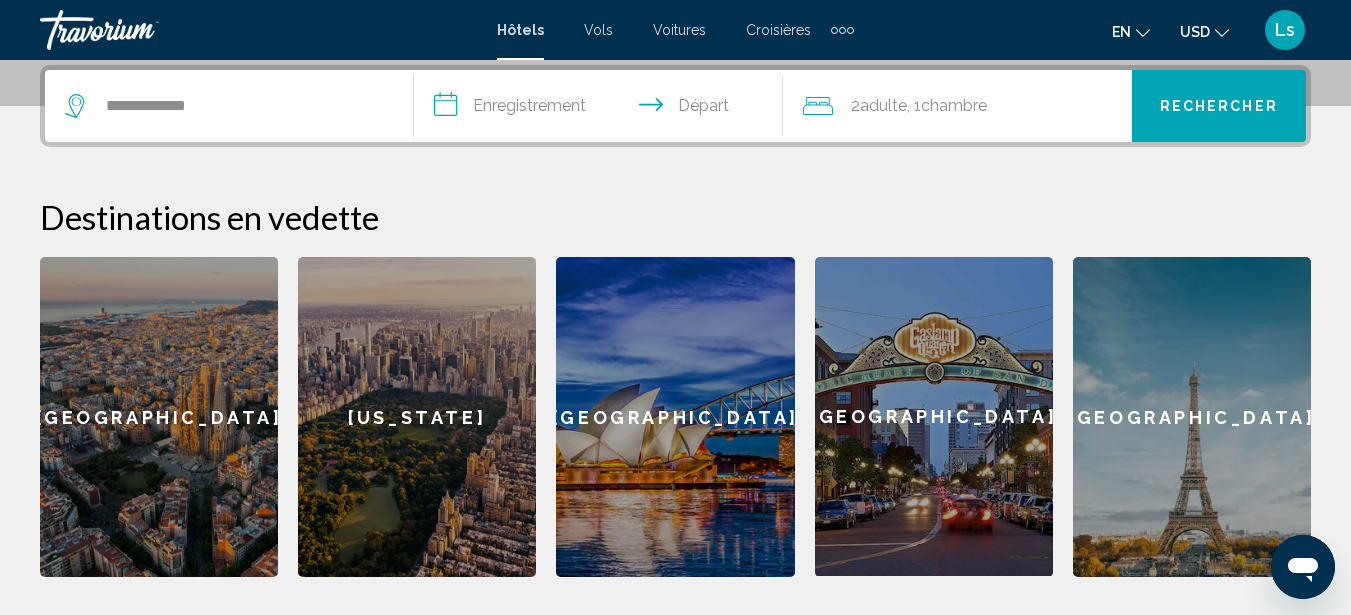 click on "**********" at bounding box center [602, 109] 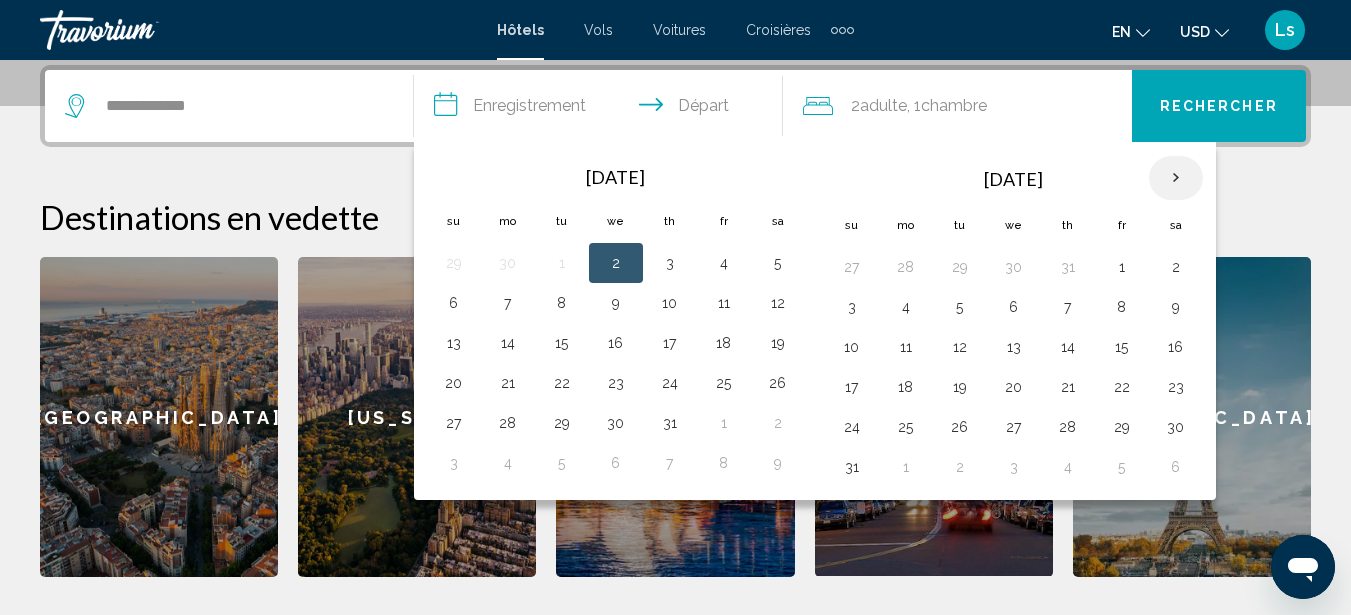 click at bounding box center (1176, 178) 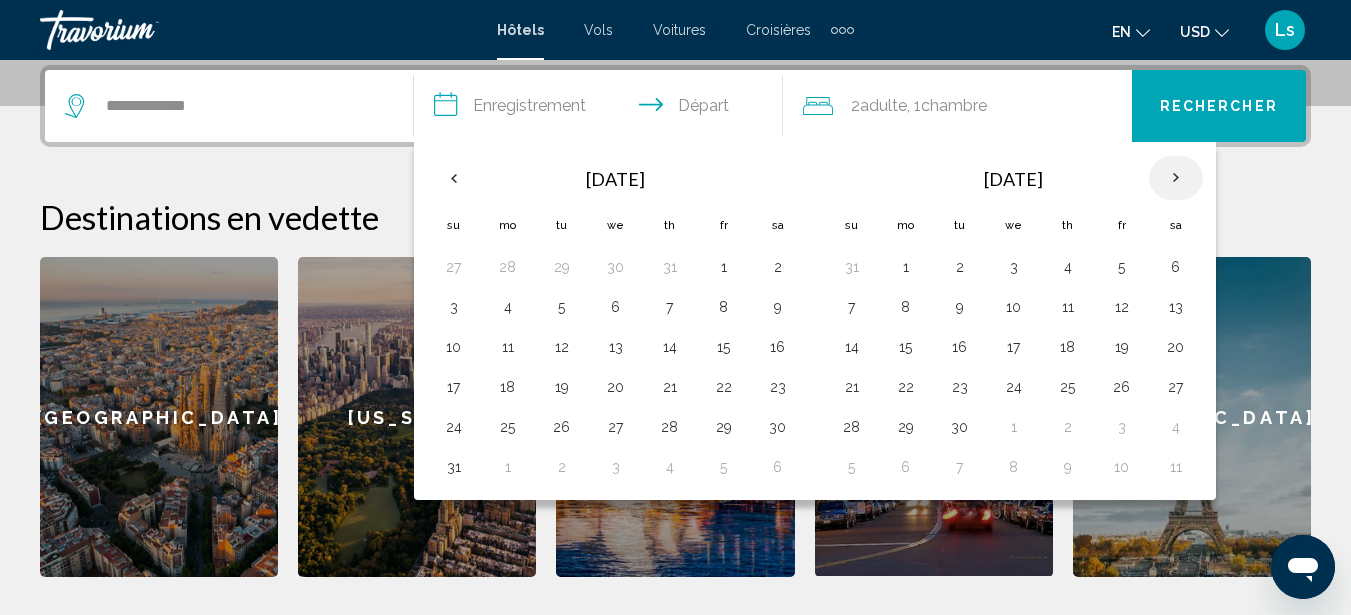 click at bounding box center [1176, 178] 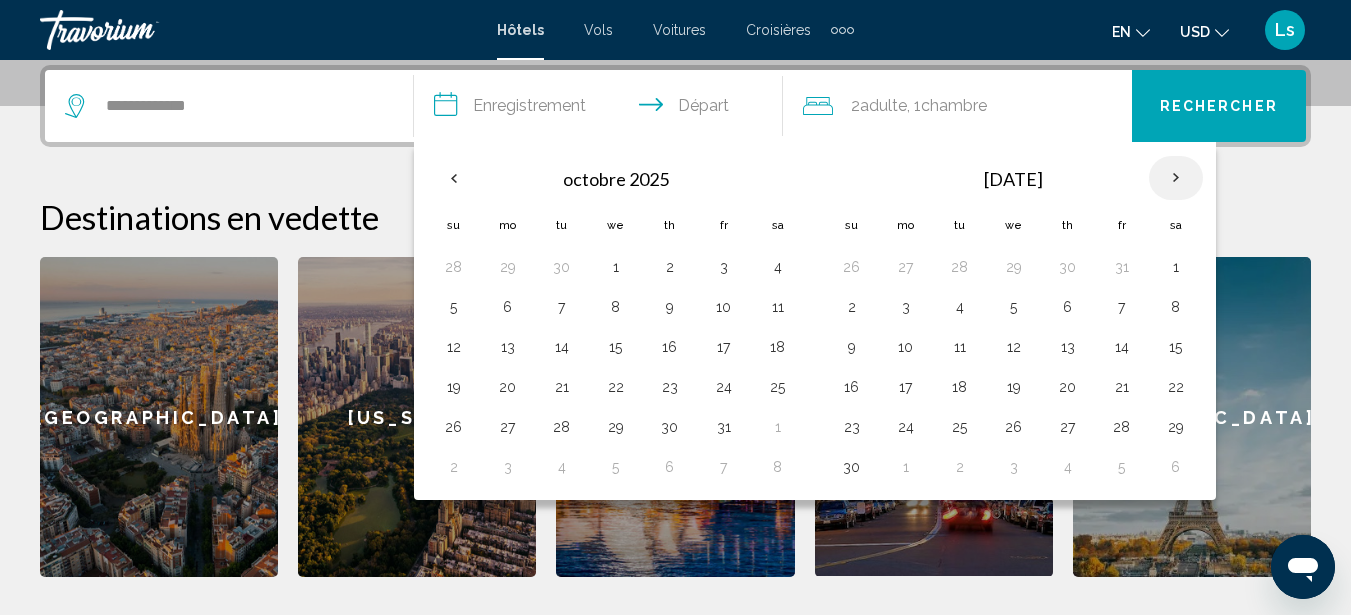 click at bounding box center [1176, 178] 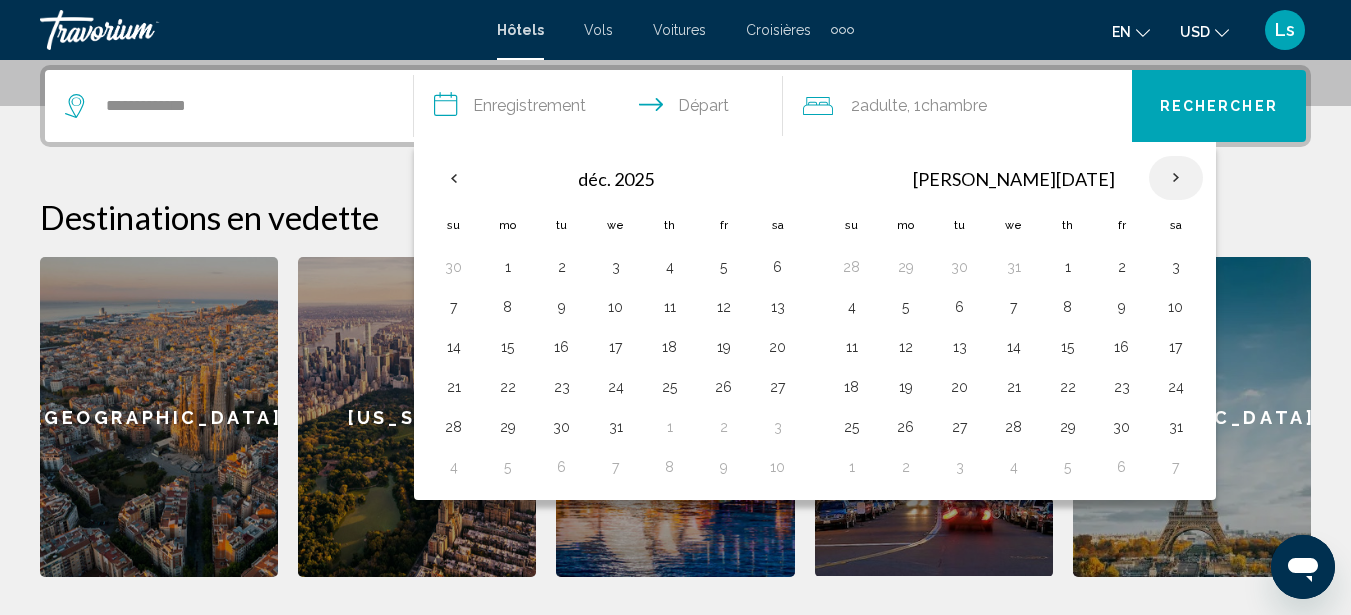 click at bounding box center (1176, 178) 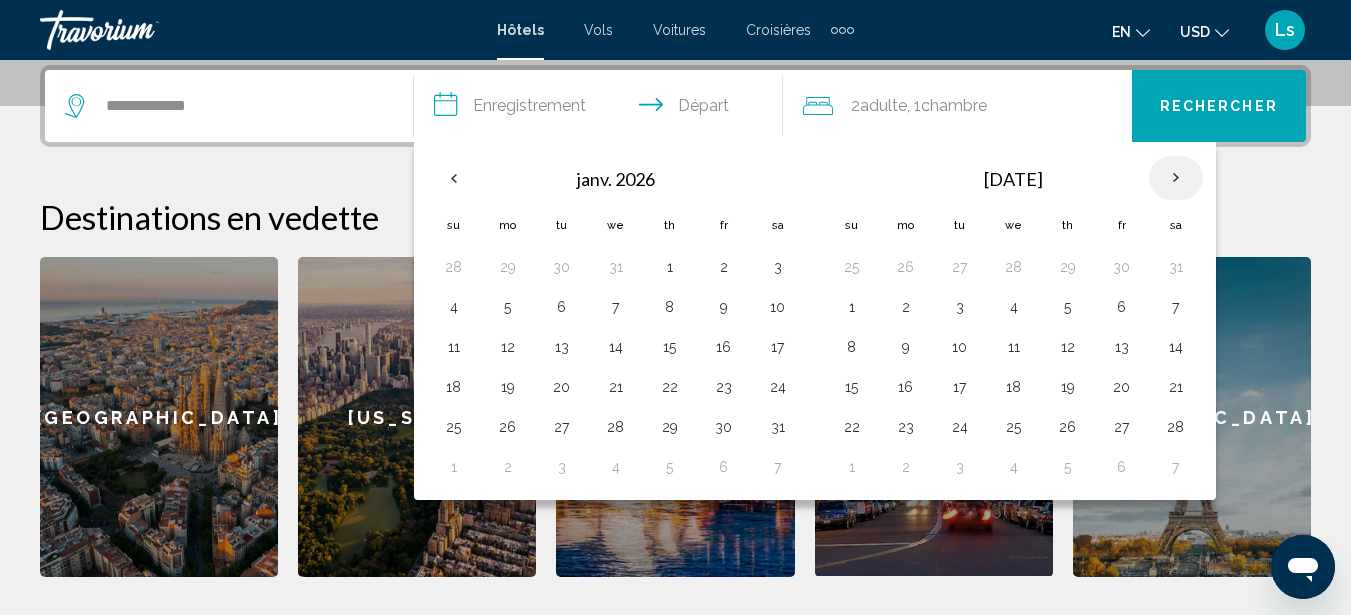 click at bounding box center (1176, 178) 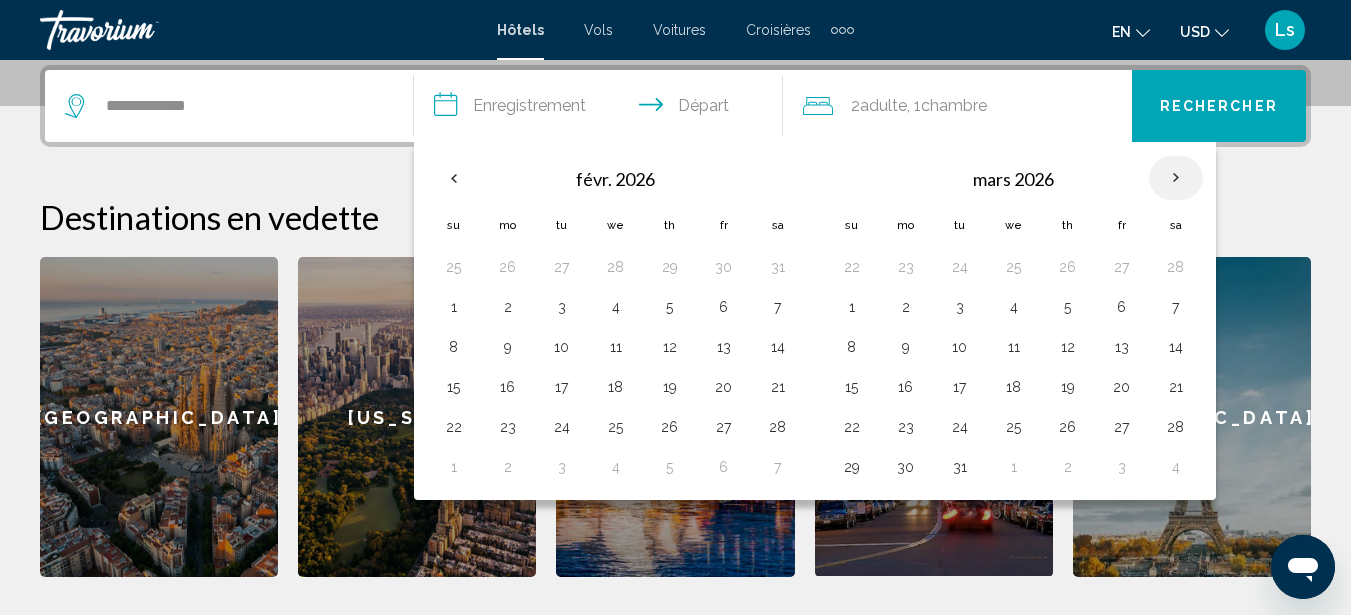 click at bounding box center [1176, 178] 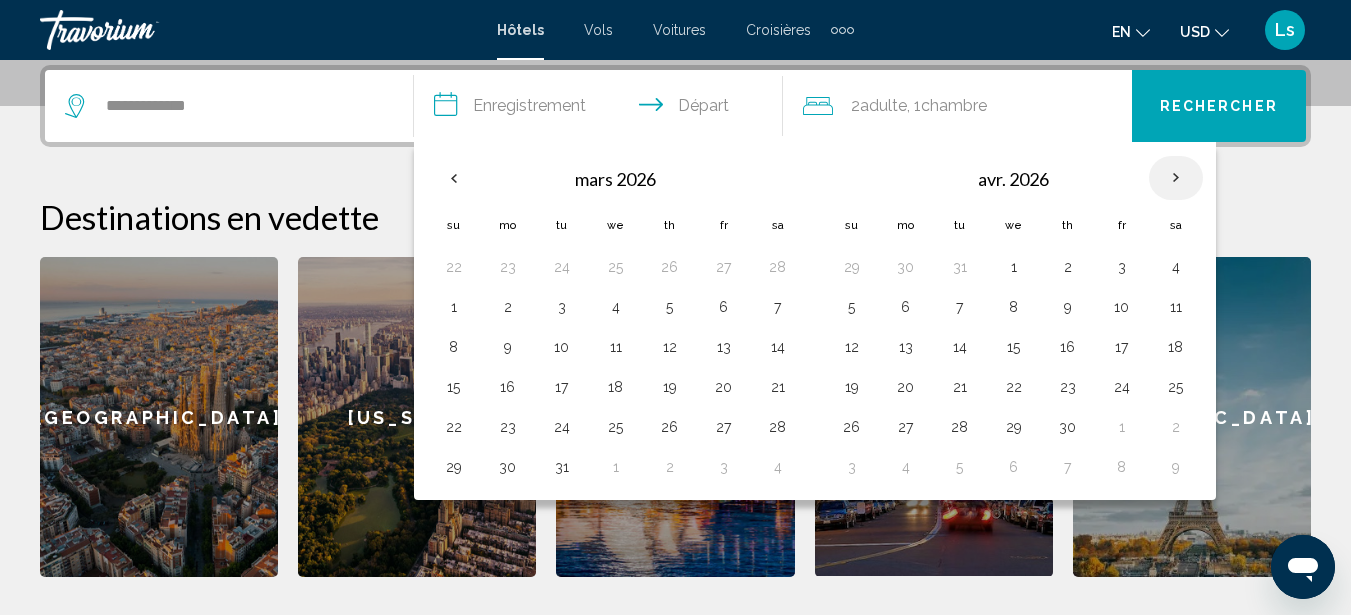 click at bounding box center [1176, 178] 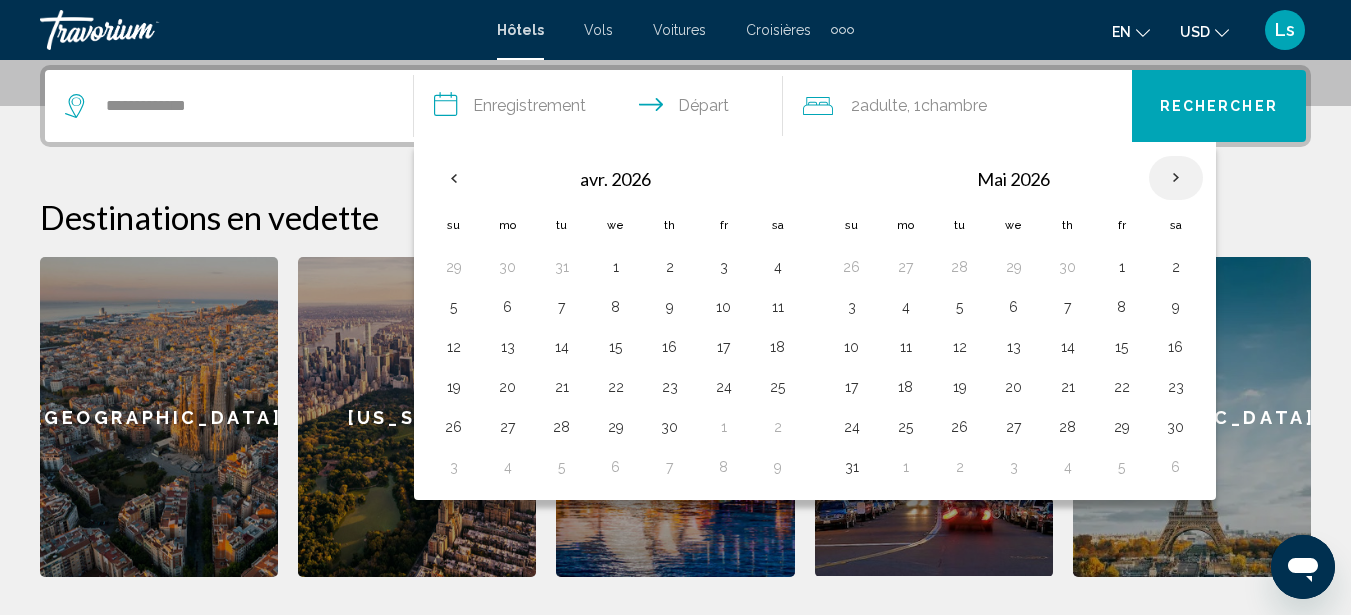 click at bounding box center (1176, 178) 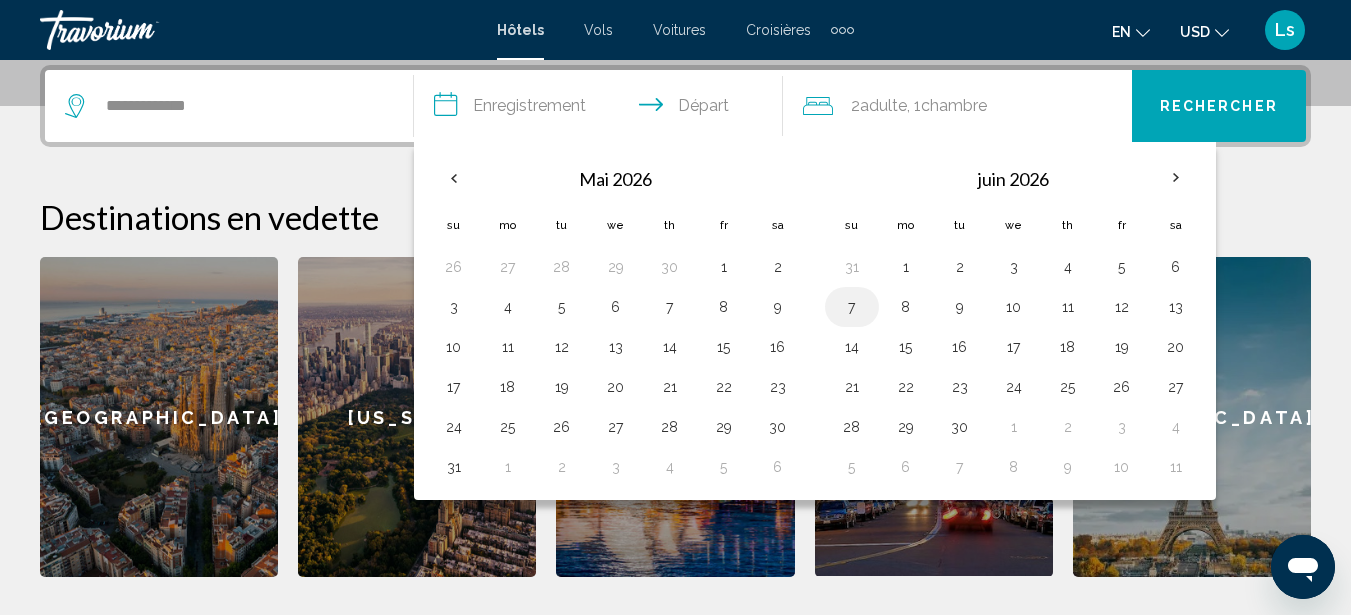 click on "7" at bounding box center [852, 307] 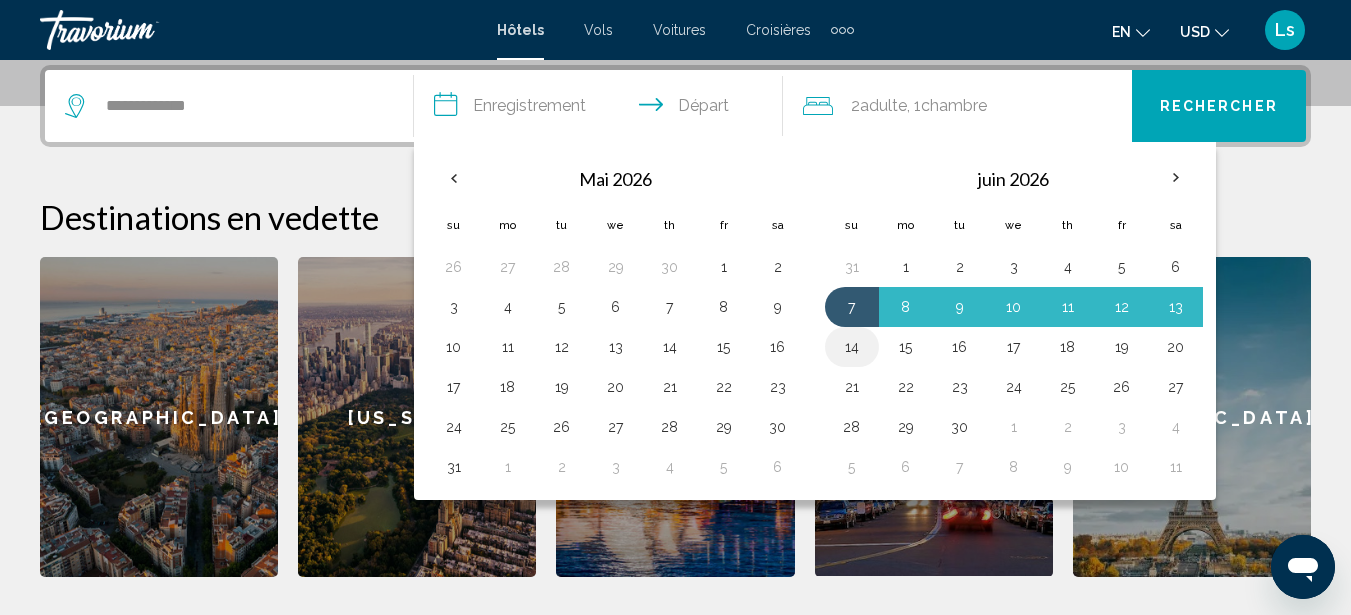 click on "14" at bounding box center (852, 347) 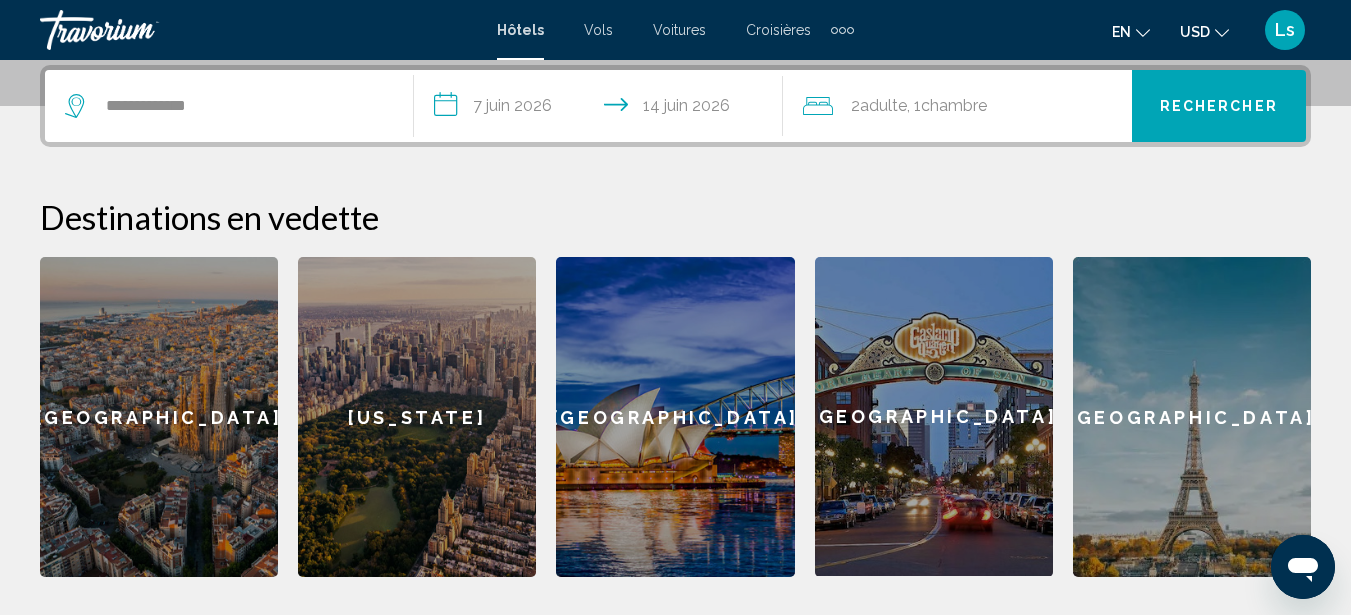 click on "Rechercher" at bounding box center (1219, 106) 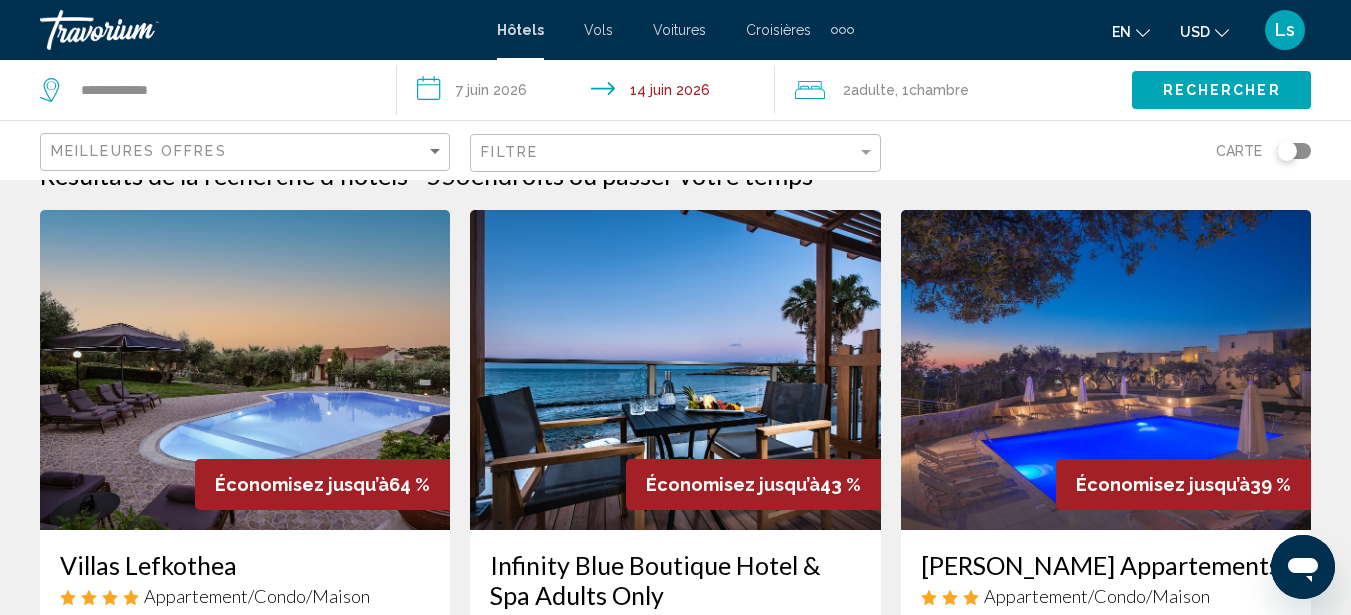scroll, scrollTop: 80, scrollLeft: 0, axis: vertical 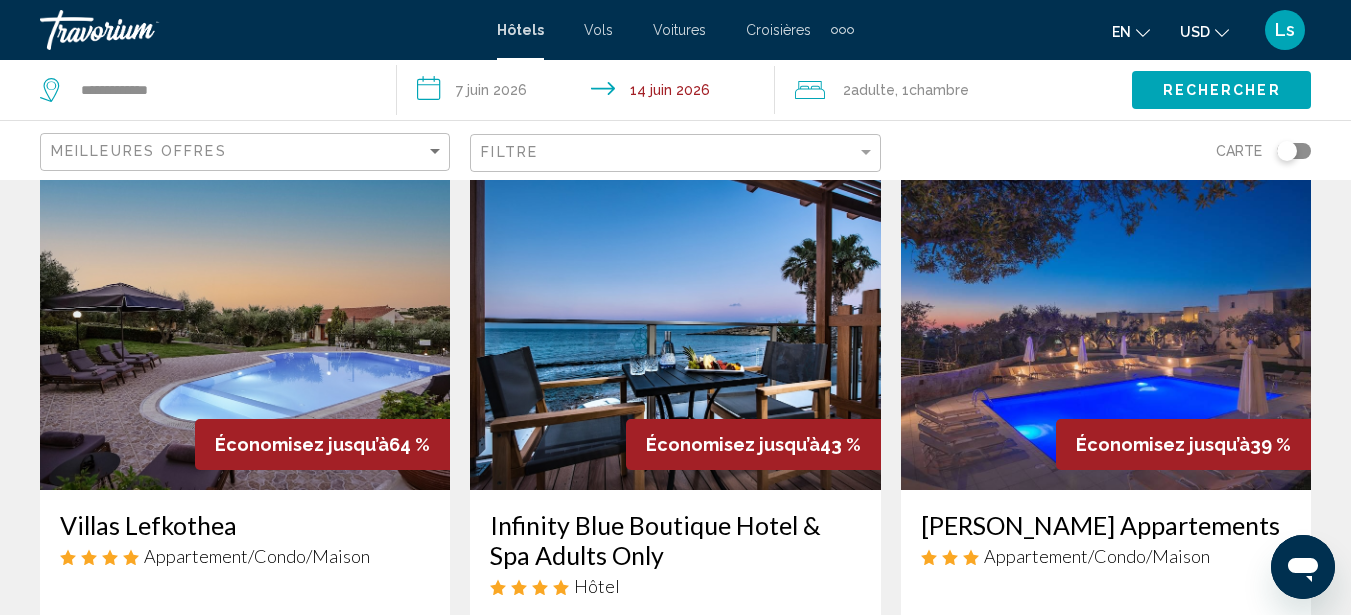 click on "USD" 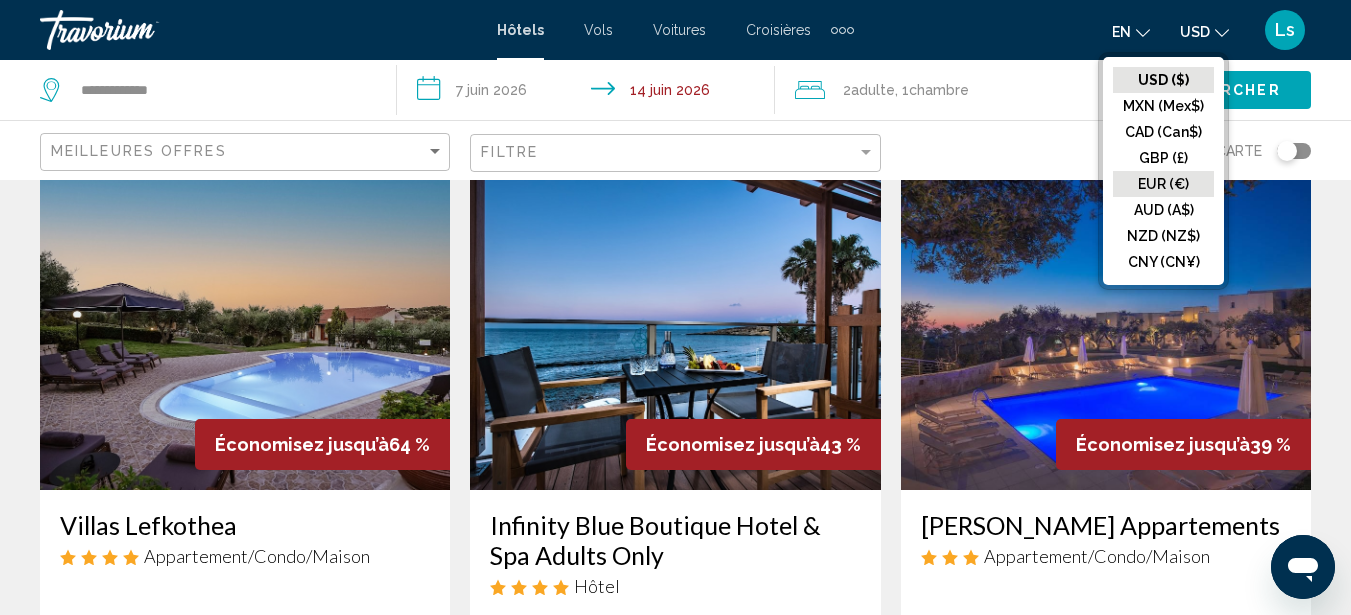click on "EUR (€)" 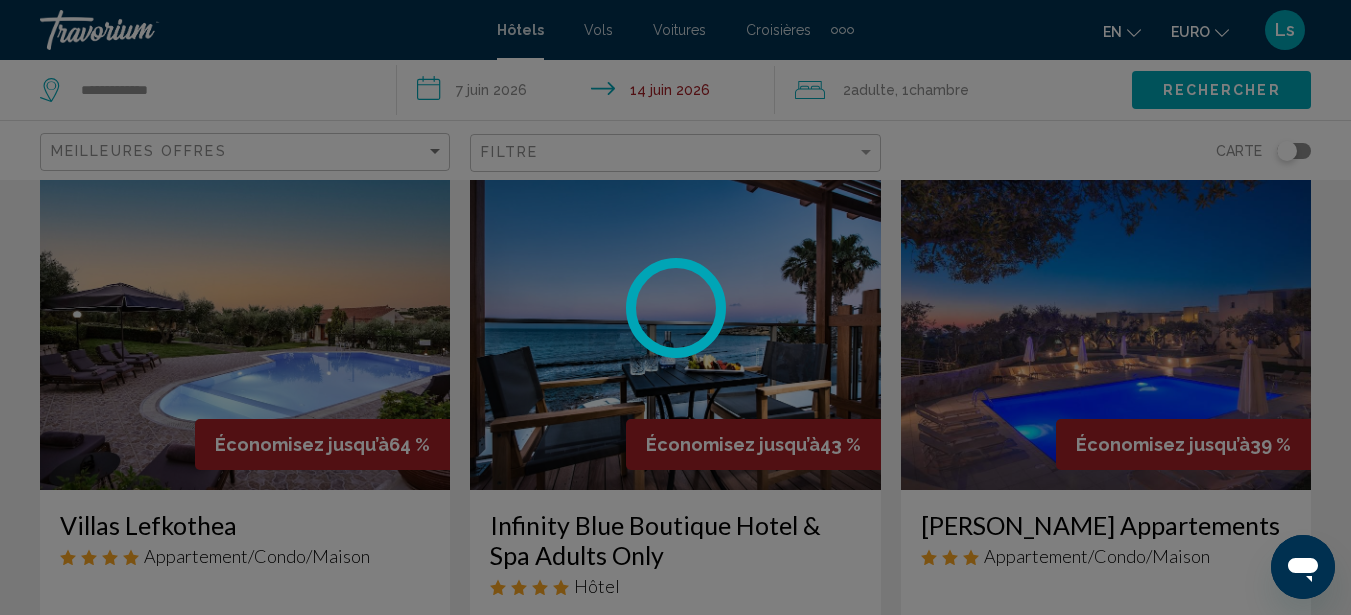 scroll, scrollTop: 0, scrollLeft: 0, axis: both 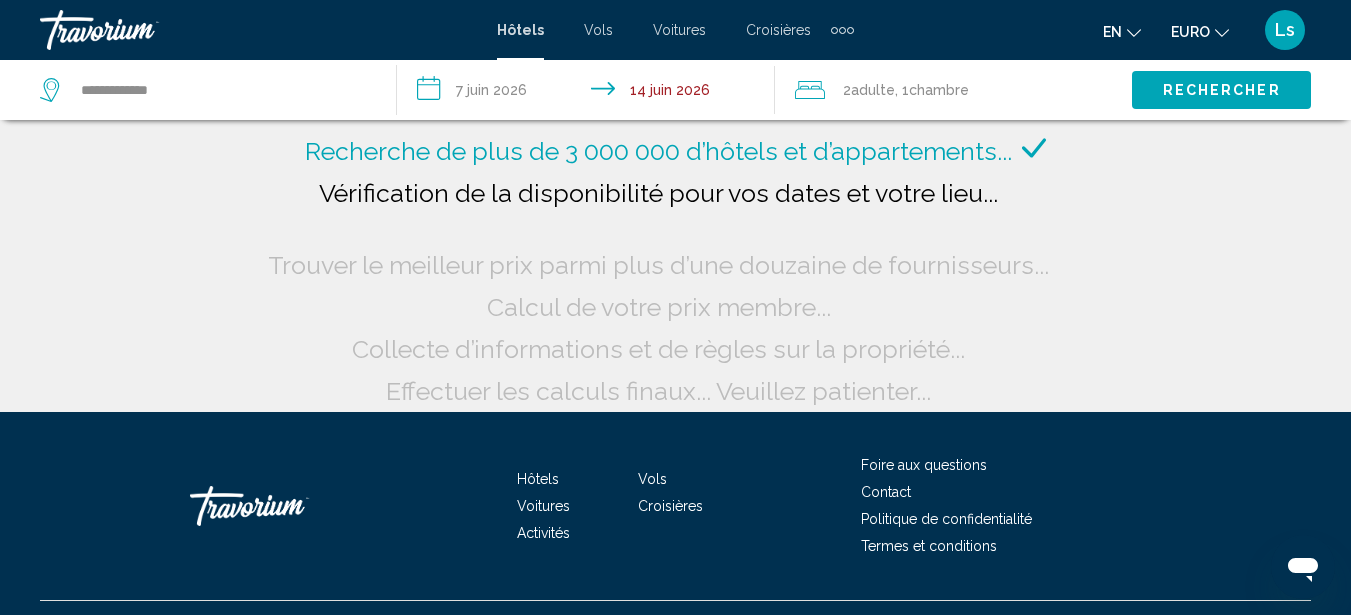 click 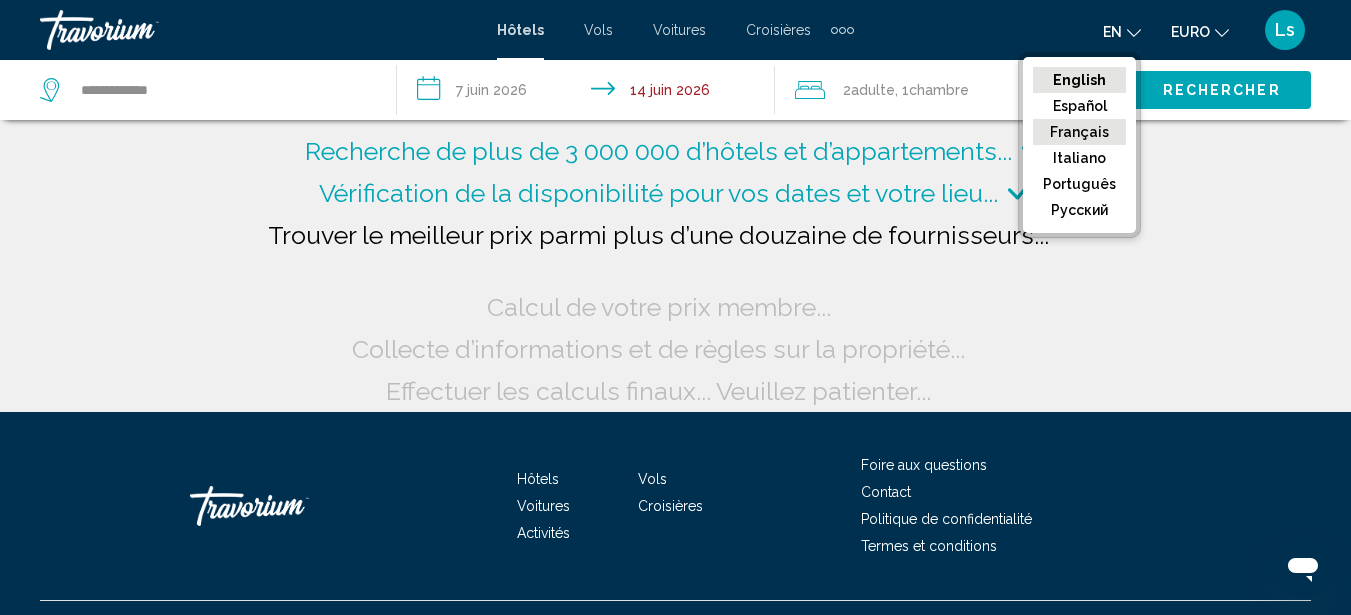 click on "Français" 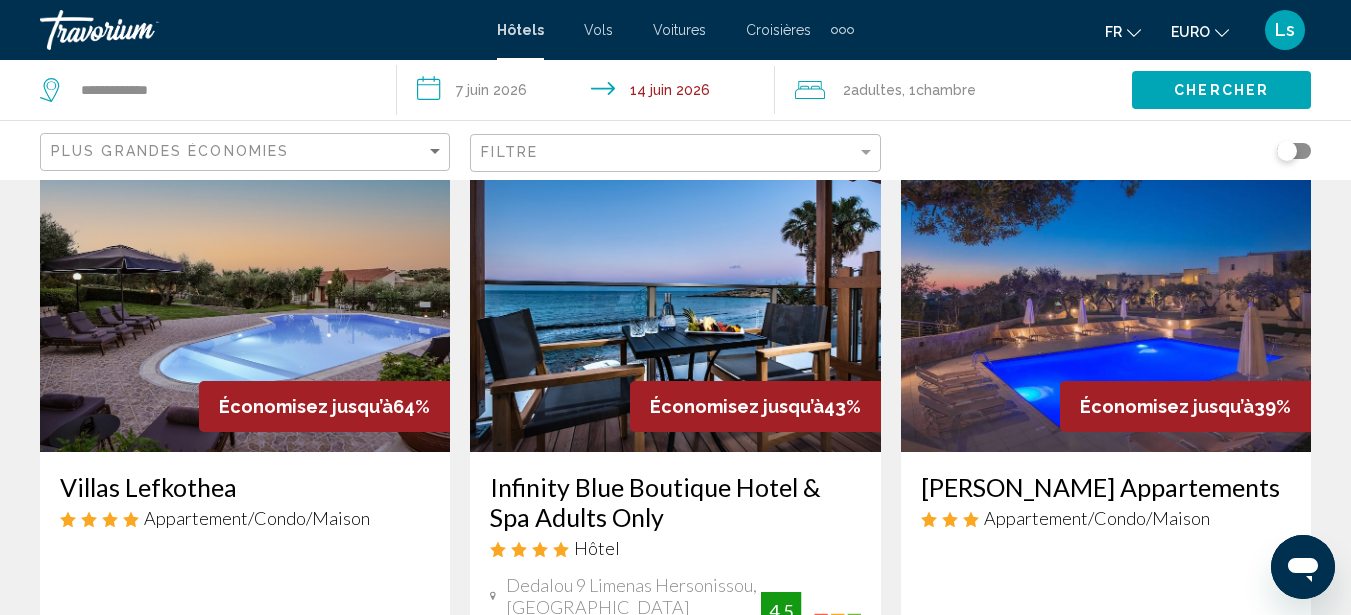 scroll, scrollTop: 120, scrollLeft: 0, axis: vertical 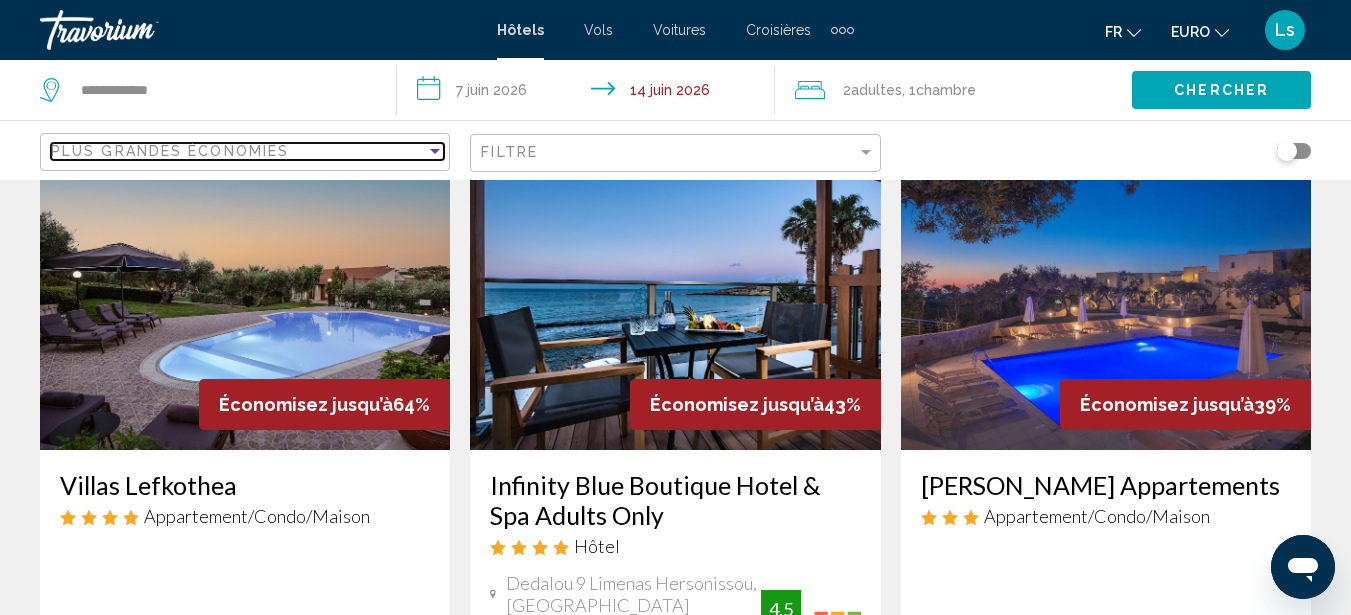 click on "Plus grandes économies" at bounding box center (238, 151) 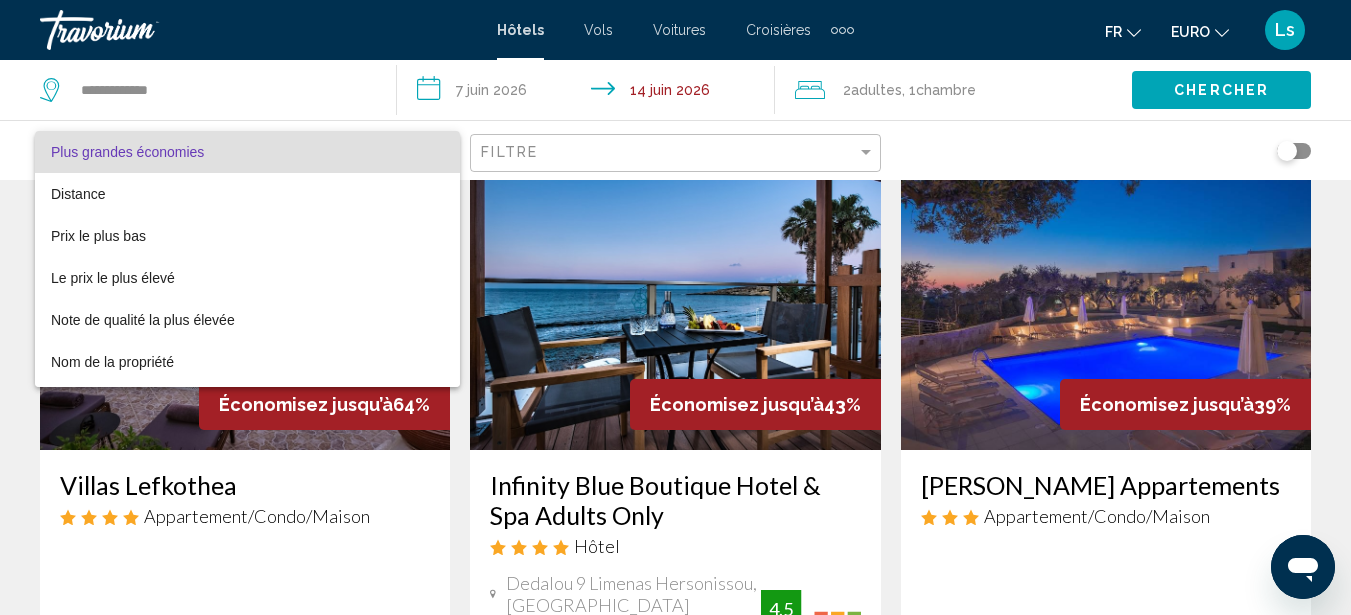 click at bounding box center (675, 307) 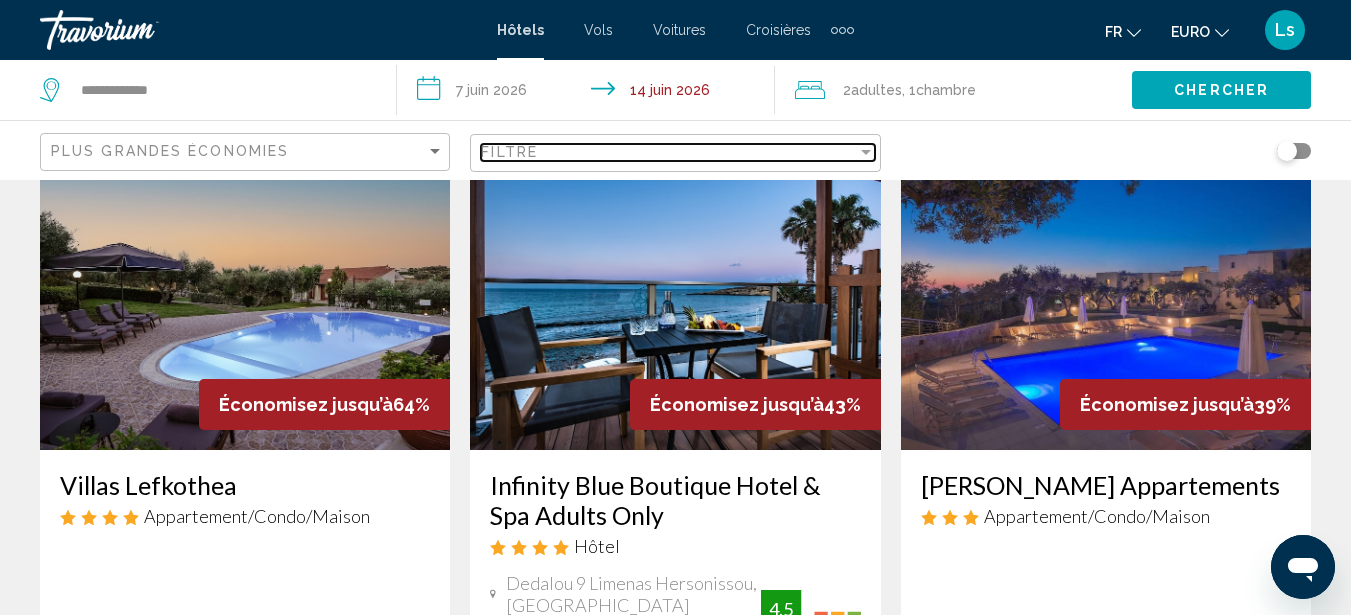click on "Filtre" at bounding box center (668, 152) 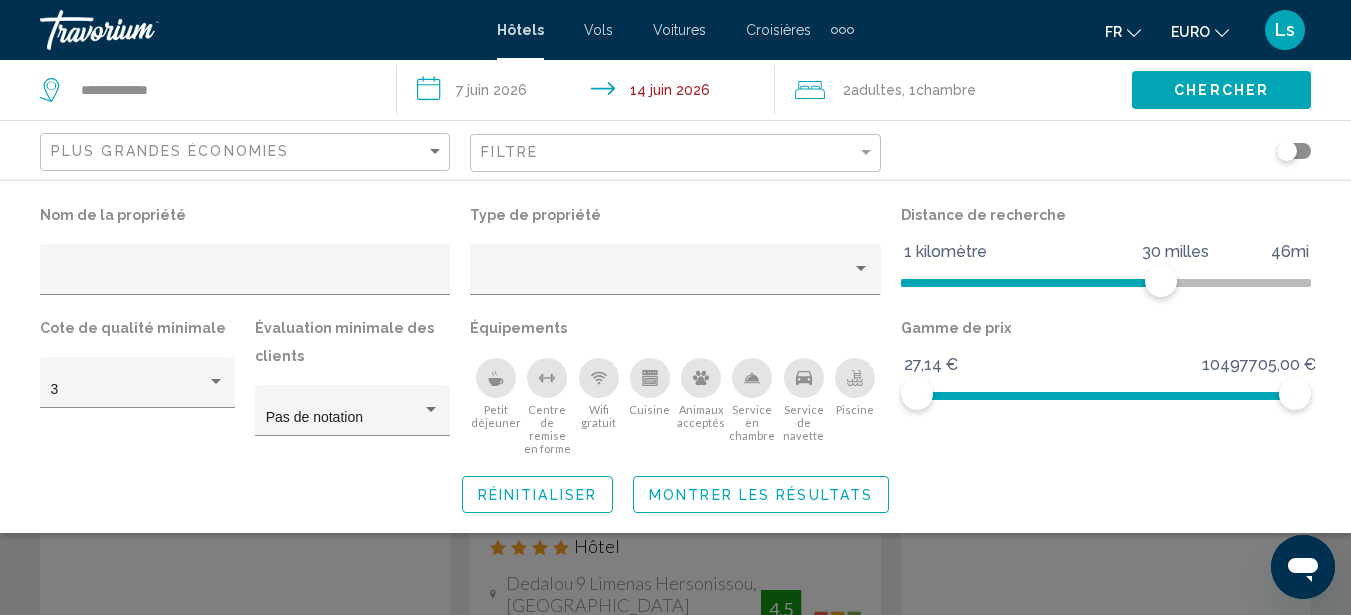 click 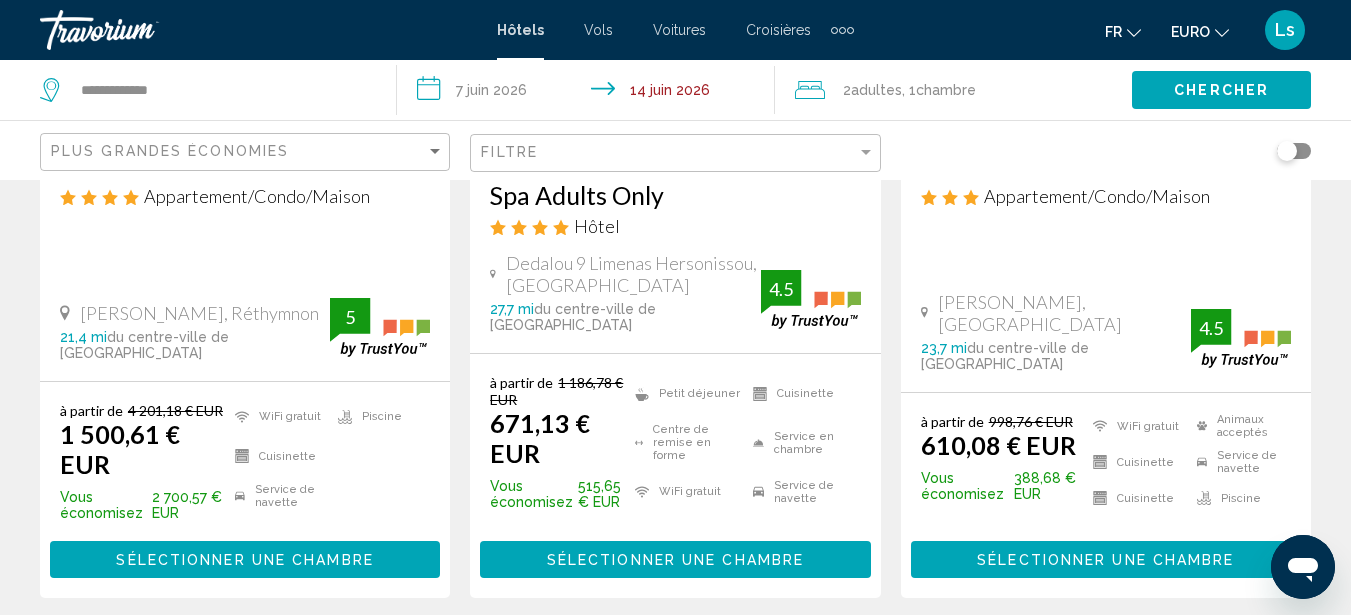 scroll, scrollTop: 480, scrollLeft: 0, axis: vertical 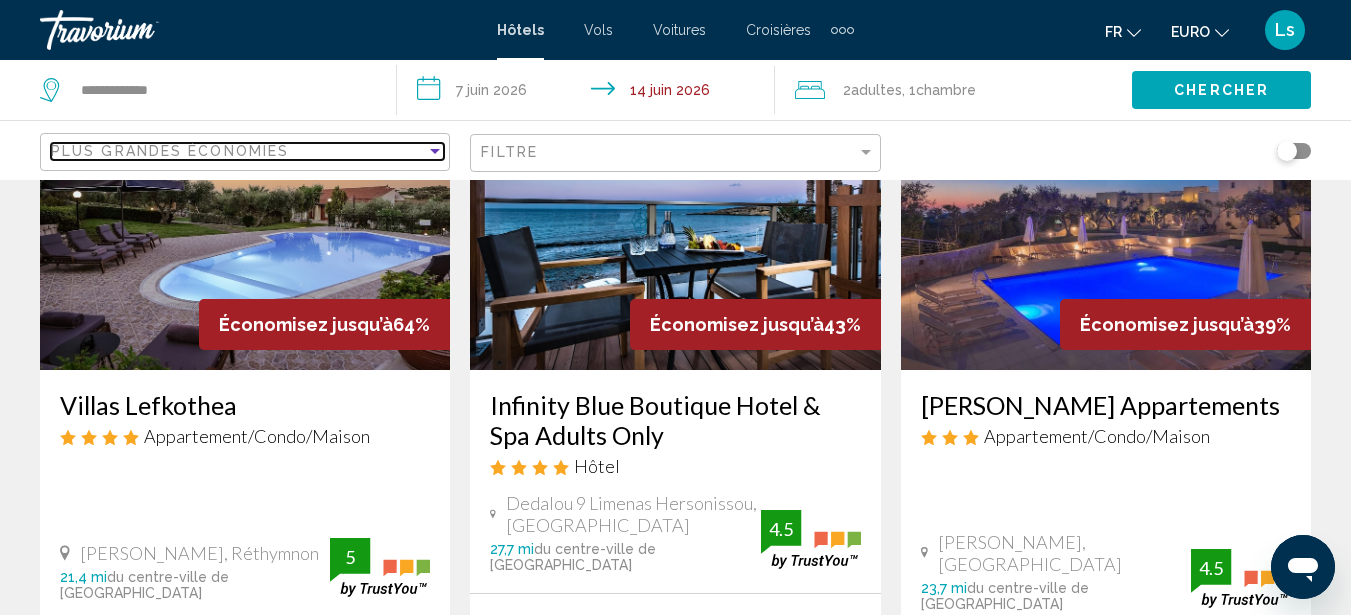 click on "Plus grandes économies" at bounding box center (238, 151) 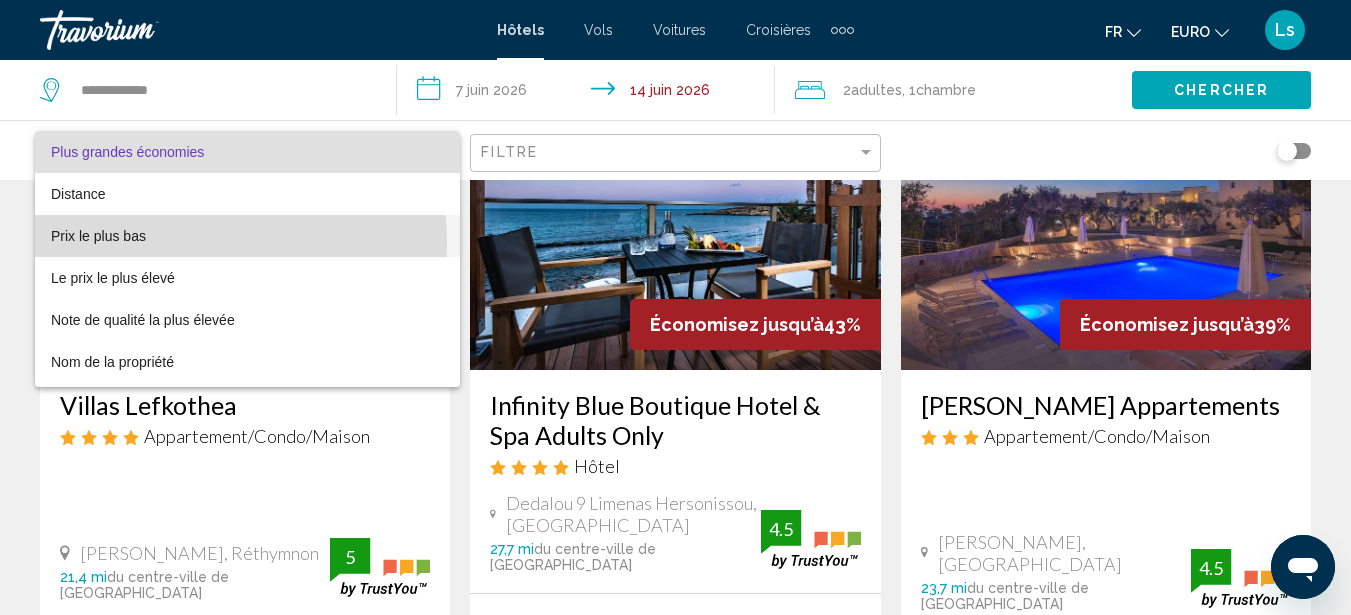 click on "Prix le plus bas" at bounding box center (247, 236) 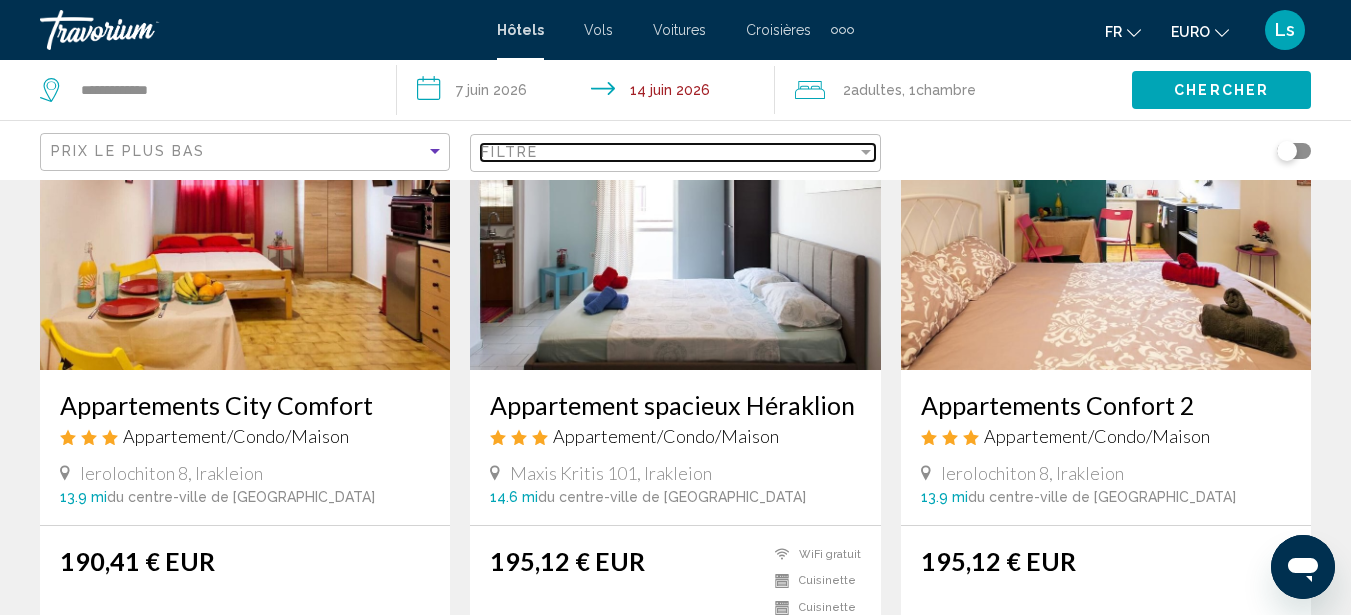 click on "Filtre" at bounding box center (668, 152) 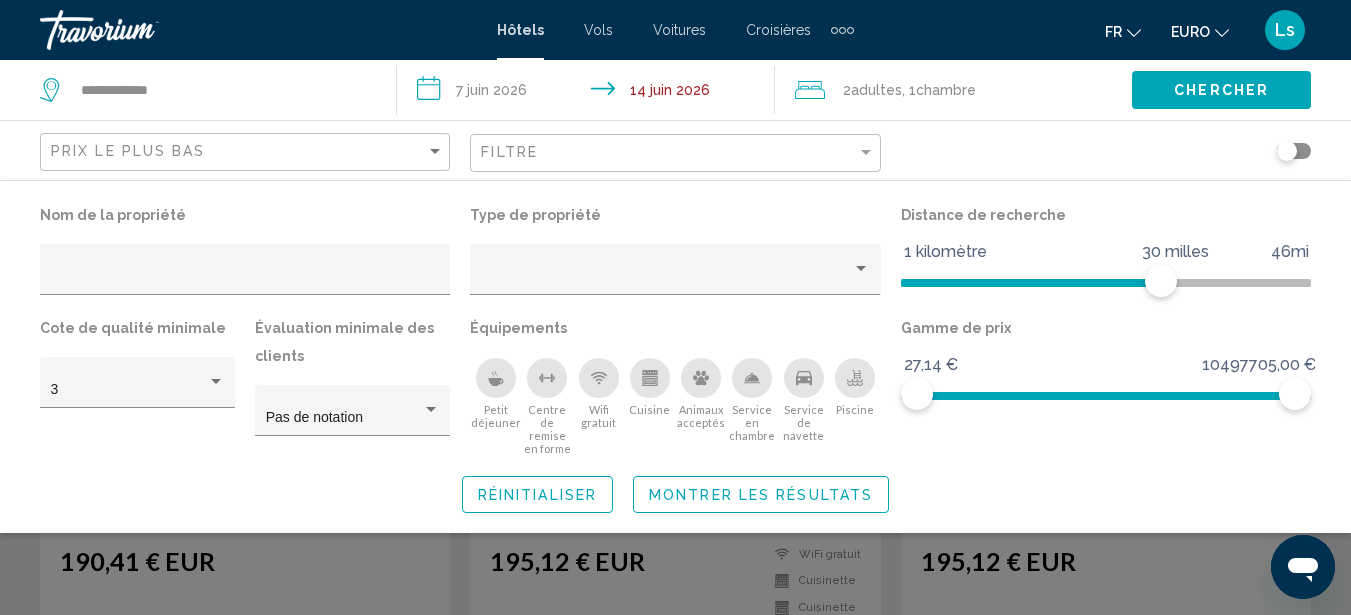 click on "Prix le plus bas" 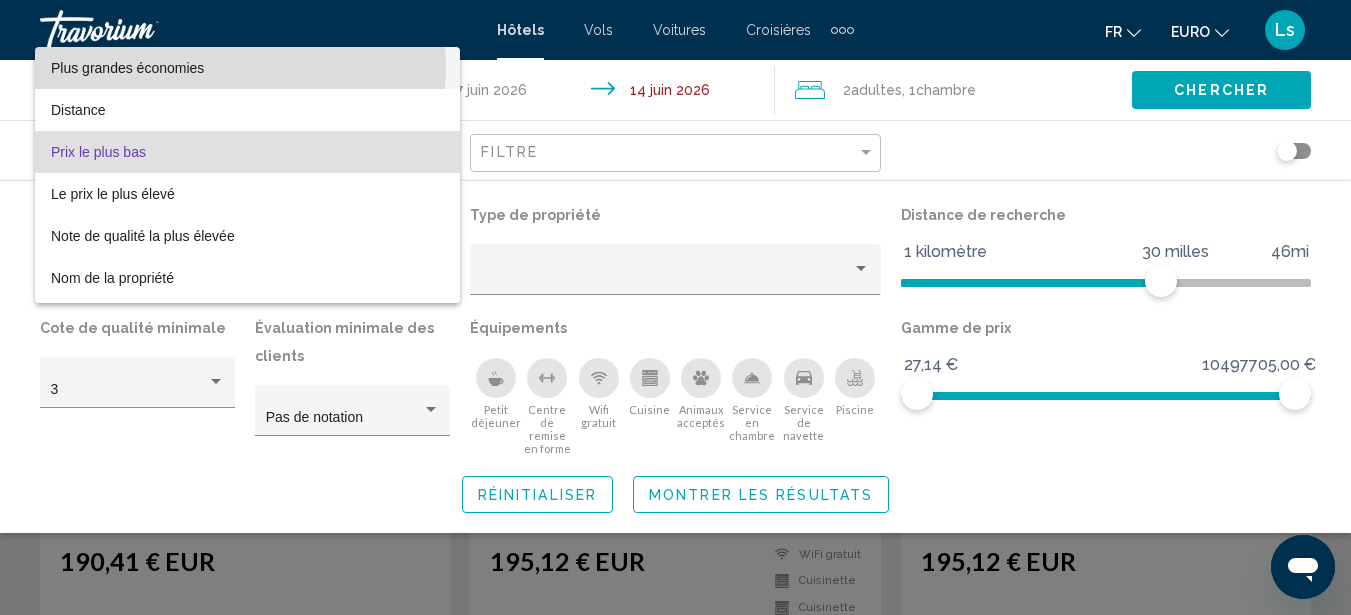 click on "Plus grandes économies" at bounding box center (247, 68) 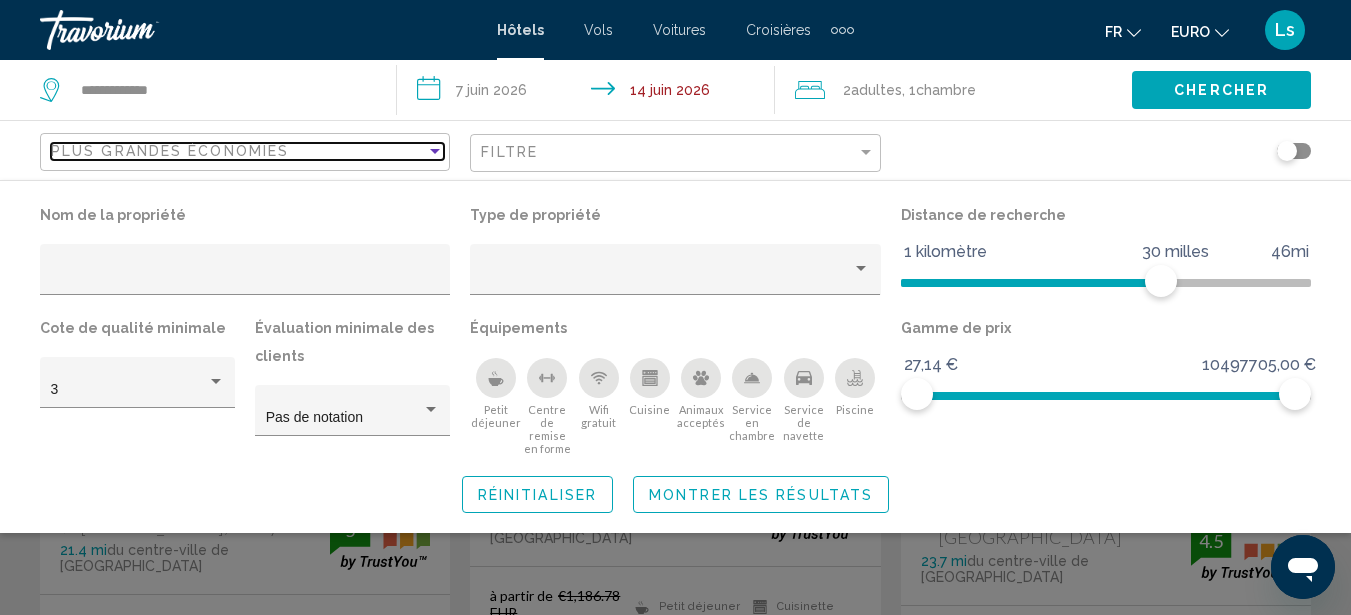 scroll, scrollTop: 240, scrollLeft: 0, axis: vertical 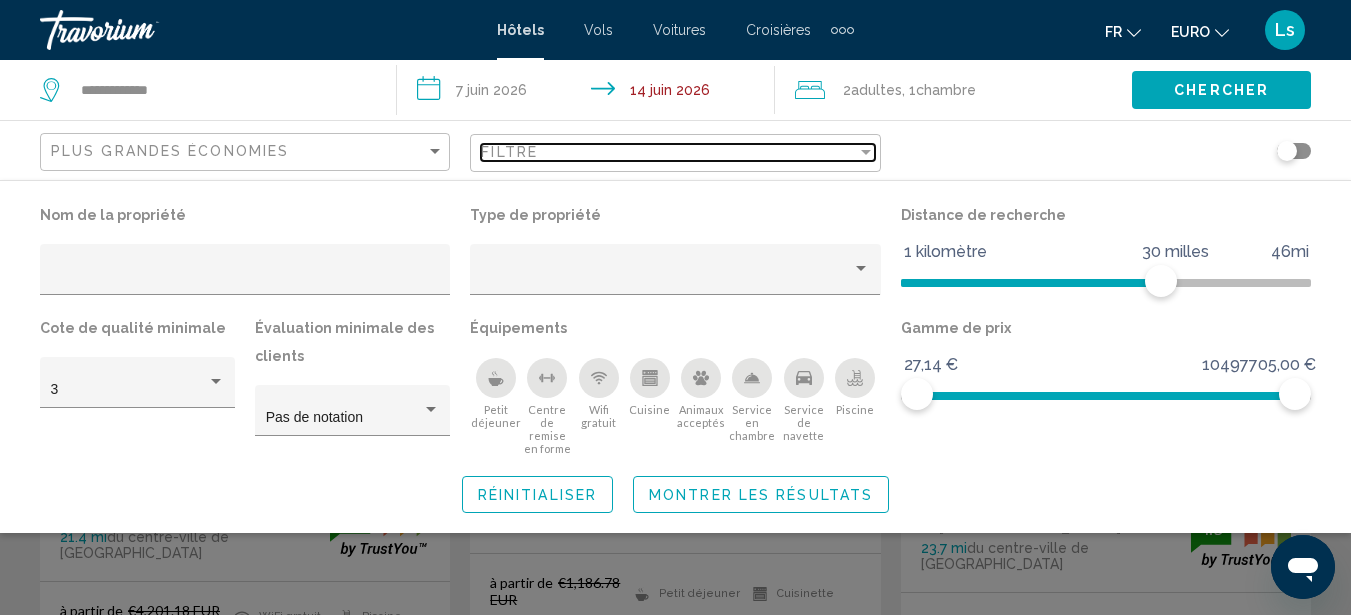 click on "Filtre" at bounding box center (668, 152) 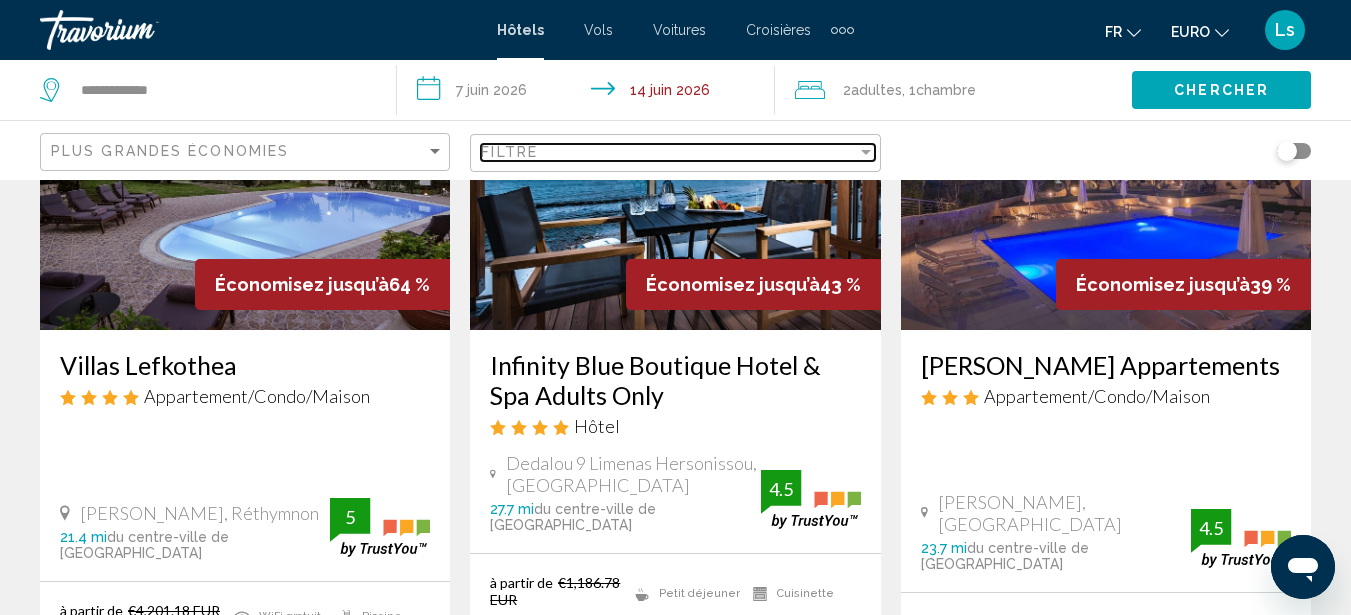 scroll, scrollTop: 0, scrollLeft: 0, axis: both 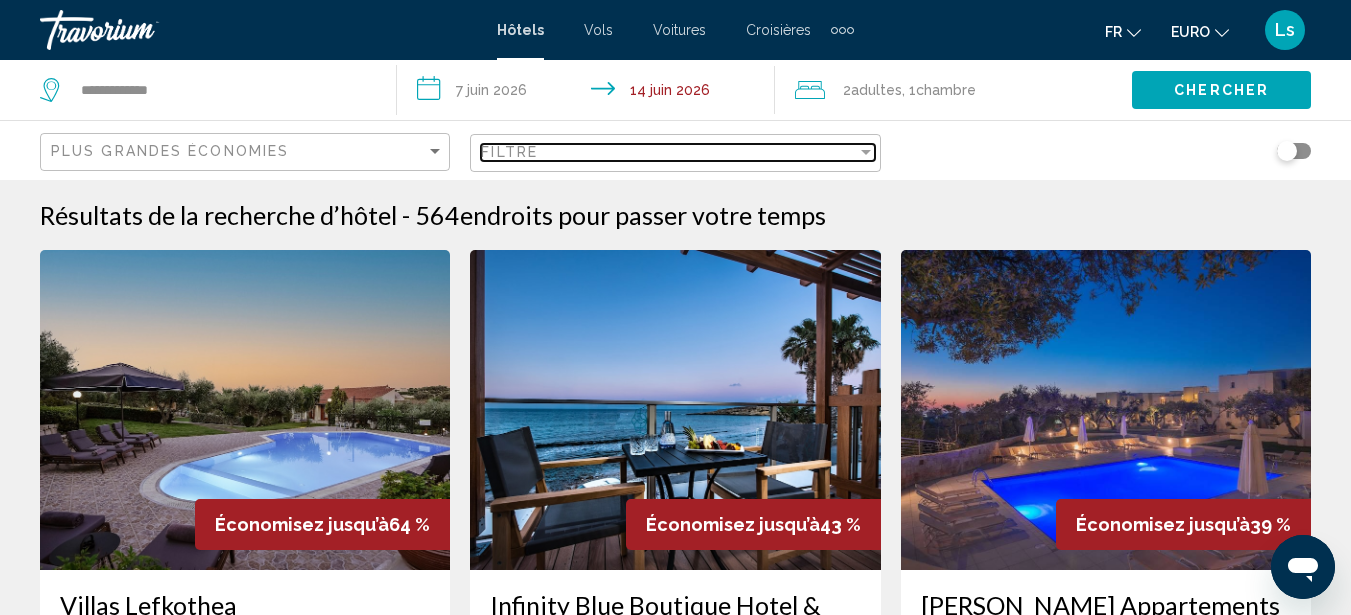 click on "Filtre" at bounding box center (668, 152) 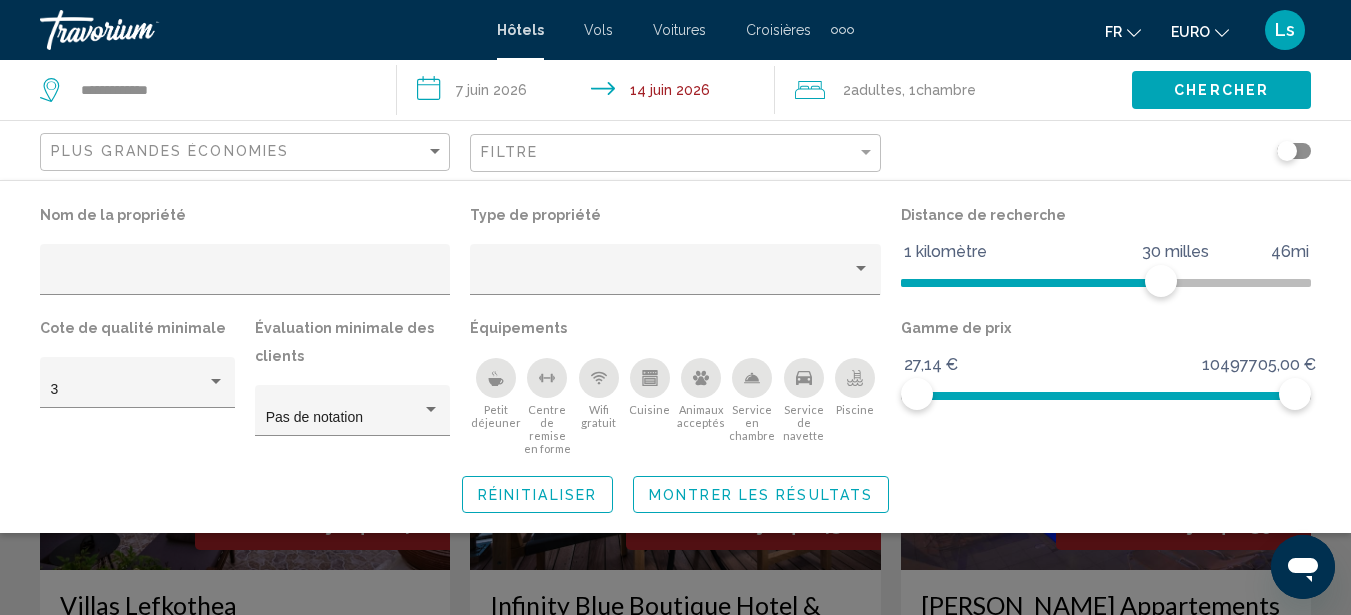 click 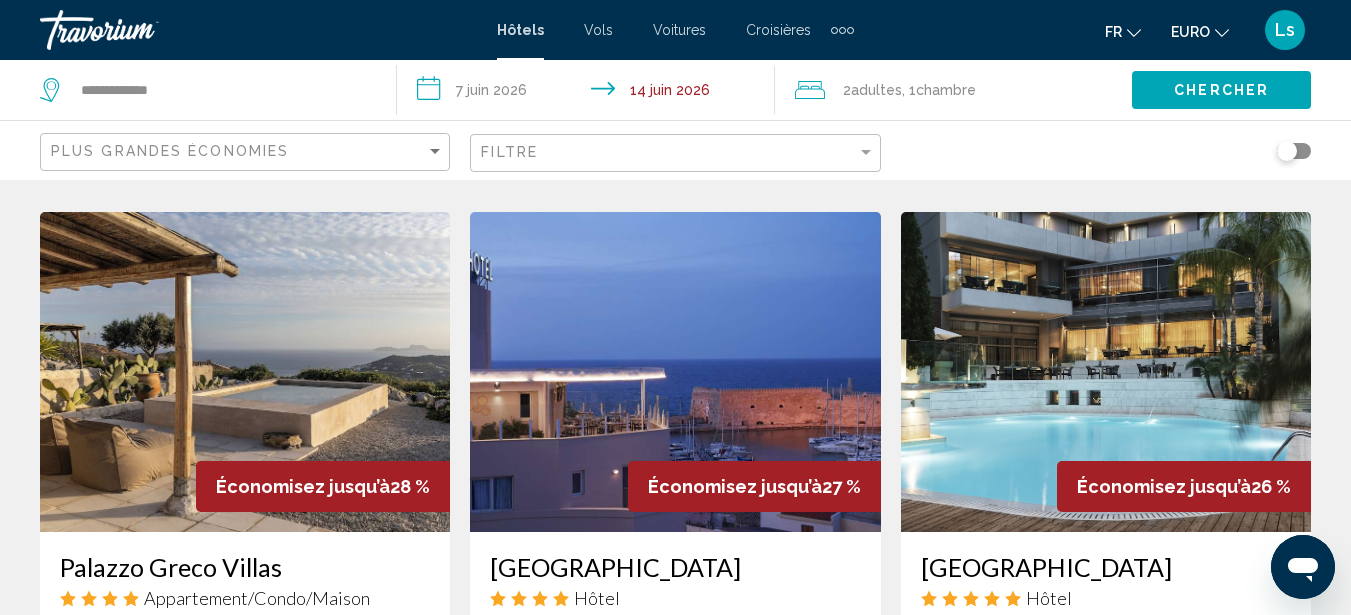 scroll, scrollTop: 1632, scrollLeft: 0, axis: vertical 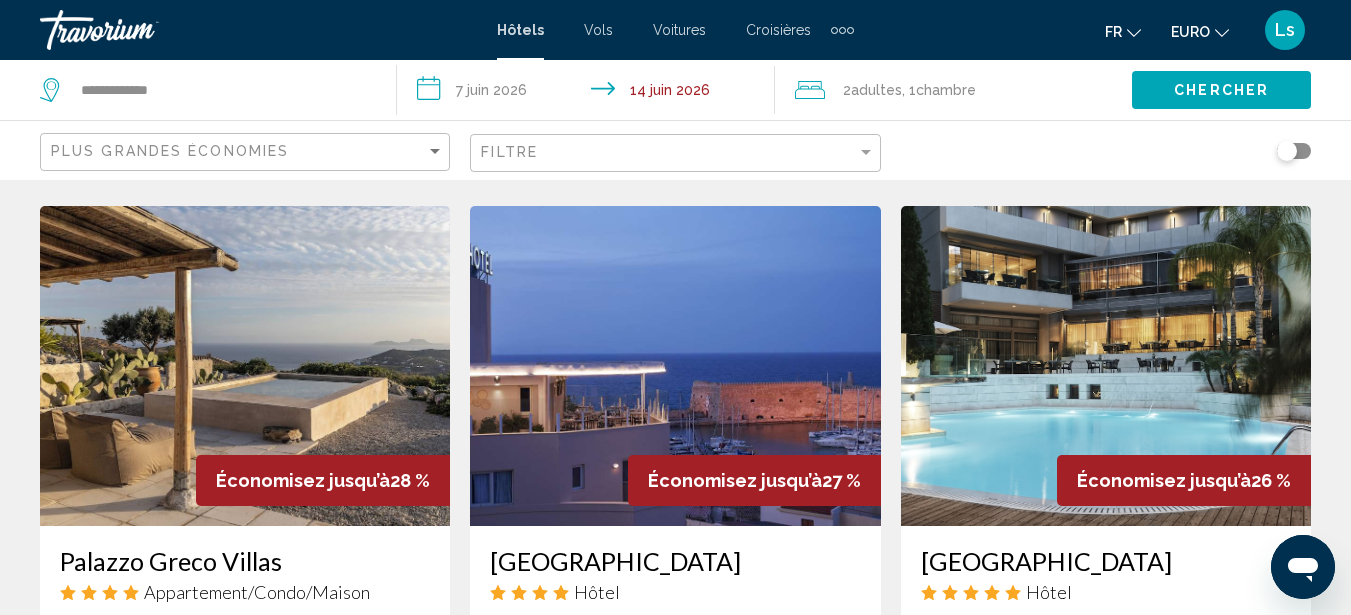 click at bounding box center [842, 30] 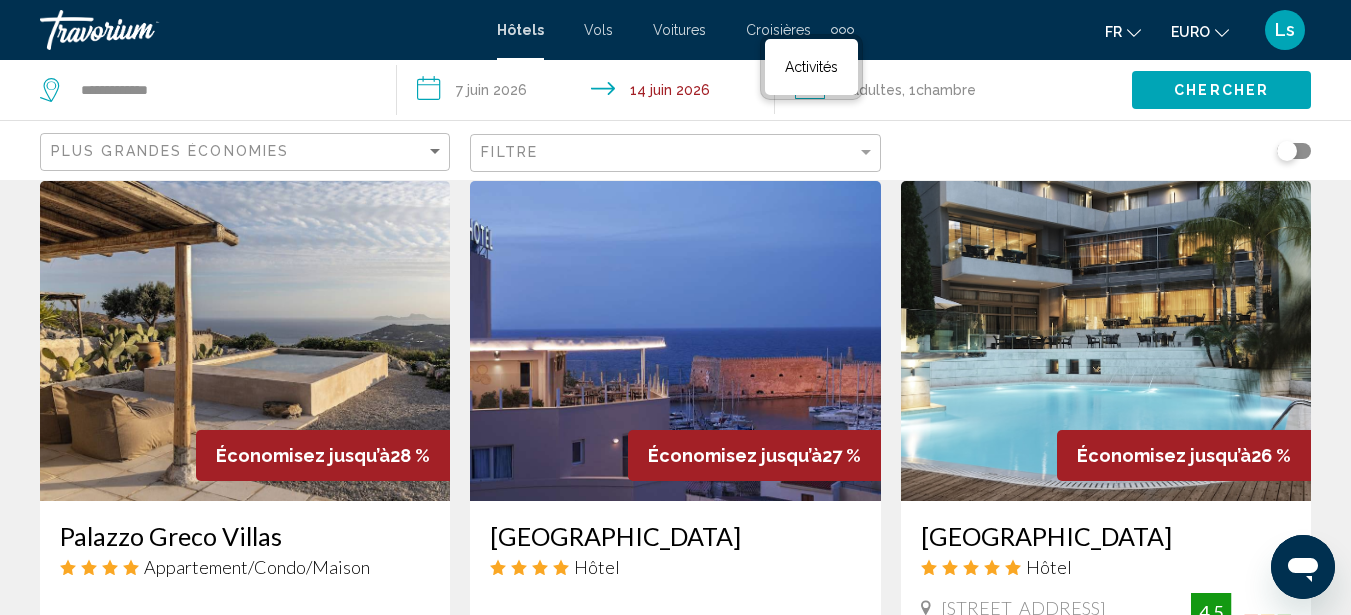 scroll, scrollTop: 1663, scrollLeft: 0, axis: vertical 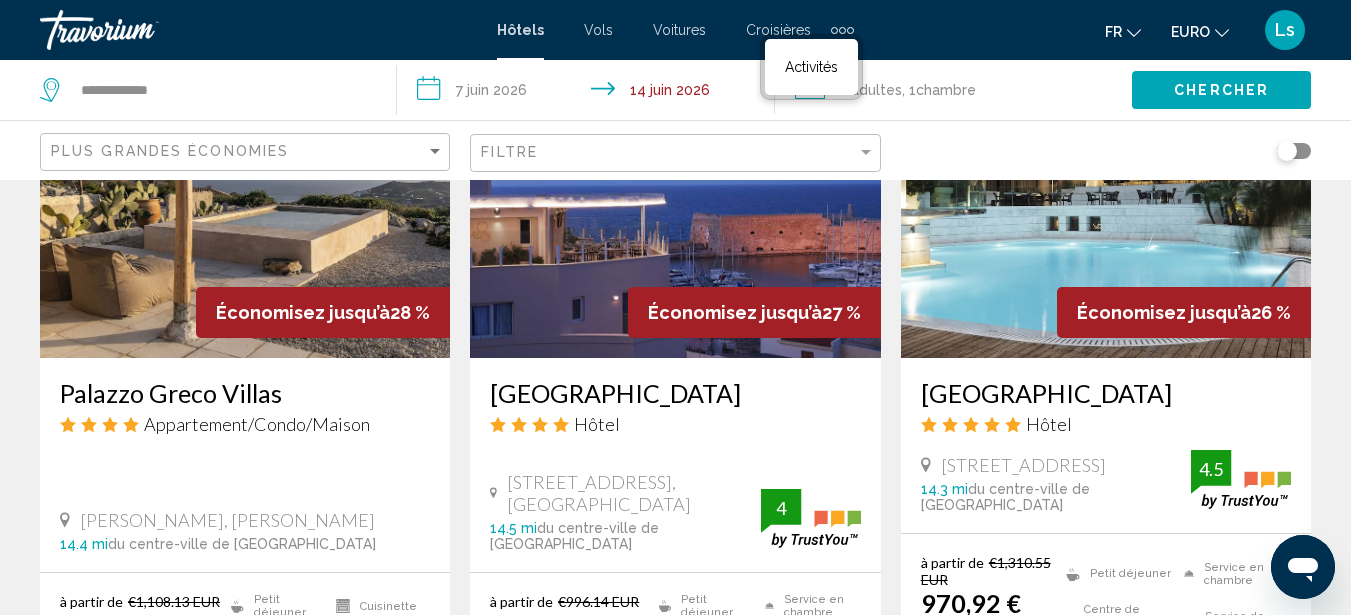 click on "Filtre" 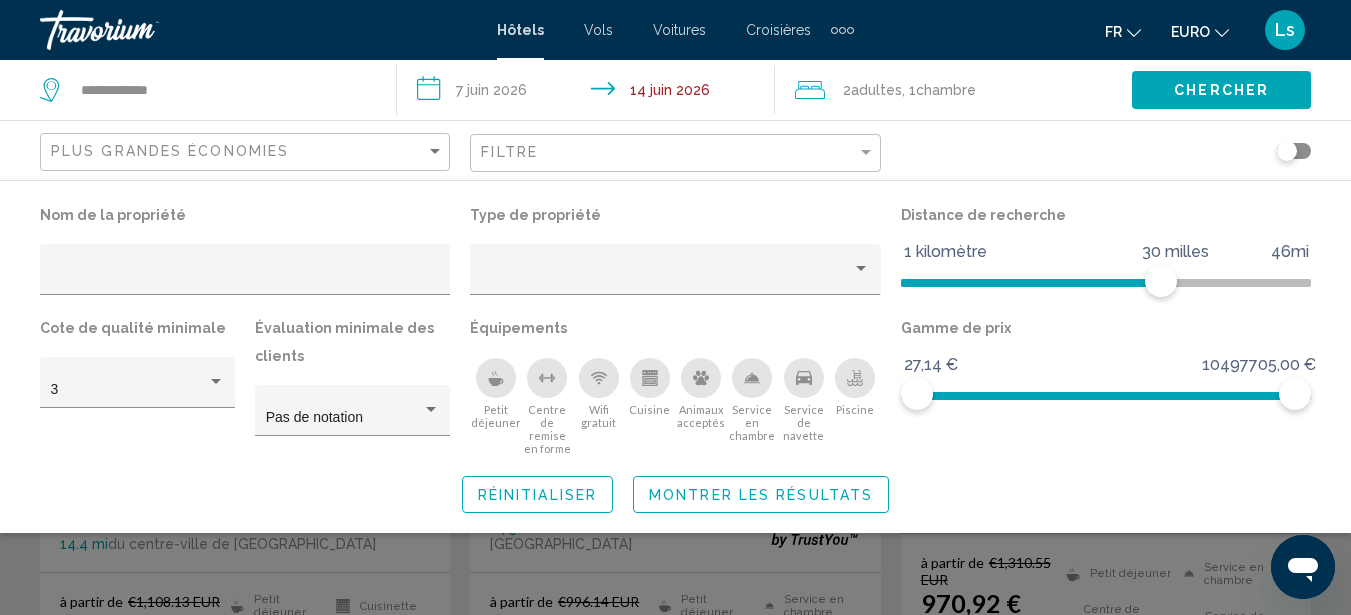 click 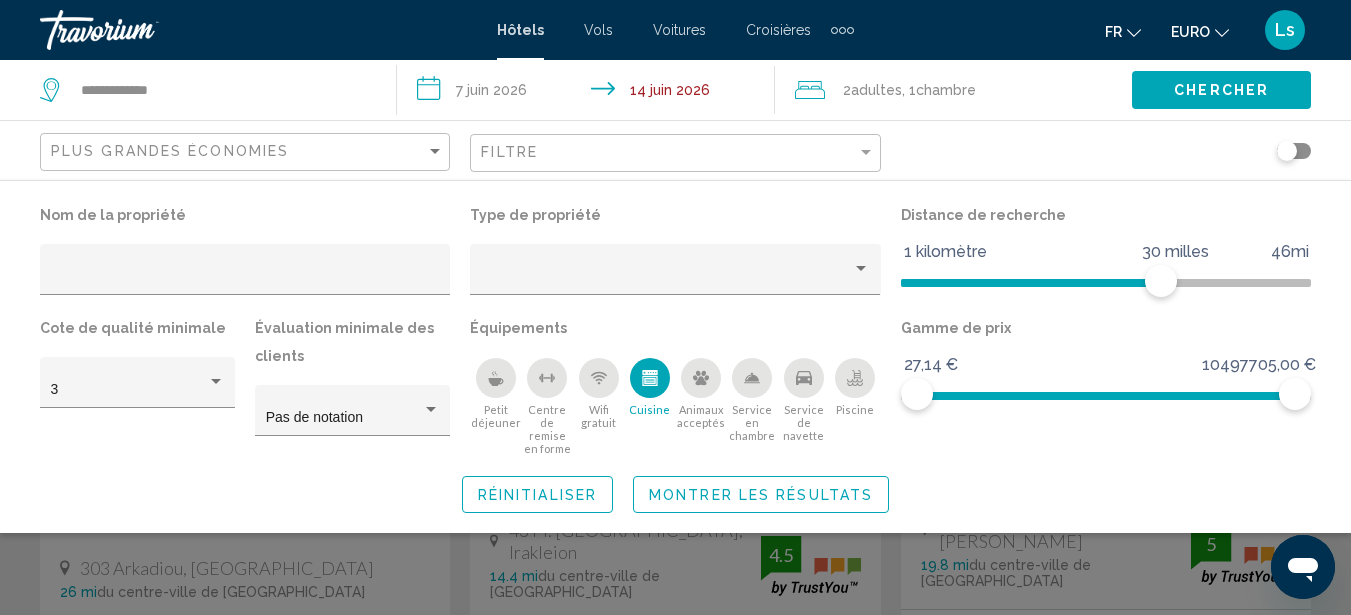 scroll, scrollTop: 1056, scrollLeft: 0, axis: vertical 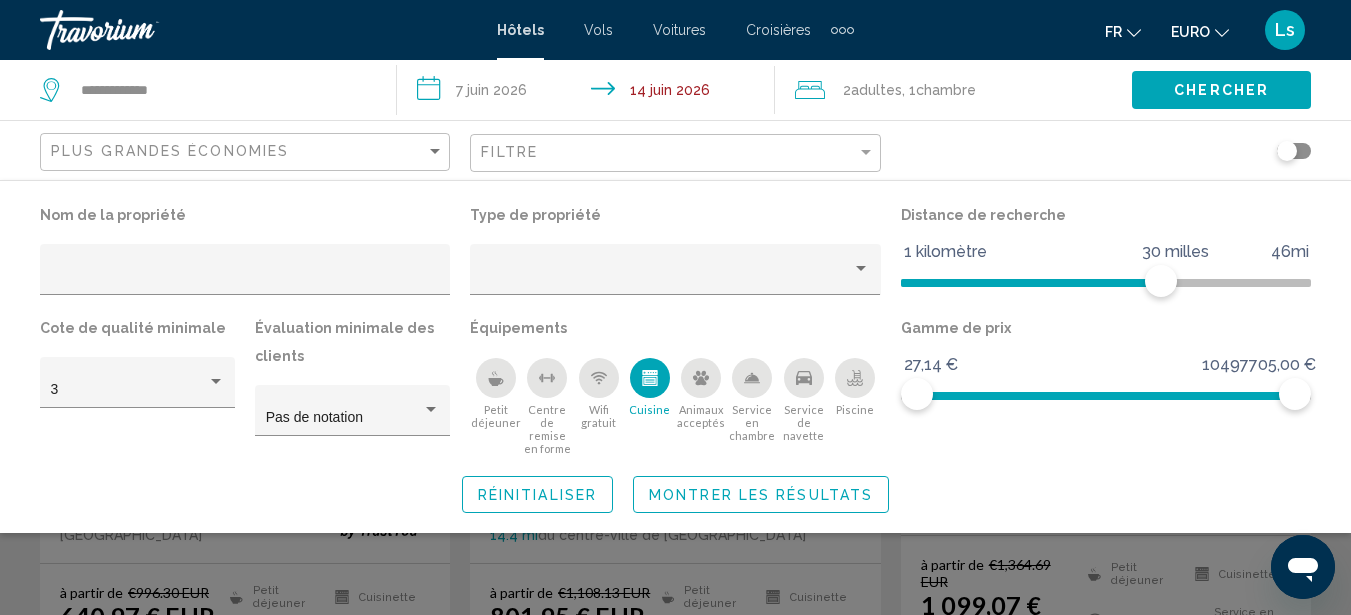 click 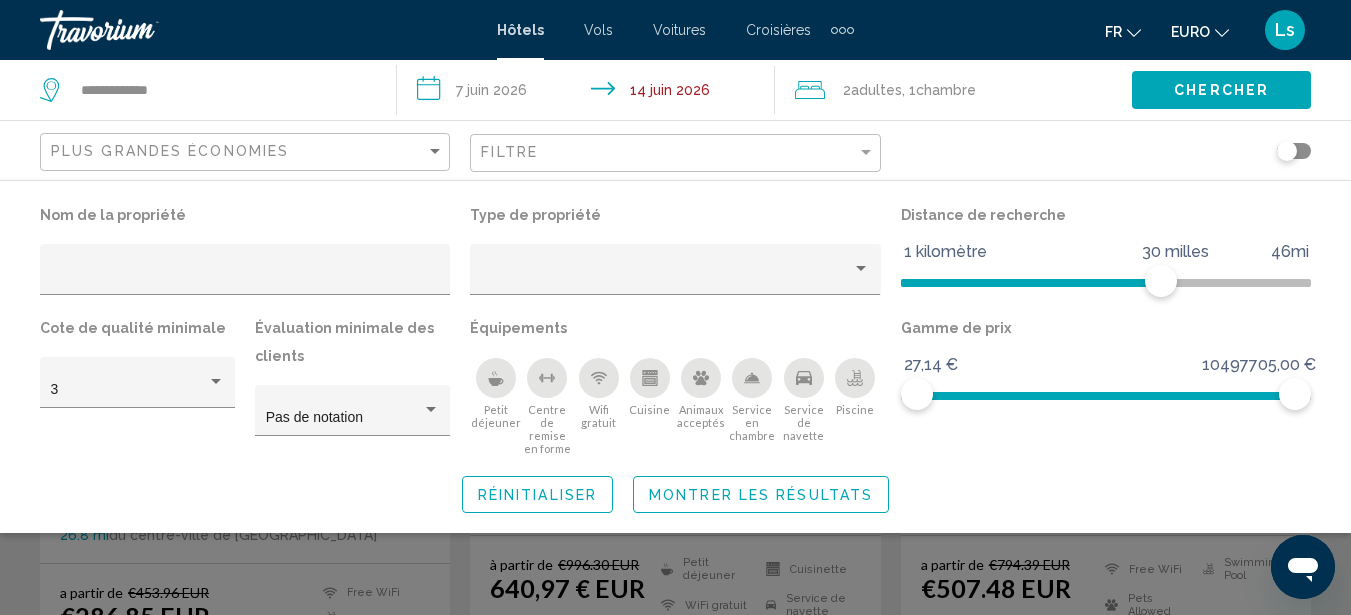 scroll, scrollTop: 1800, scrollLeft: 0, axis: vertical 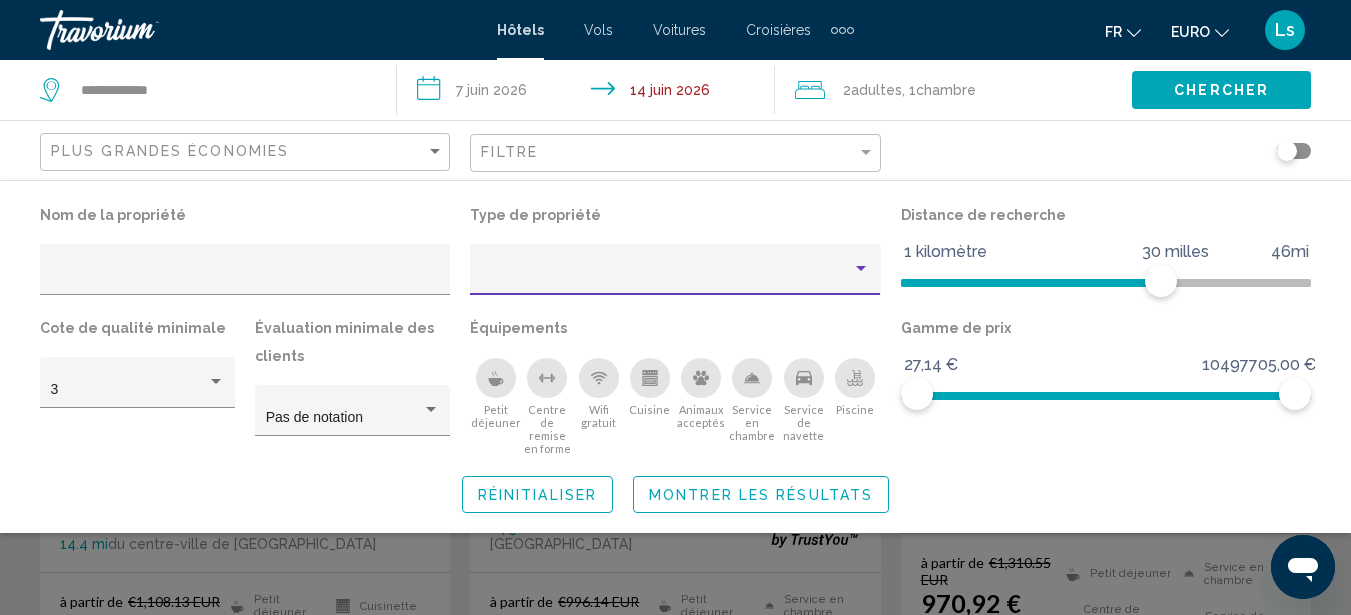 click at bounding box center [861, 269] 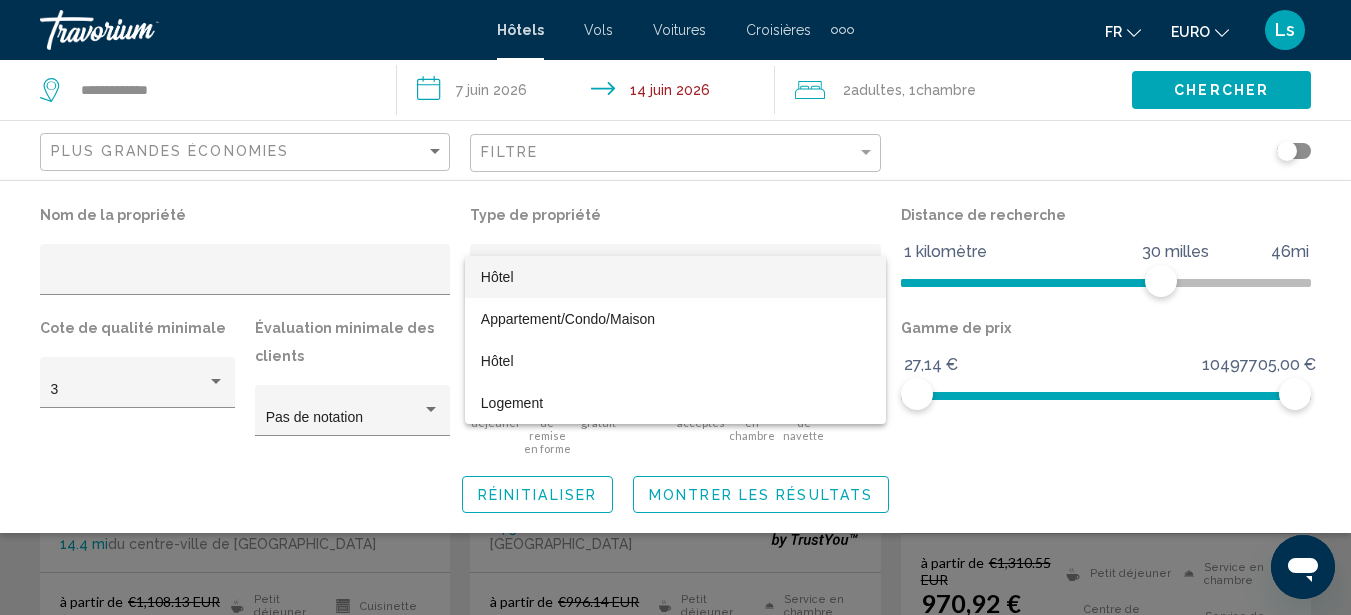 click on "Hôtel" at bounding box center (675, 277) 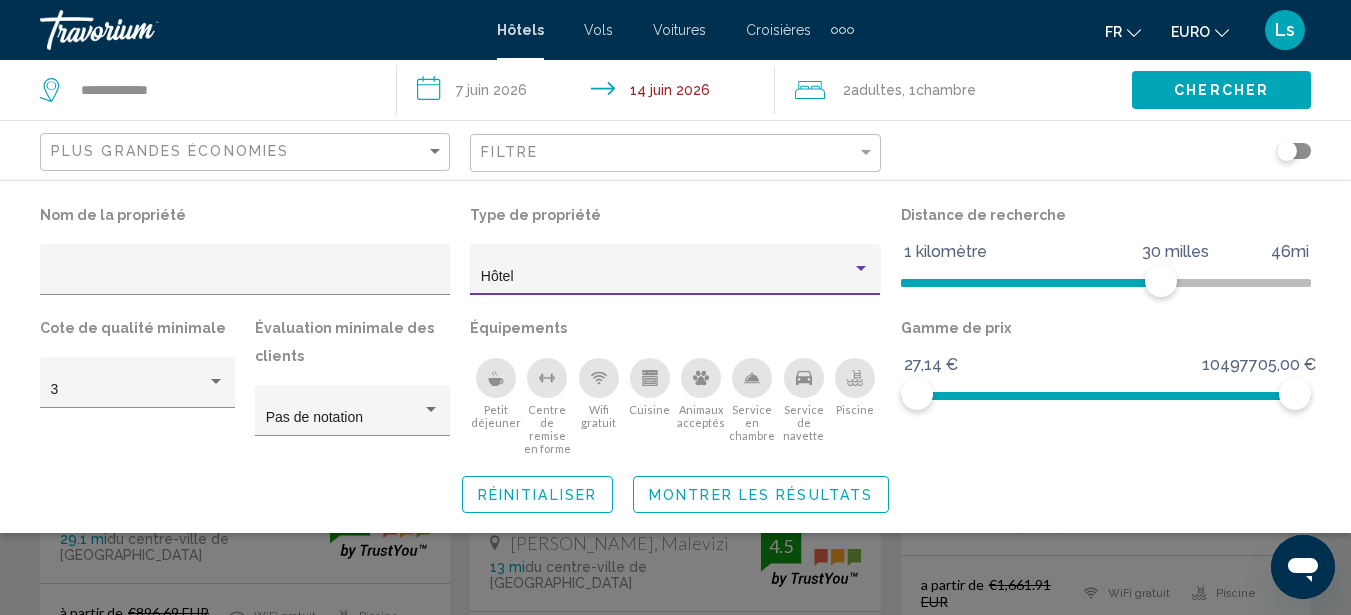 scroll, scrollTop: 1056, scrollLeft: 0, axis: vertical 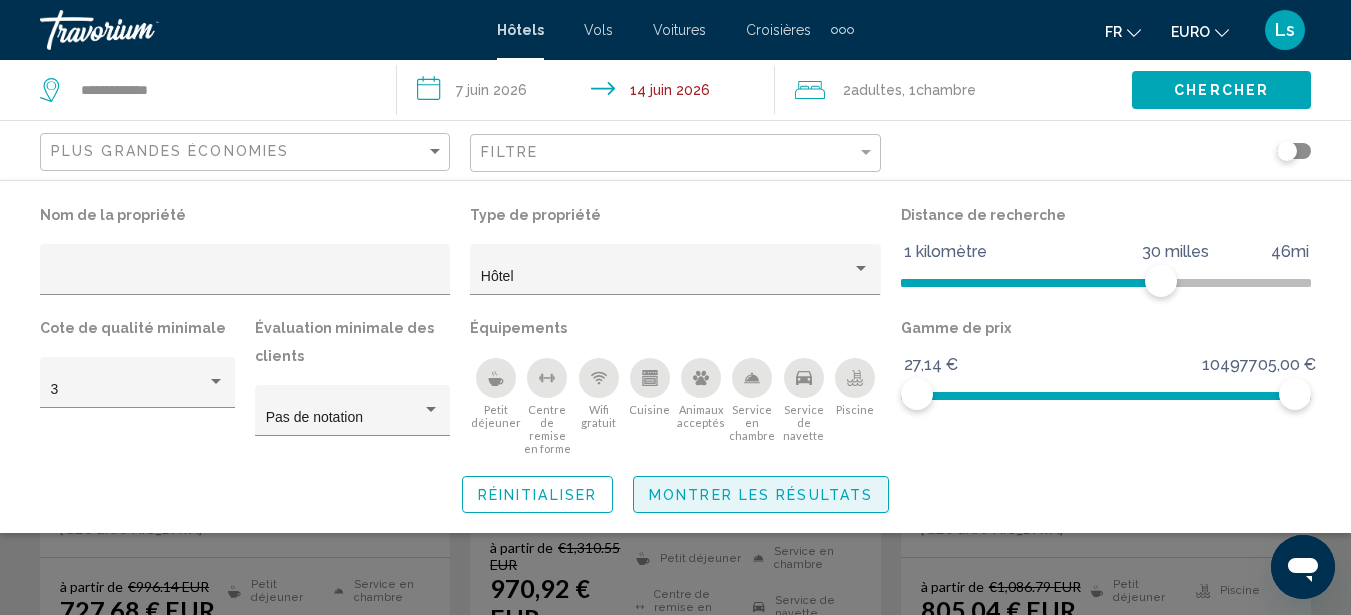 click on "Montrer les résultats" 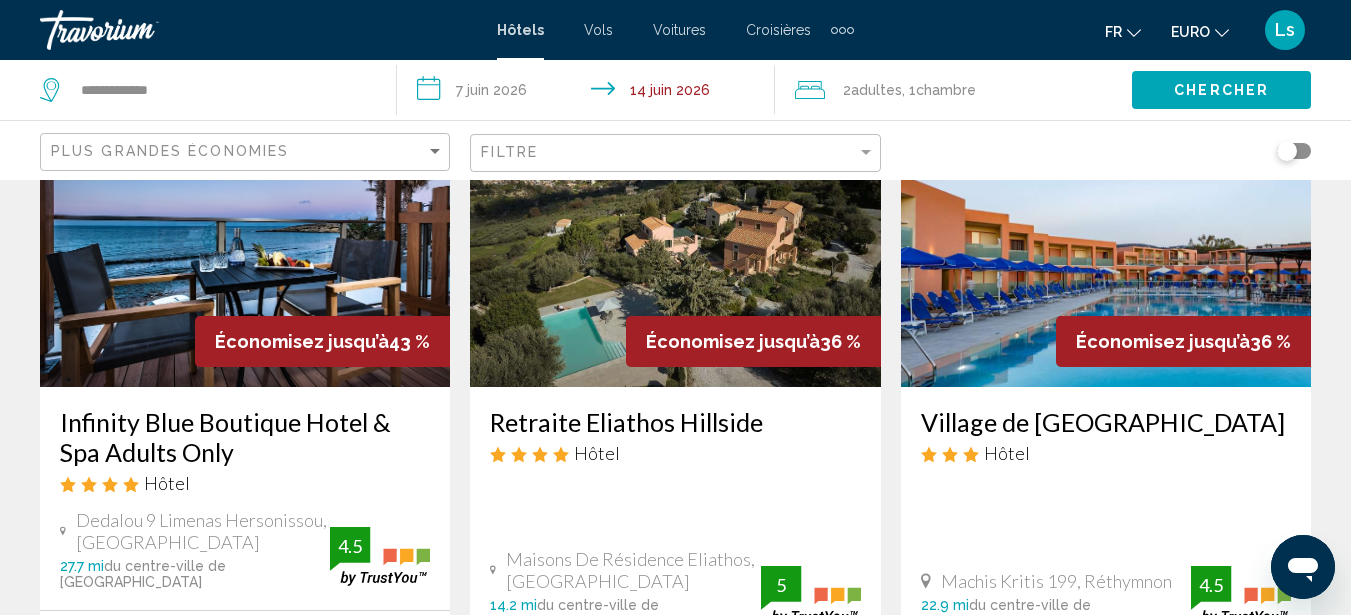 scroll, scrollTop: 200, scrollLeft: 0, axis: vertical 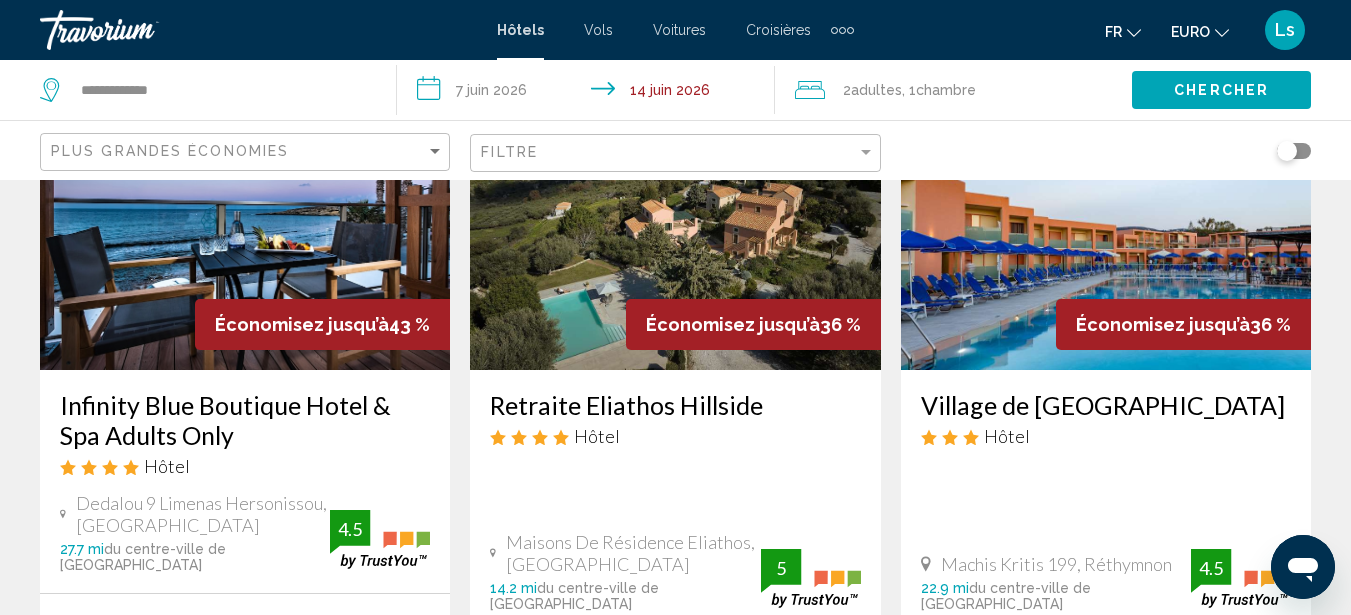 click at bounding box center [245, 210] 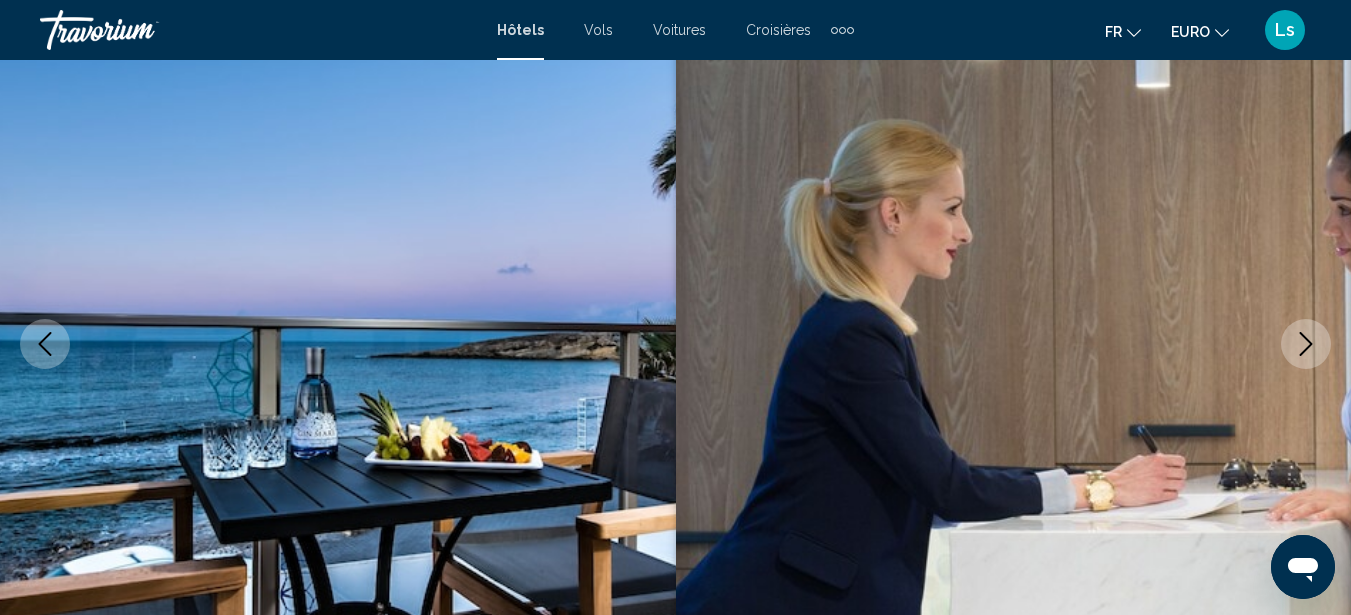 scroll, scrollTop: 185, scrollLeft: 0, axis: vertical 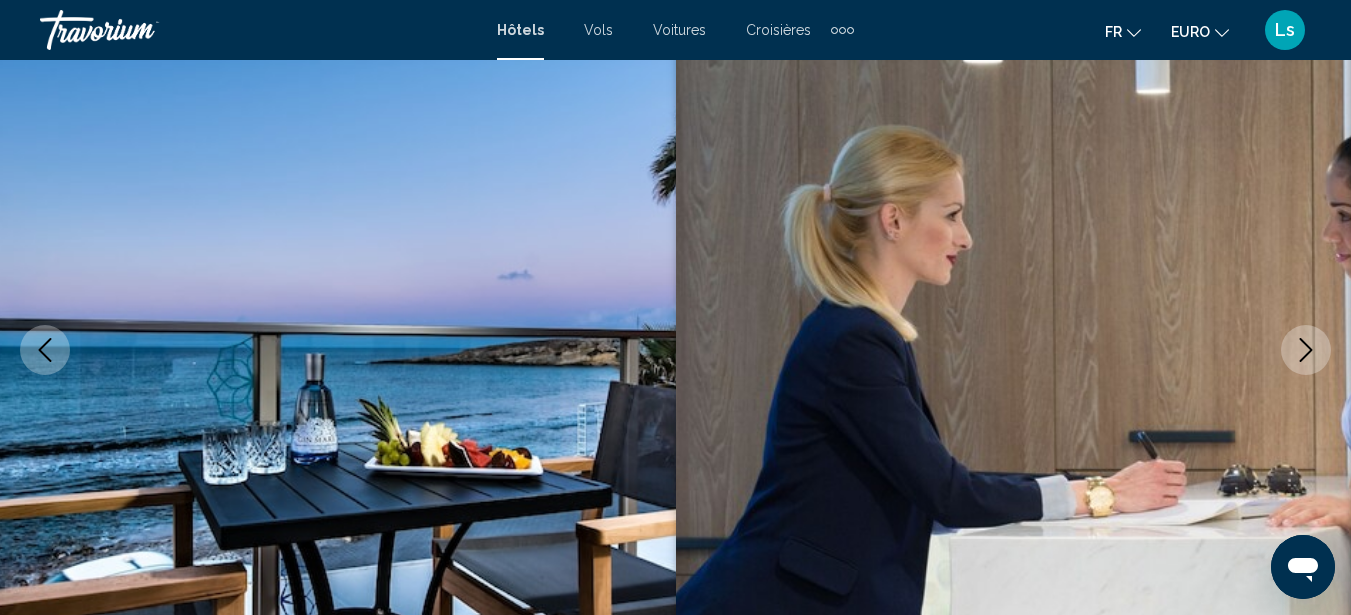 click 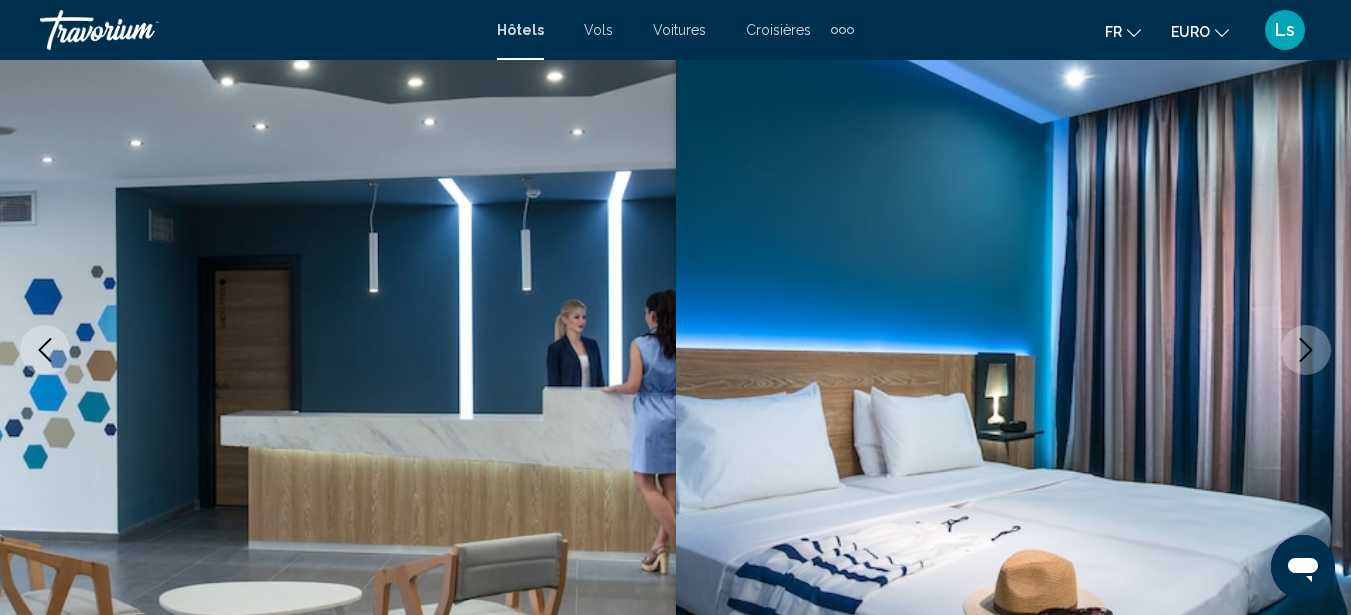 click 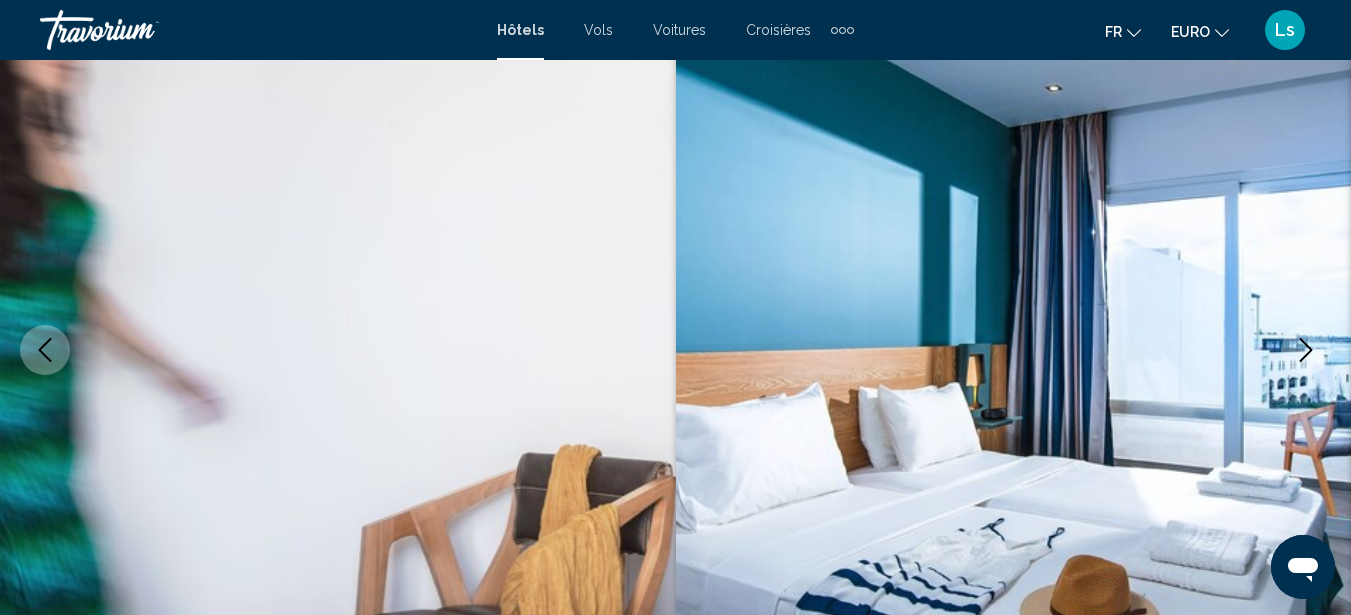 click 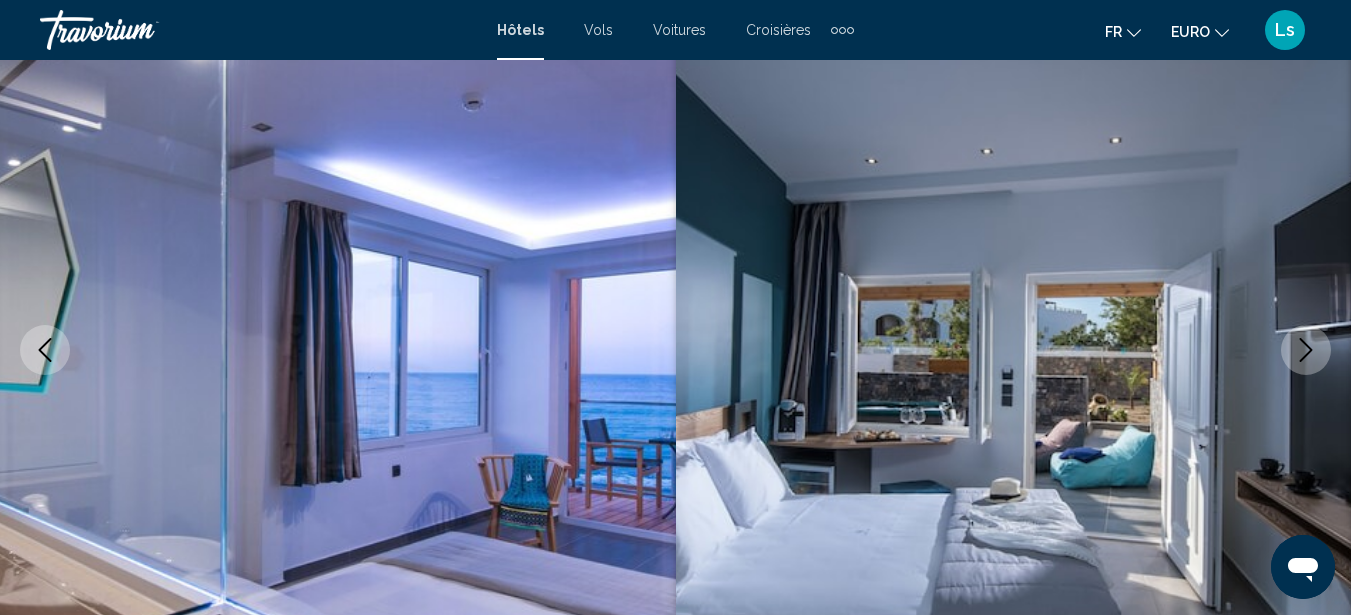 click 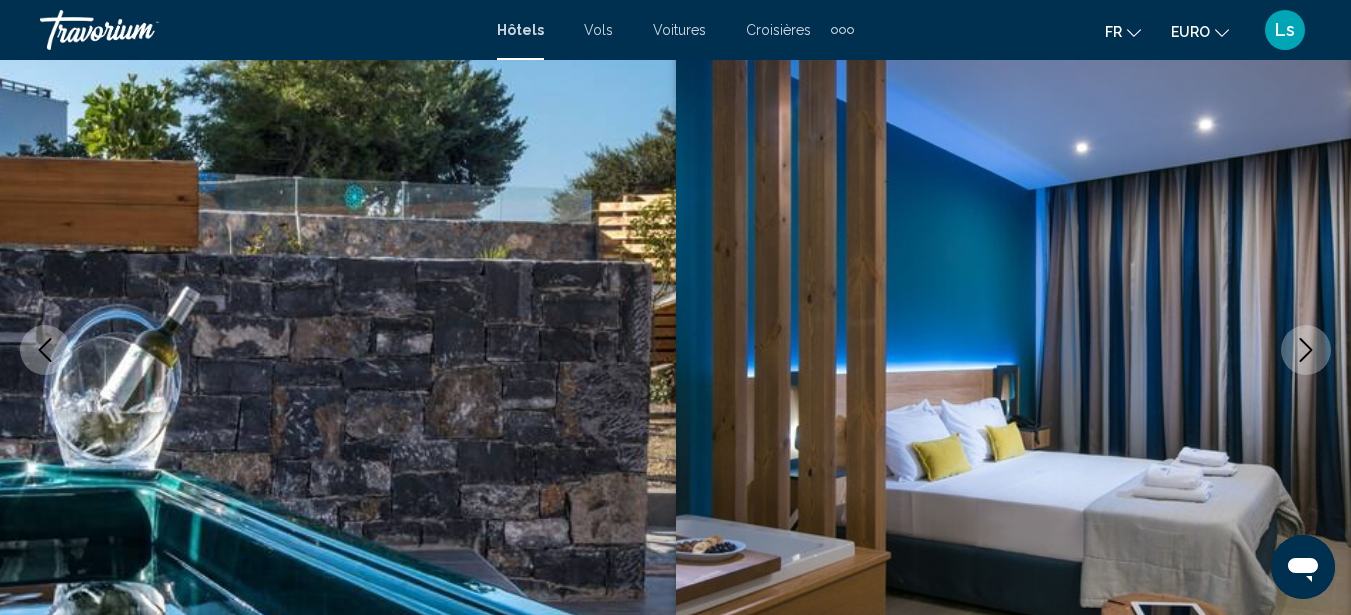 click 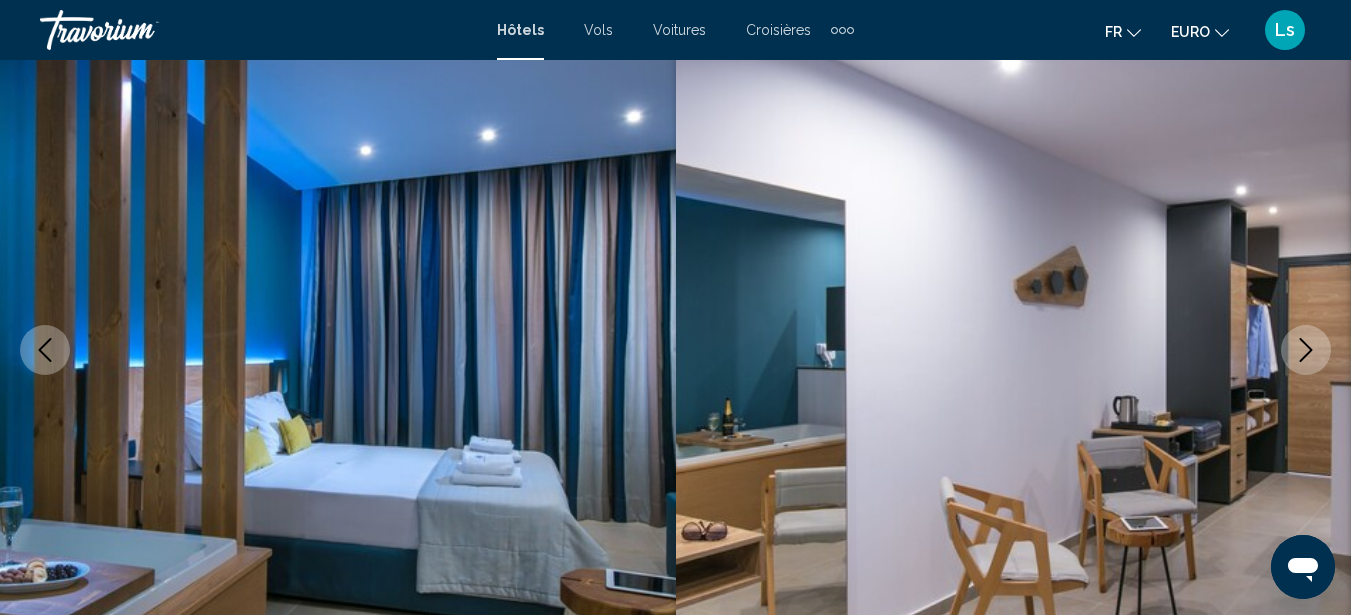 click 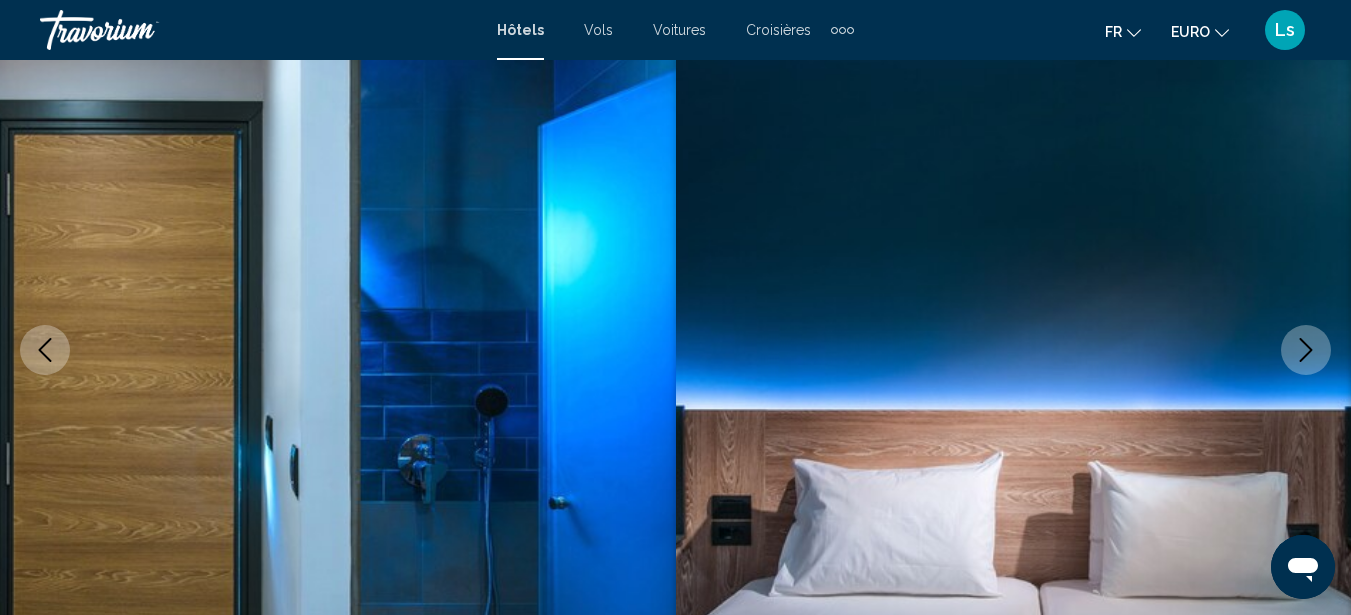 click 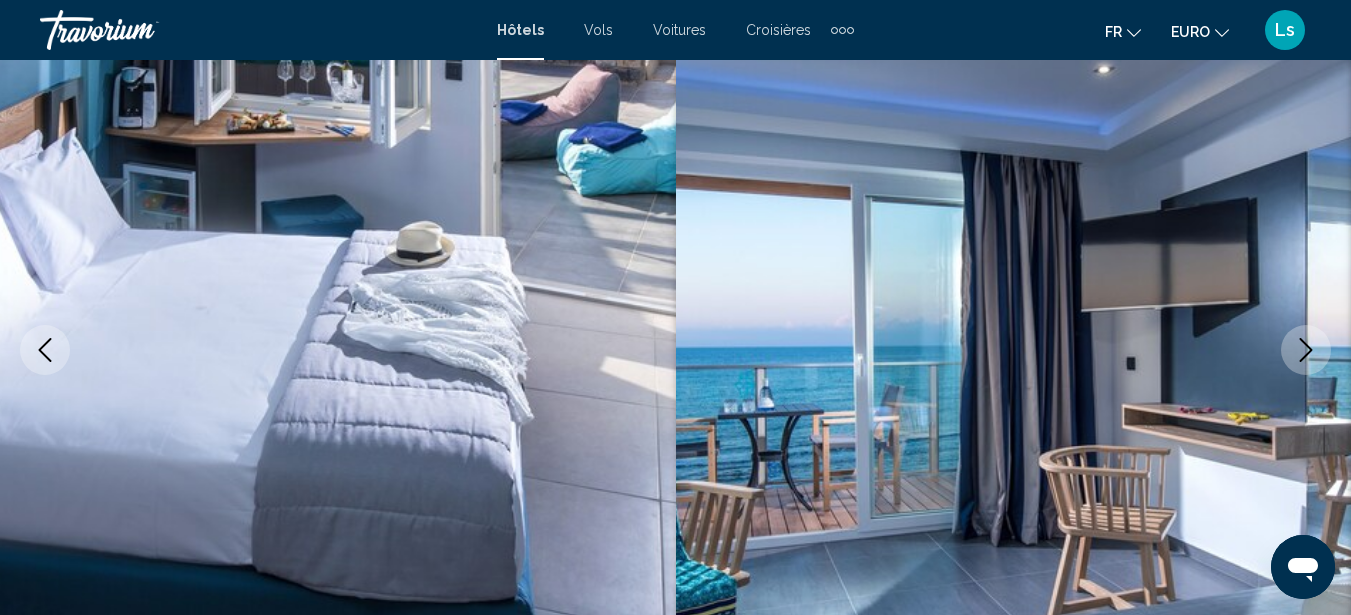 click 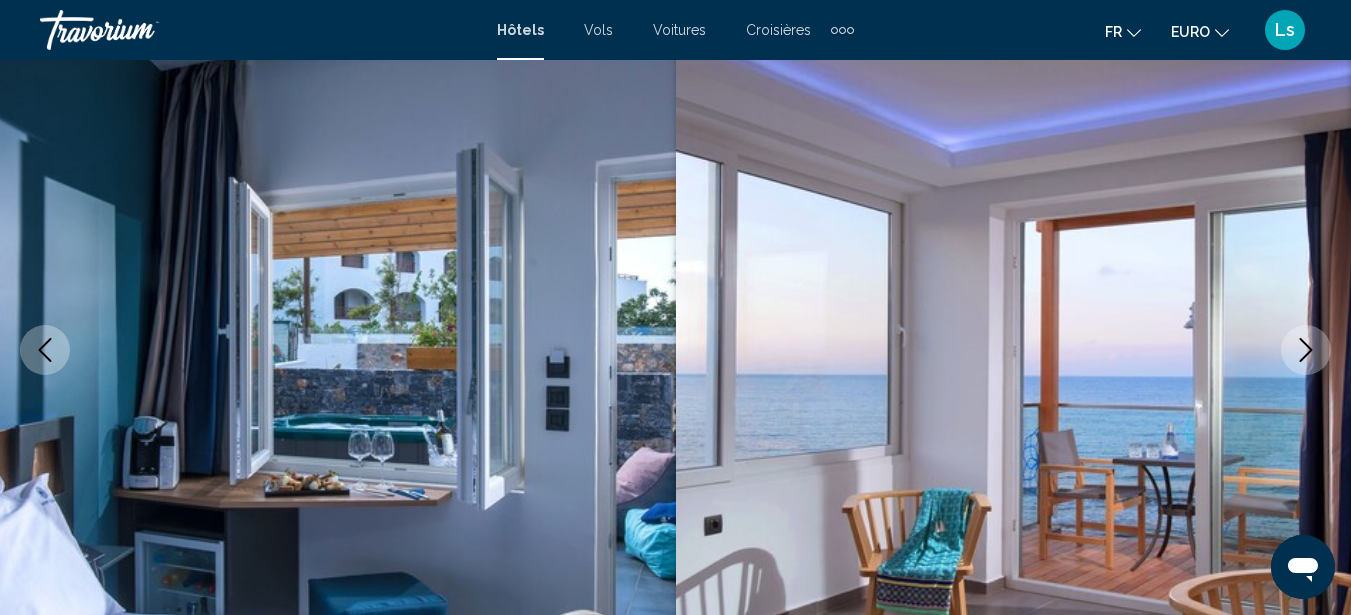 click 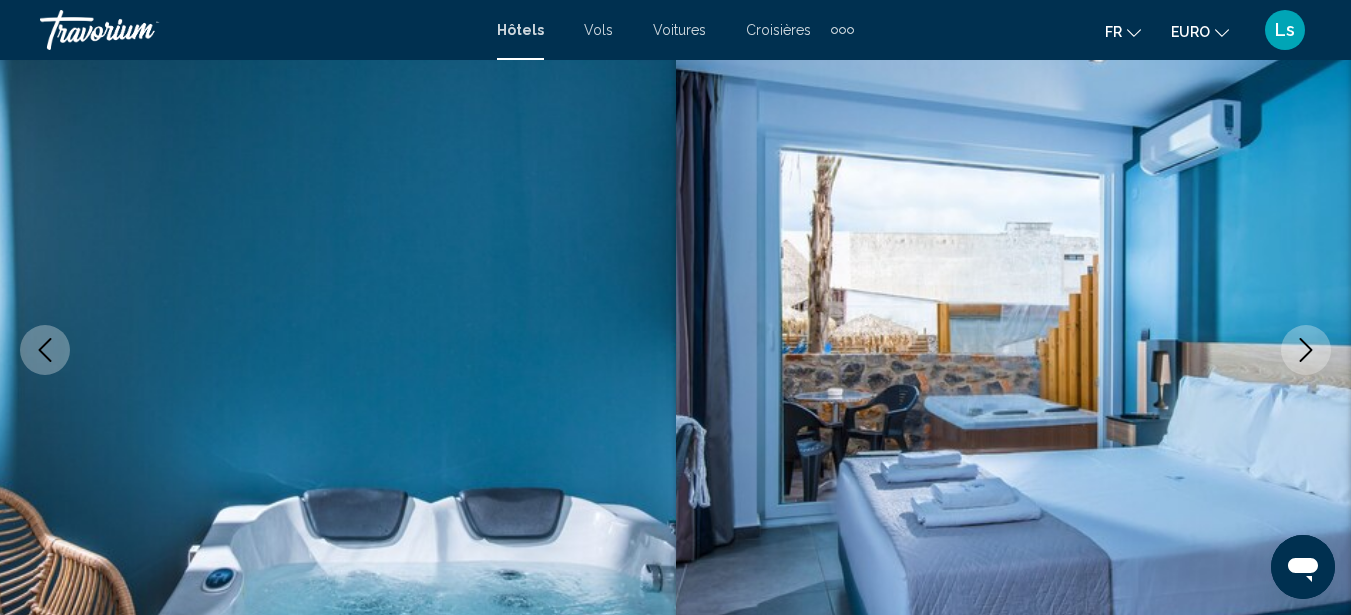 click 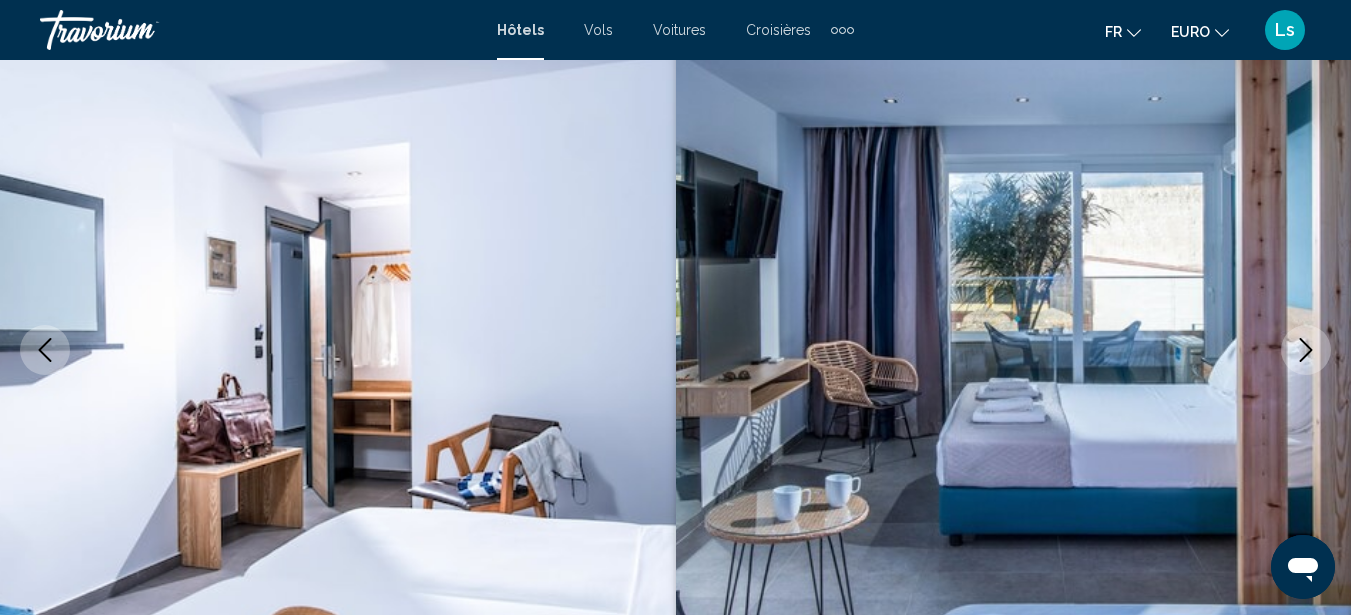 click at bounding box center [1306, 350] 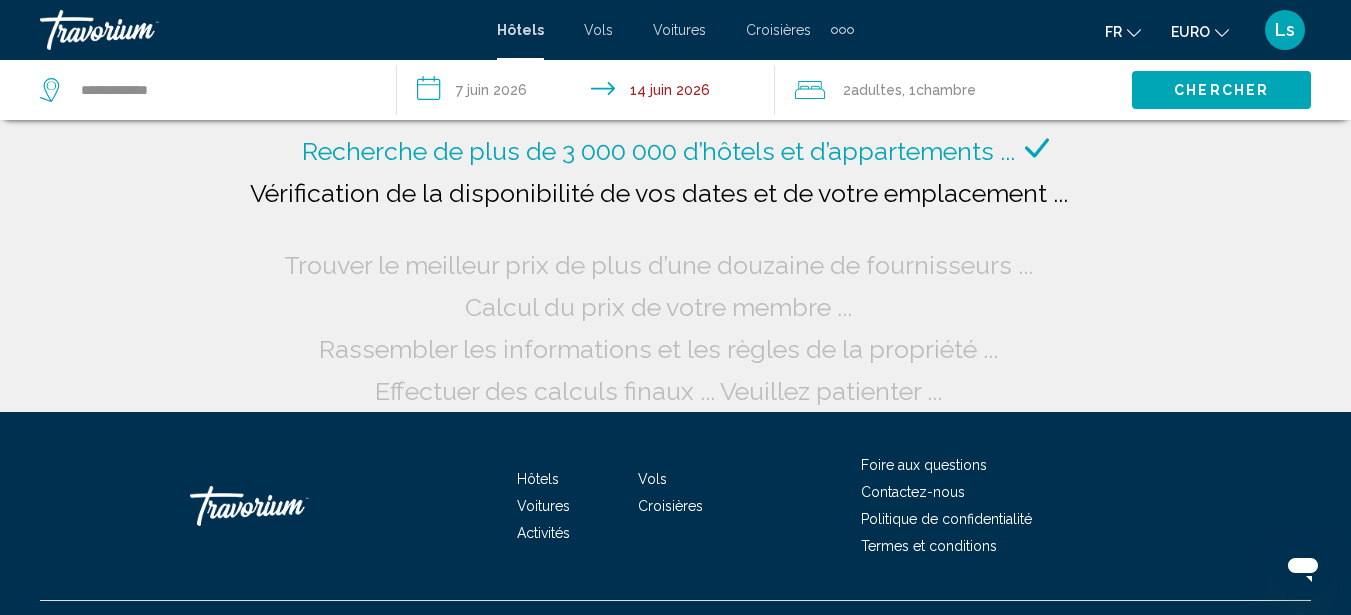 scroll, scrollTop: 42, scrollLeft: 0, axis: vertical 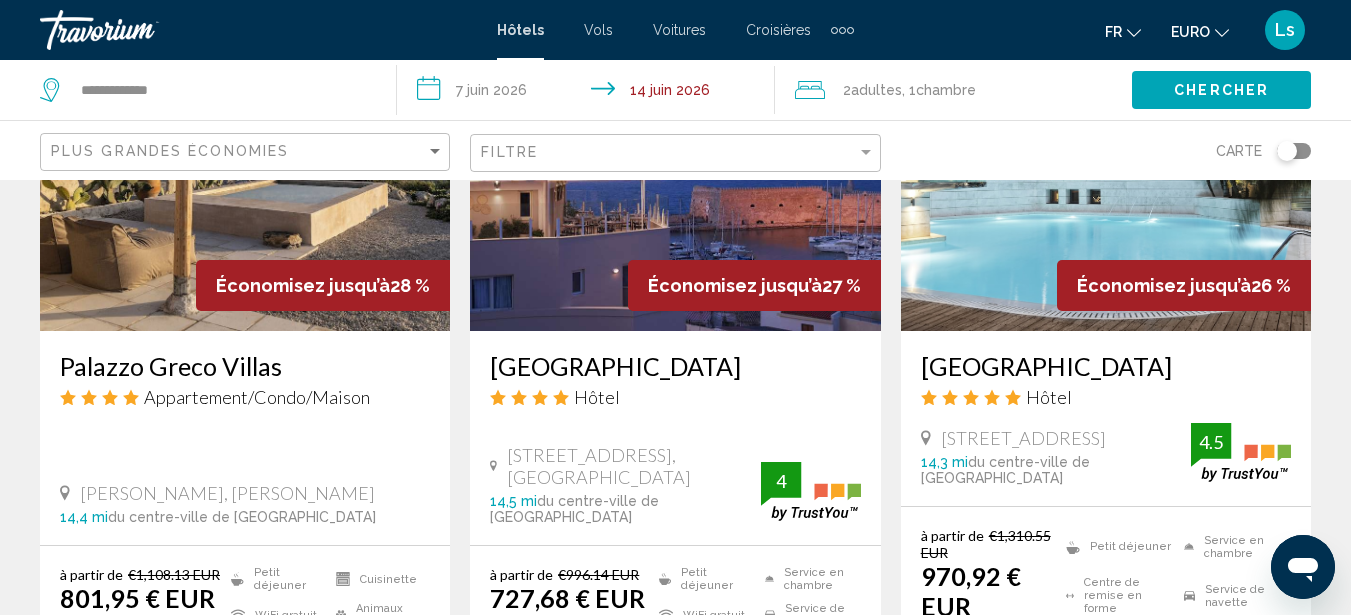 click at bounding box center [1106, 171] 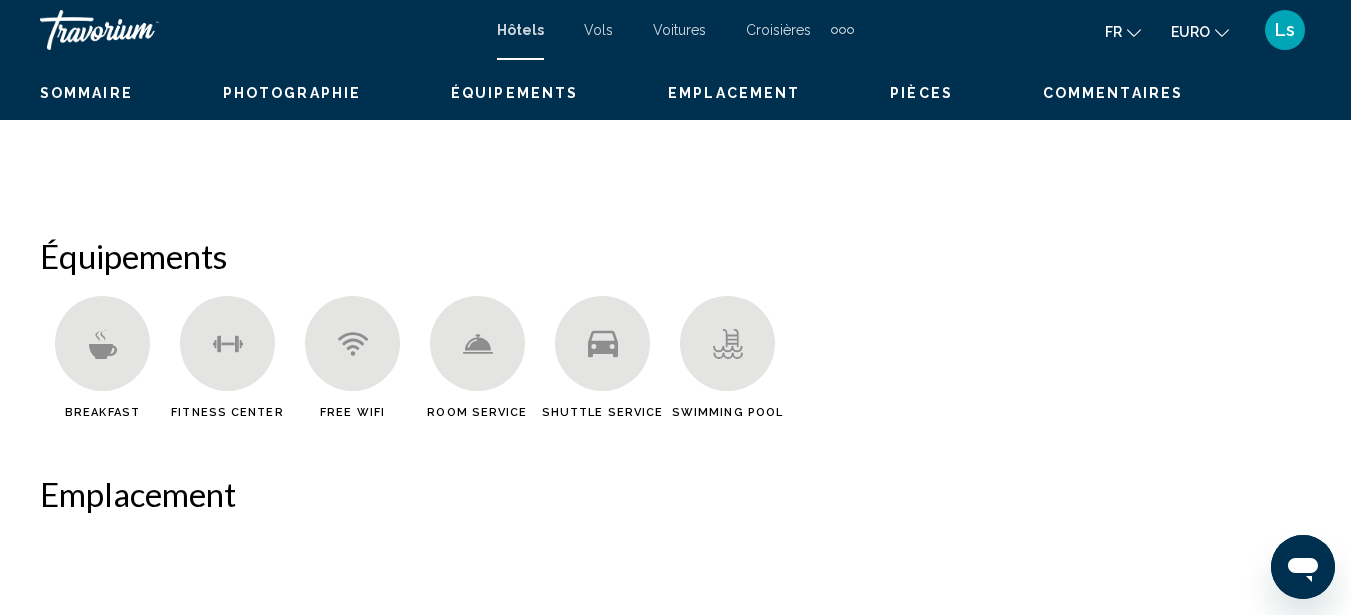 scroll, scrollTop: 0, scrollLeft: 0, axis: both 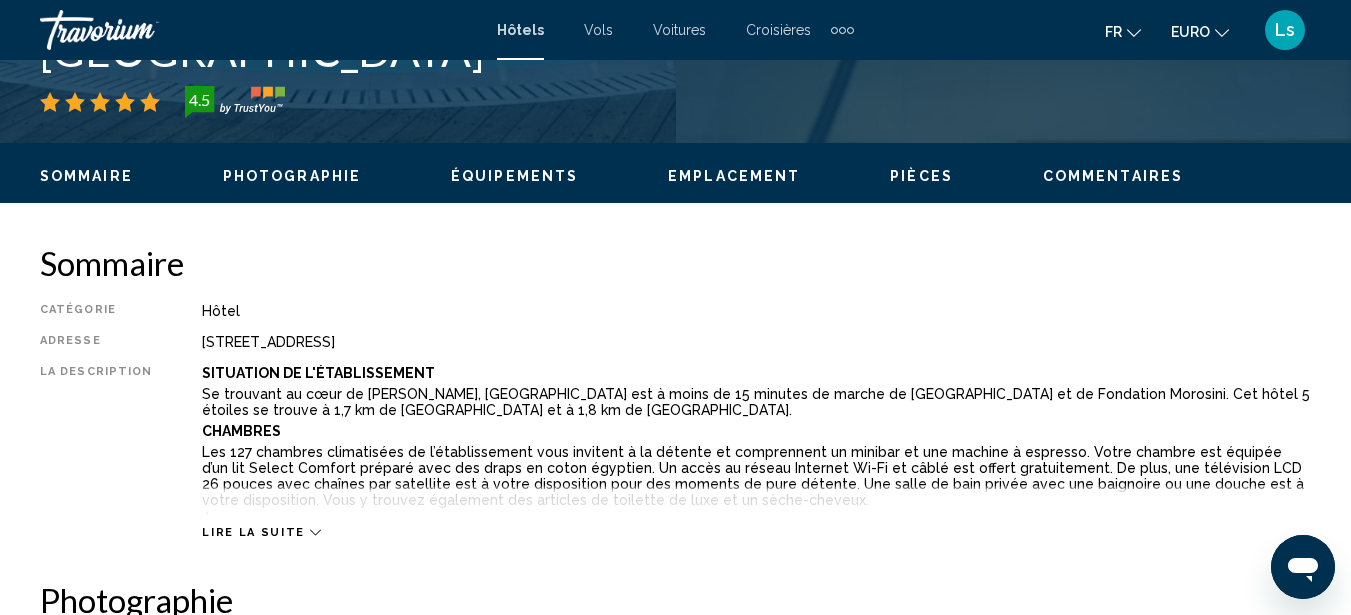 click on "Sommaire
Photographie
Équipements
Emplacement
Pièces
Commentaires
Voir les disponibilités" 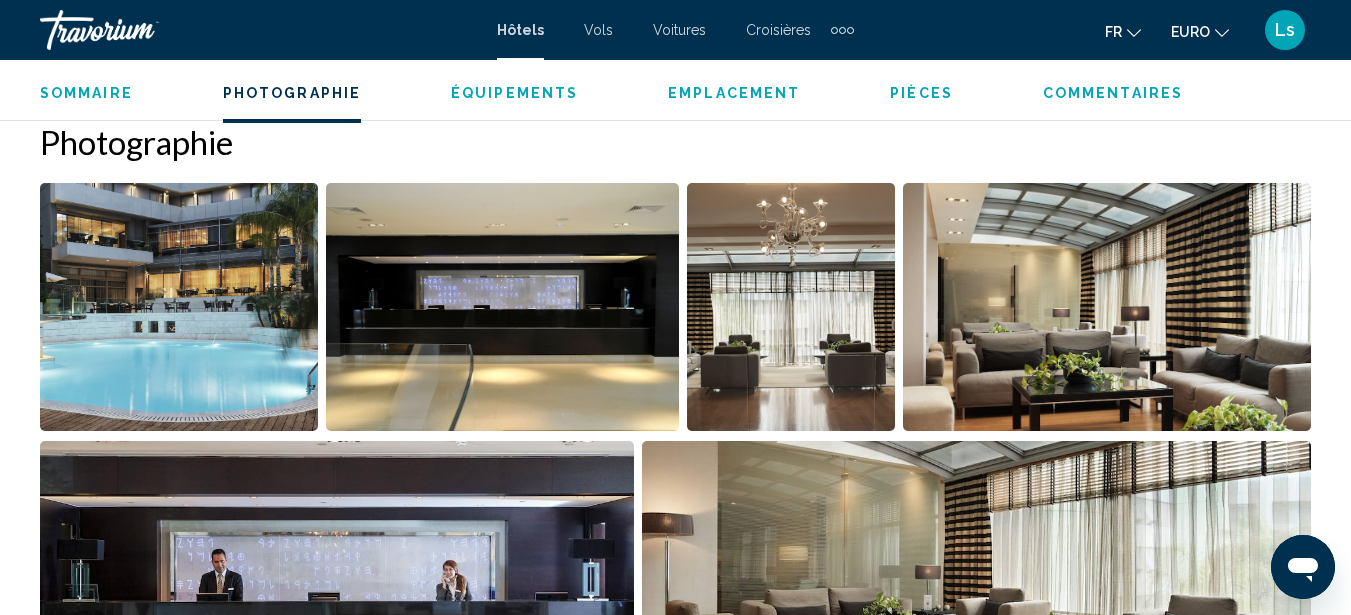 scroll, scrollTop: 1327, scrollLeft: 0, axis: vertical 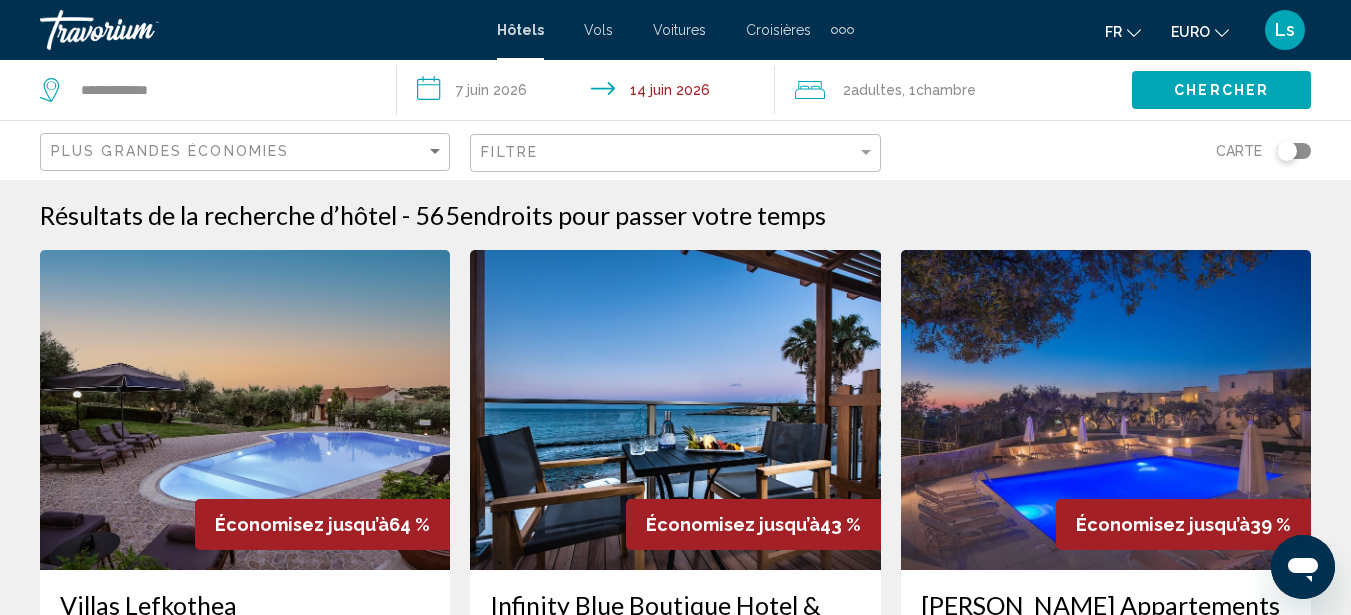 click on "Filtre" 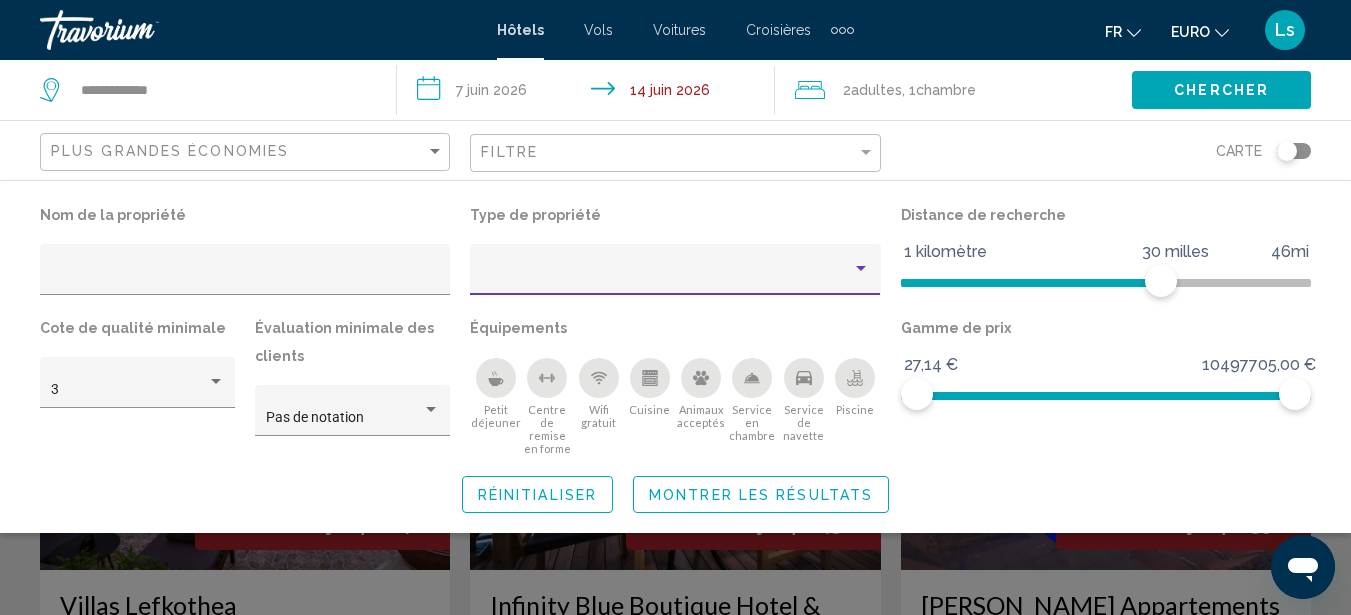 click at bounding box center [666, 277] 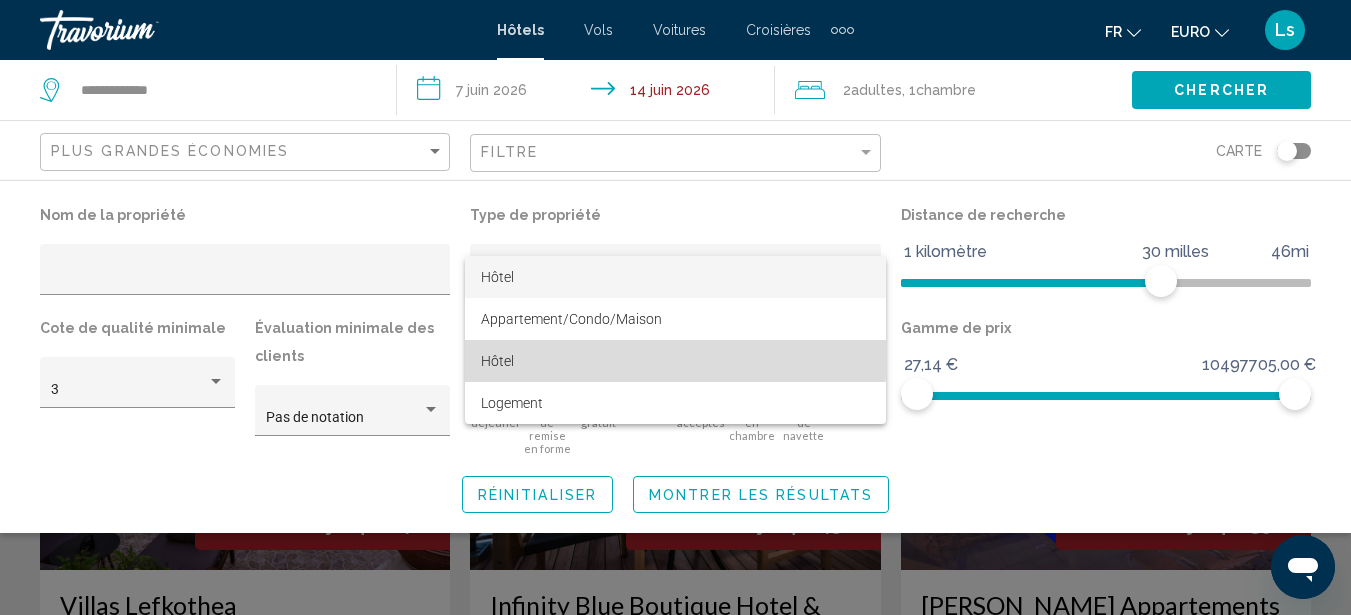 click on "Hôtel" at bounding box center [675, 361] 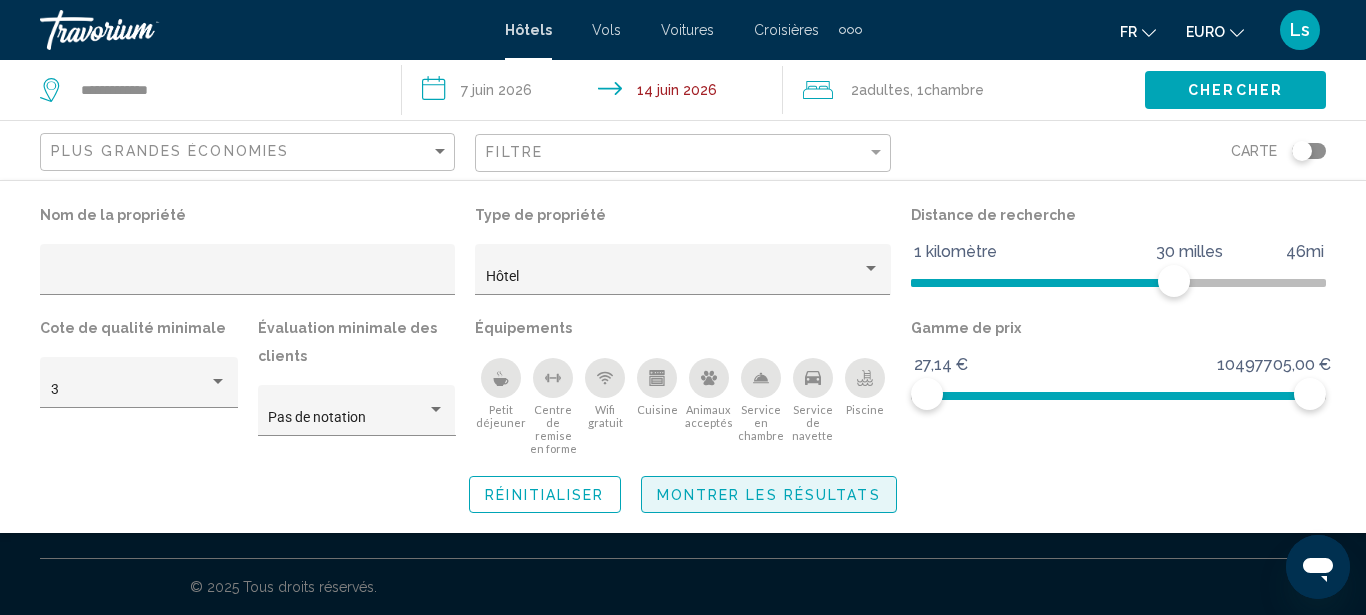 click on "Montrer les résultats" 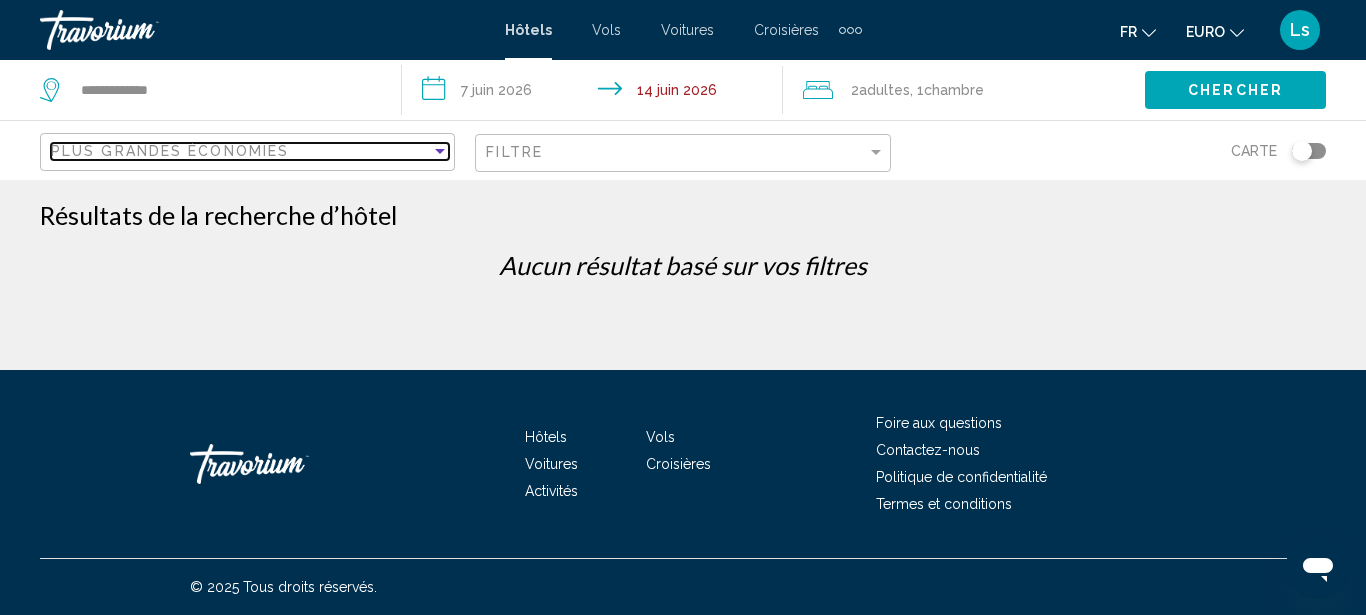 click on "Plus grandes économies" at bounding box center (170, 151) 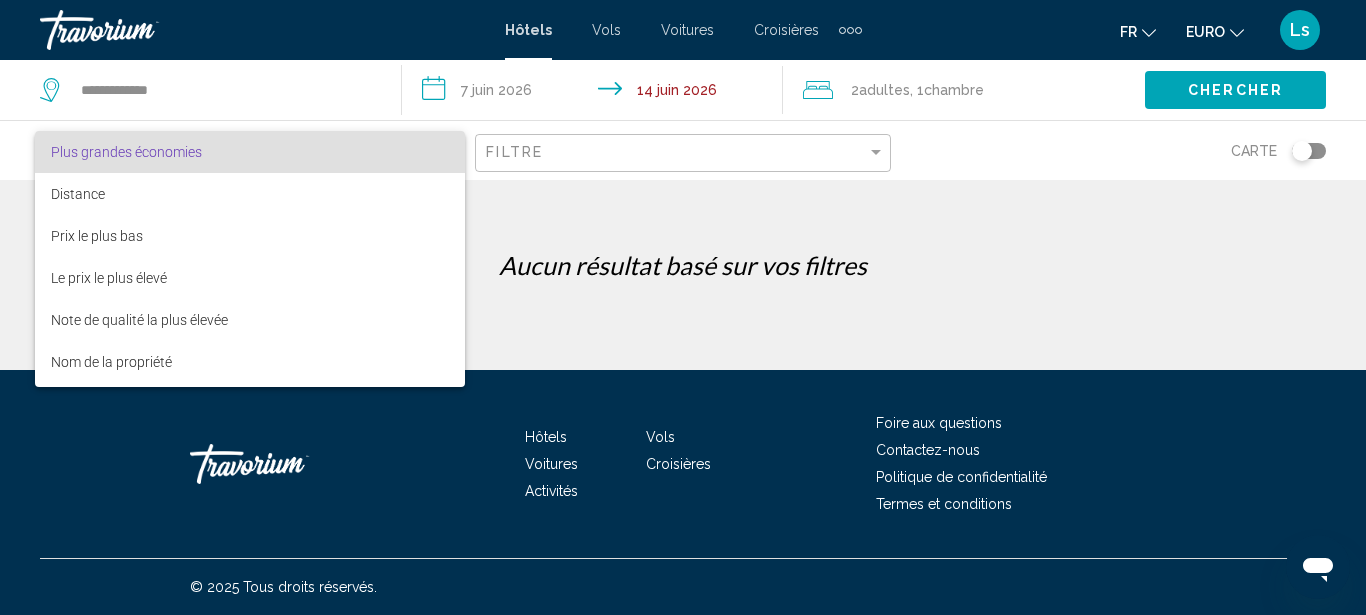 click at bounding box center [683, 307] 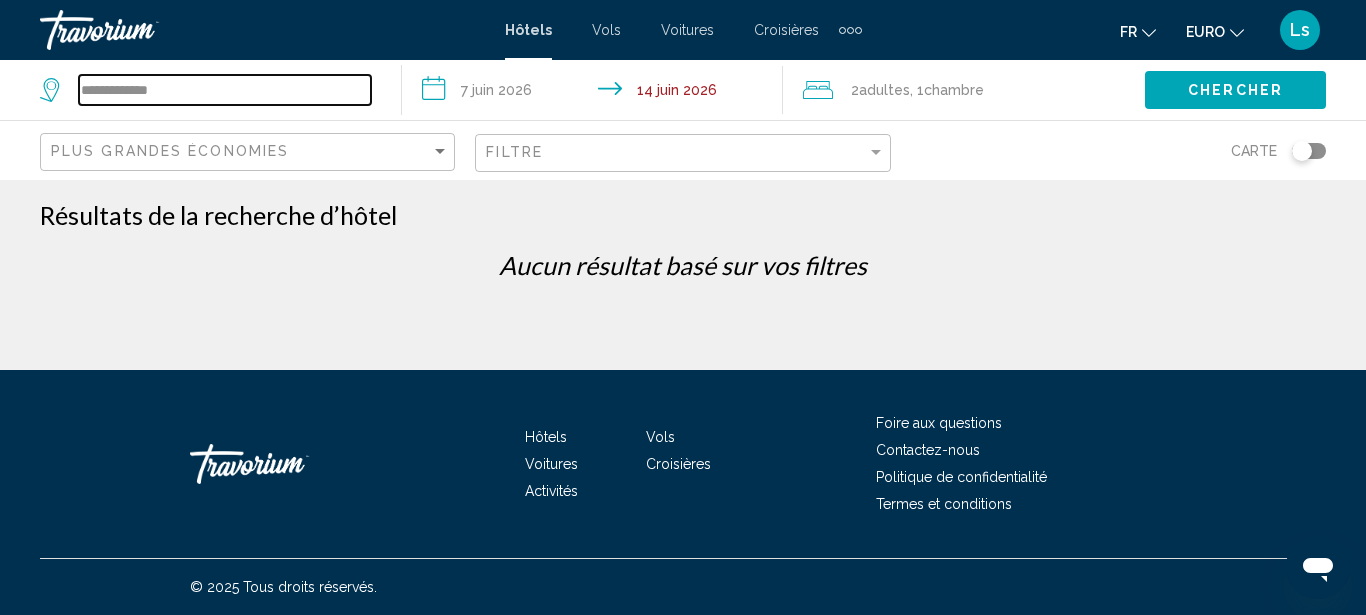 click on "**********" at bounding box center [225, 90] 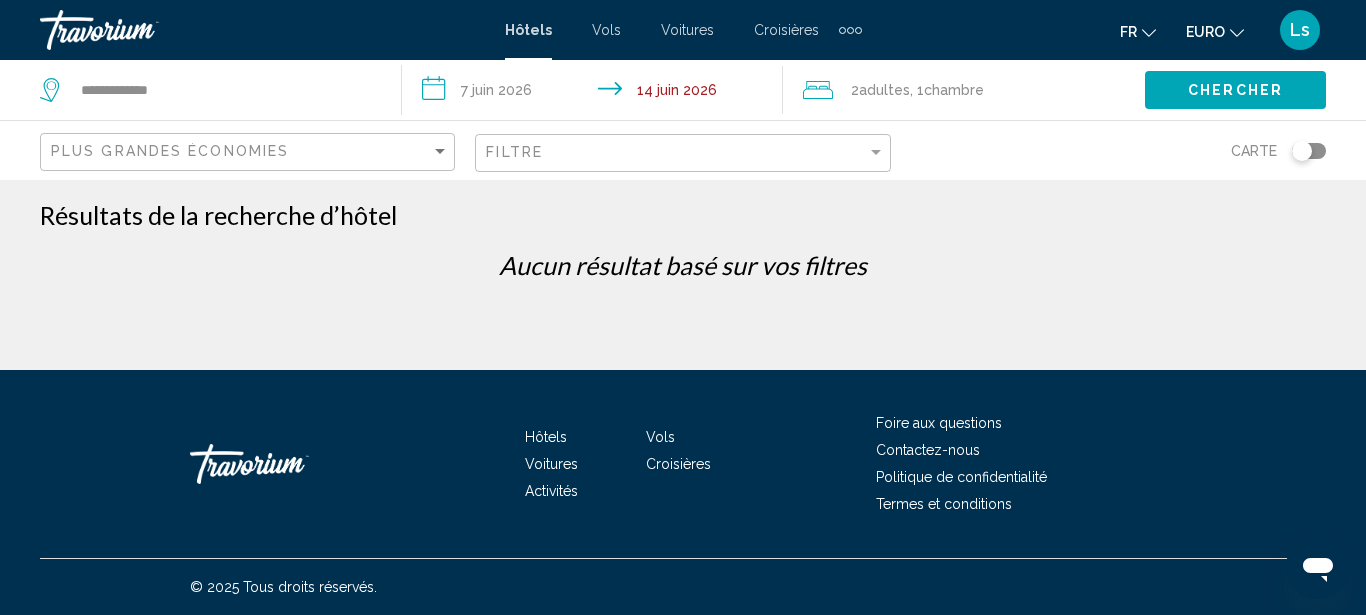 click on "Chercher" 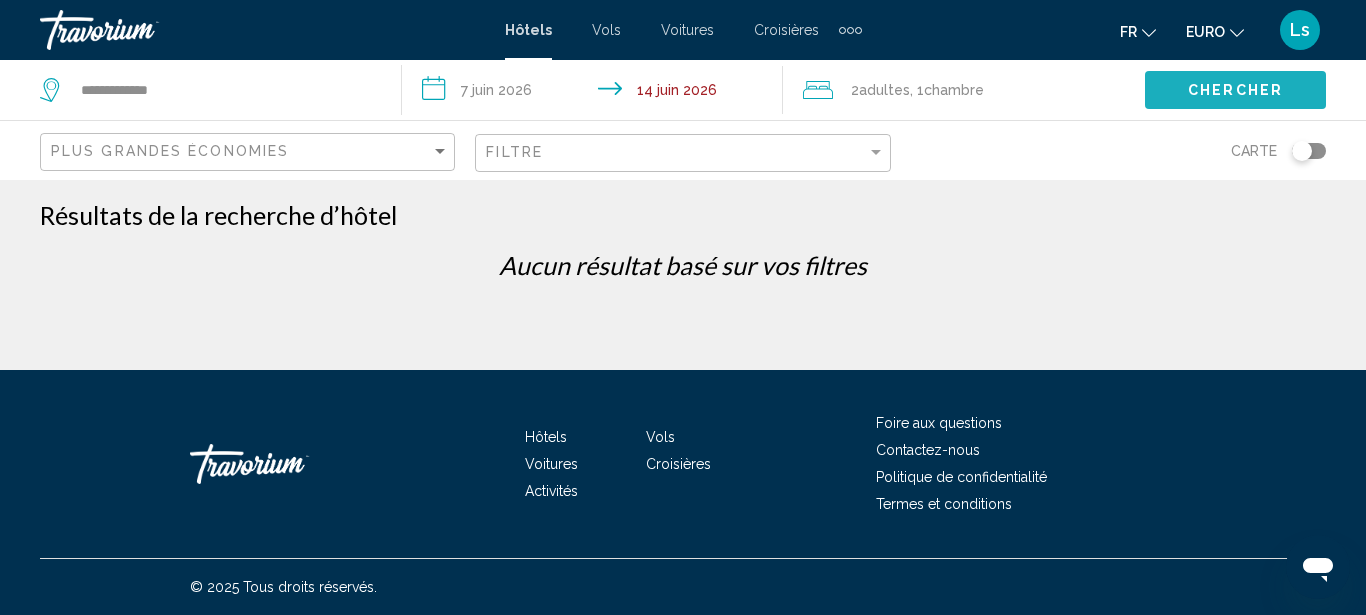 click on "Chercher" 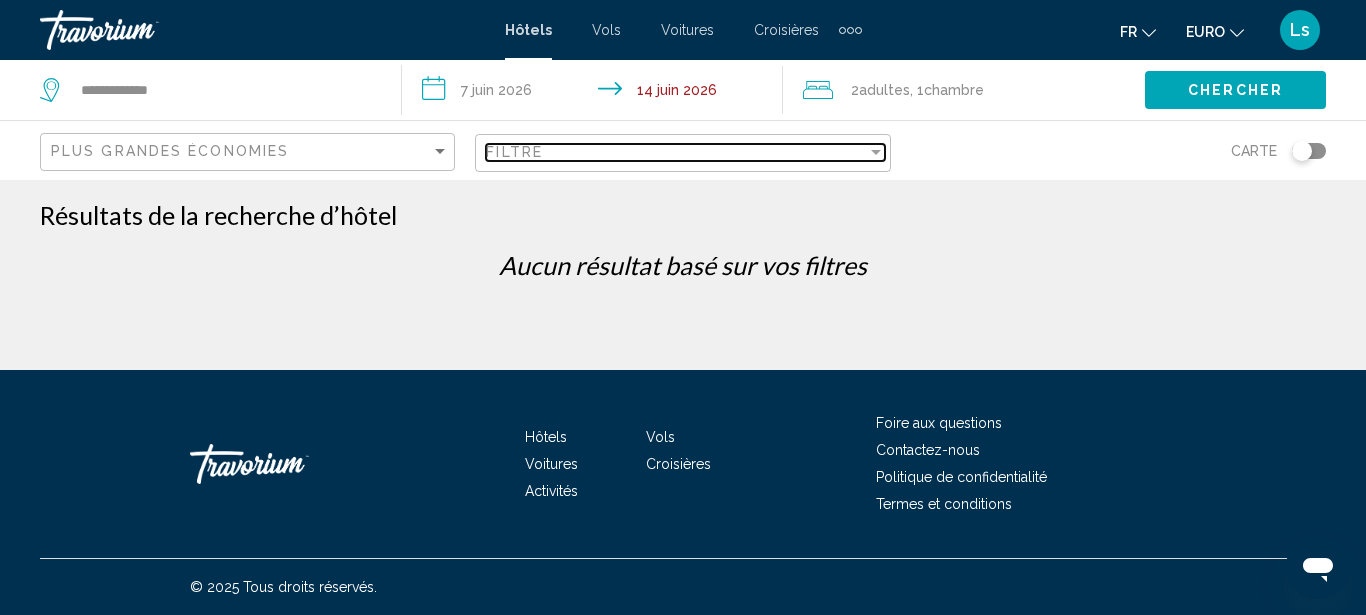 click on "Filtre" at bounding box center [676, 152] 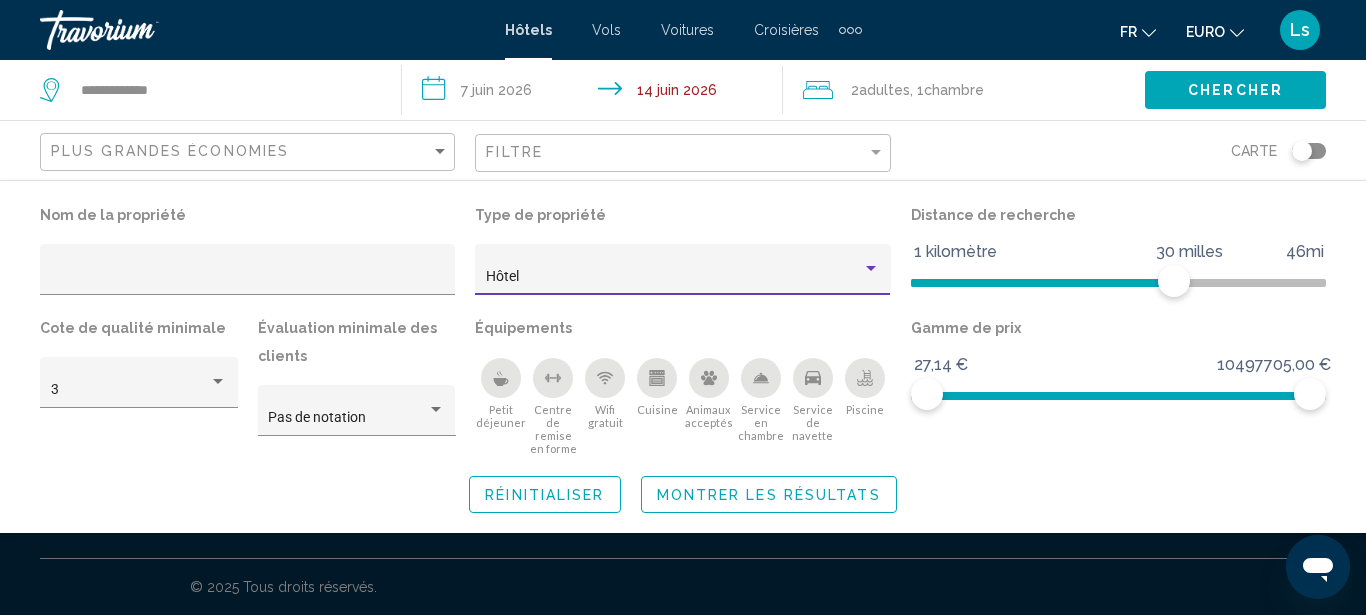 click on "Hôtel" at bounding box center [674, 277] 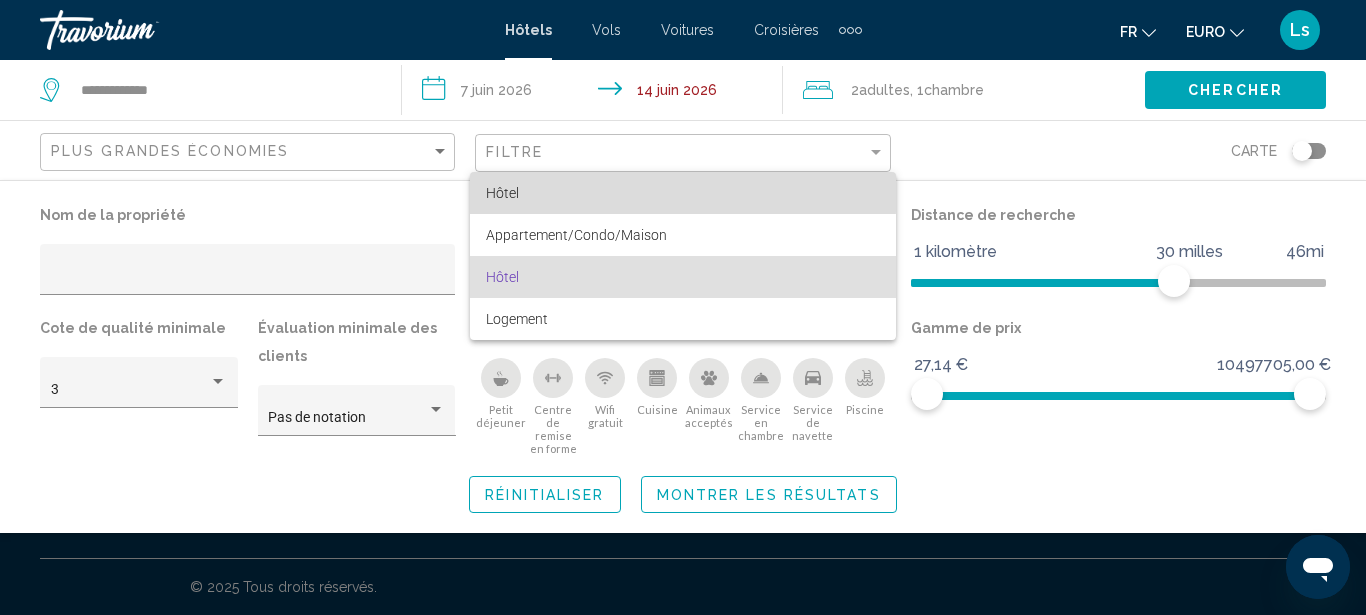 click on "Hôtel" at bounding box center (683, 193) 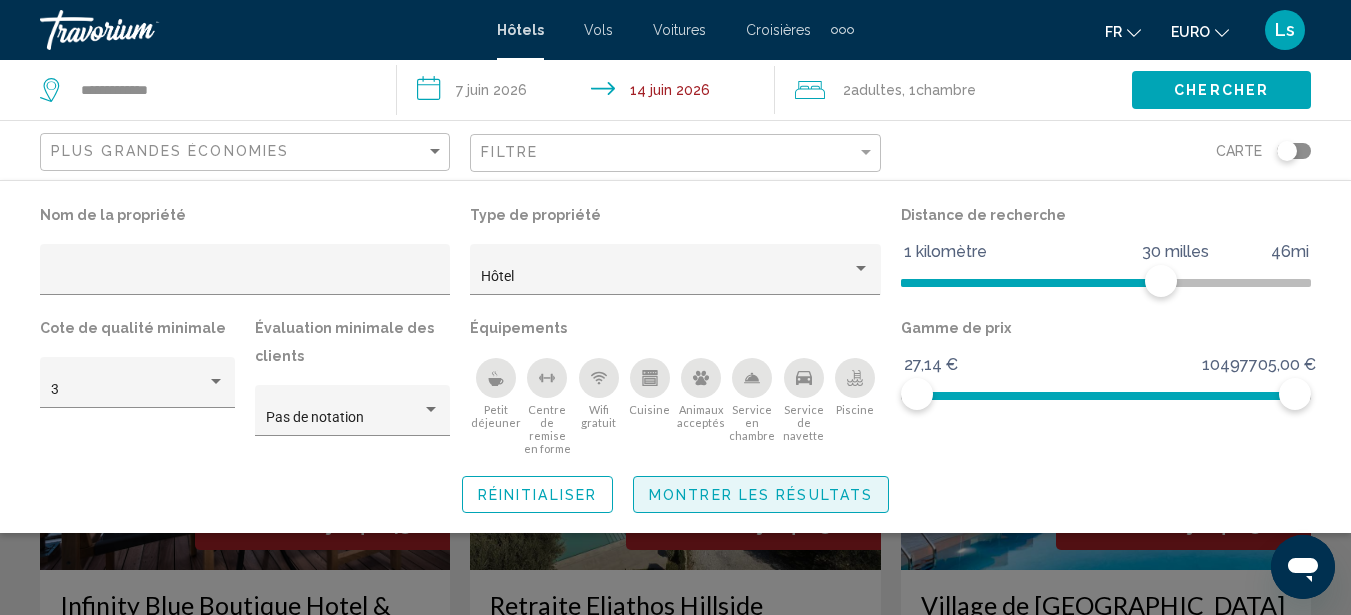click on "Montrer les résultats" 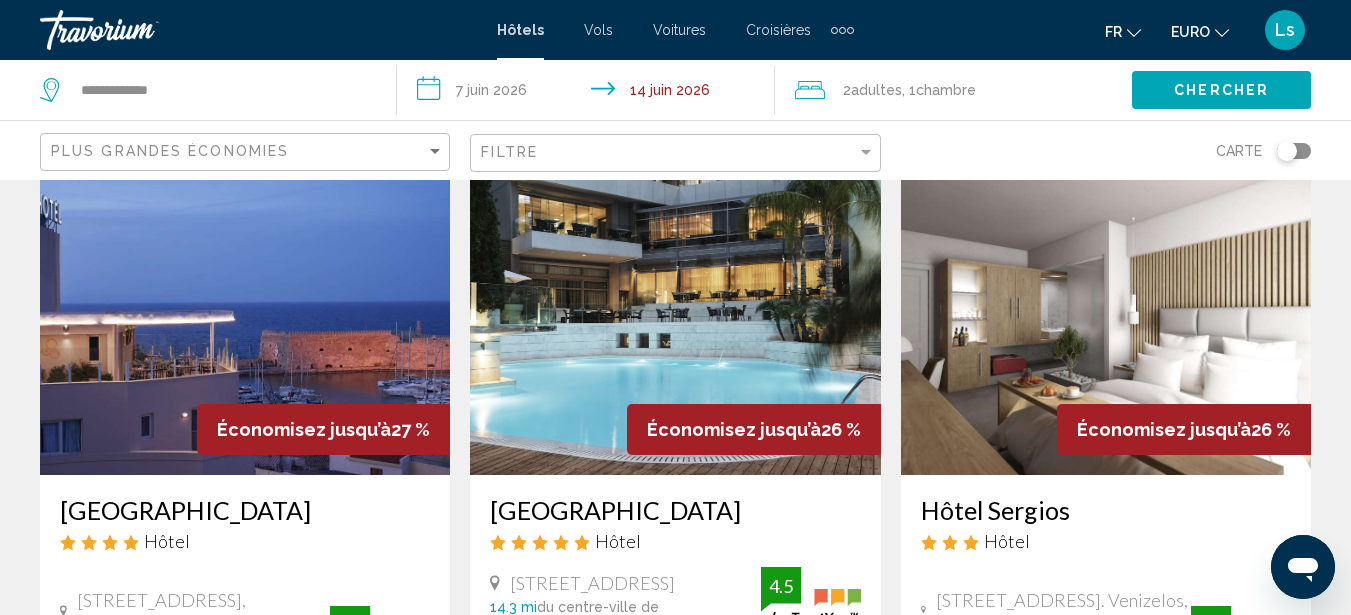 scroll, scrollTop: 907, scrollLeft: 0, axis: vertical 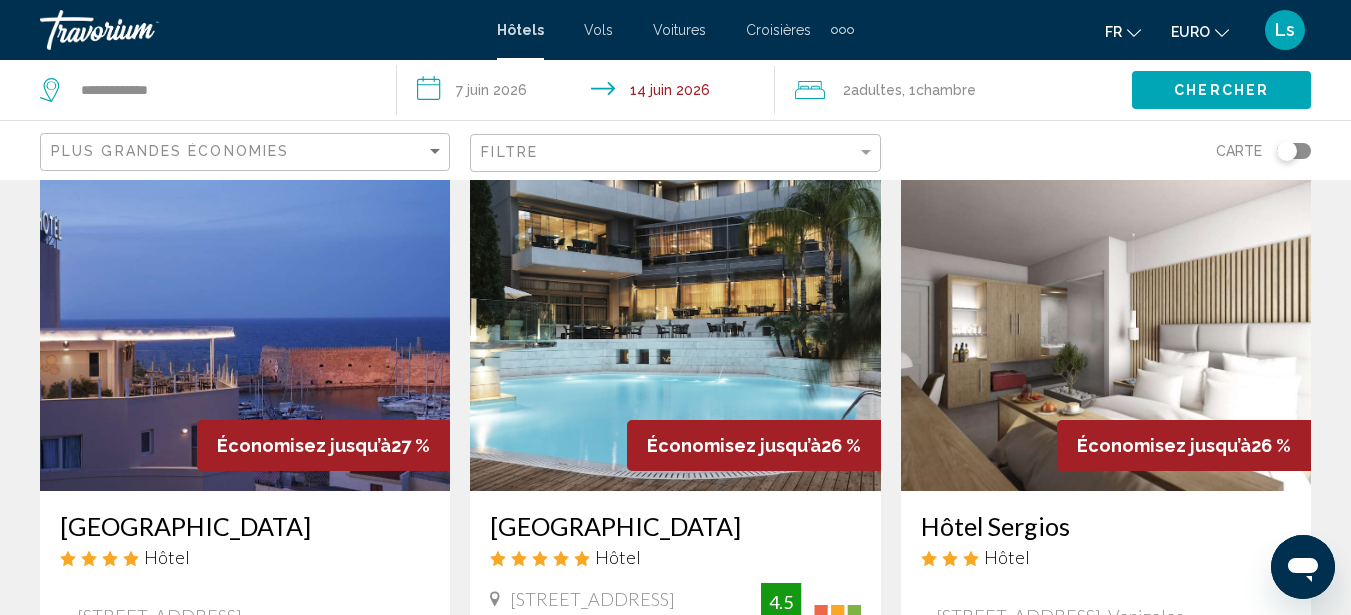 click at bounding box center (245, 331) 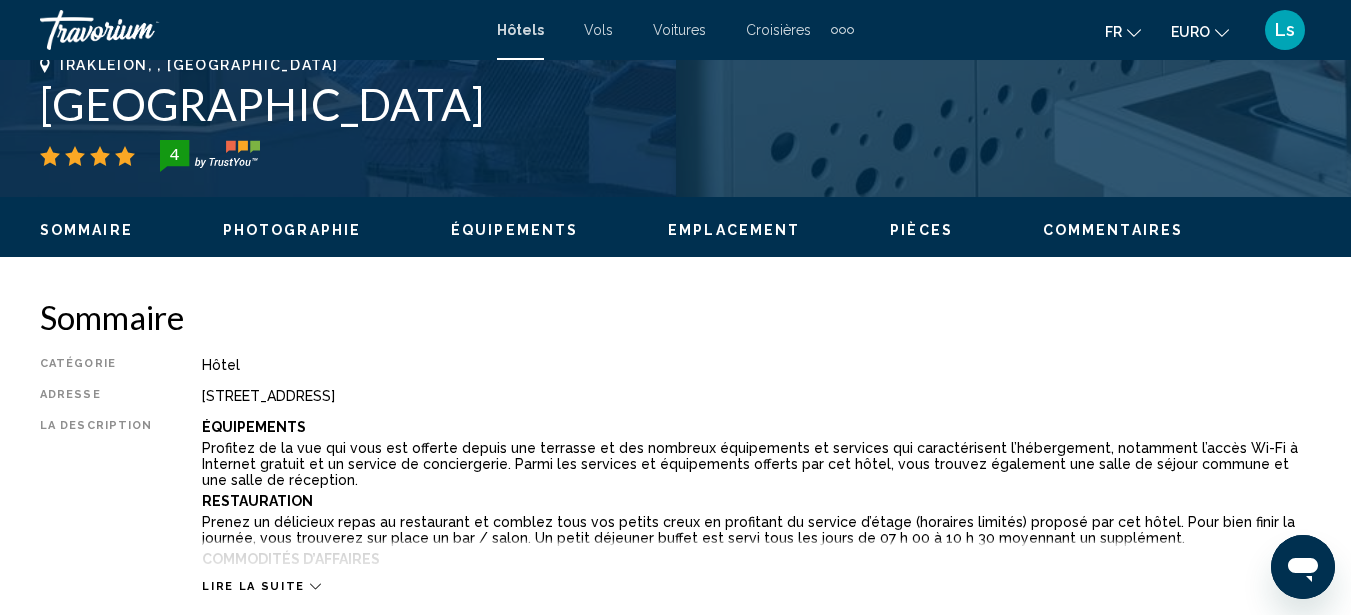 scroll, scrollTop: 840, scrollLeft: 0, axis: vertical 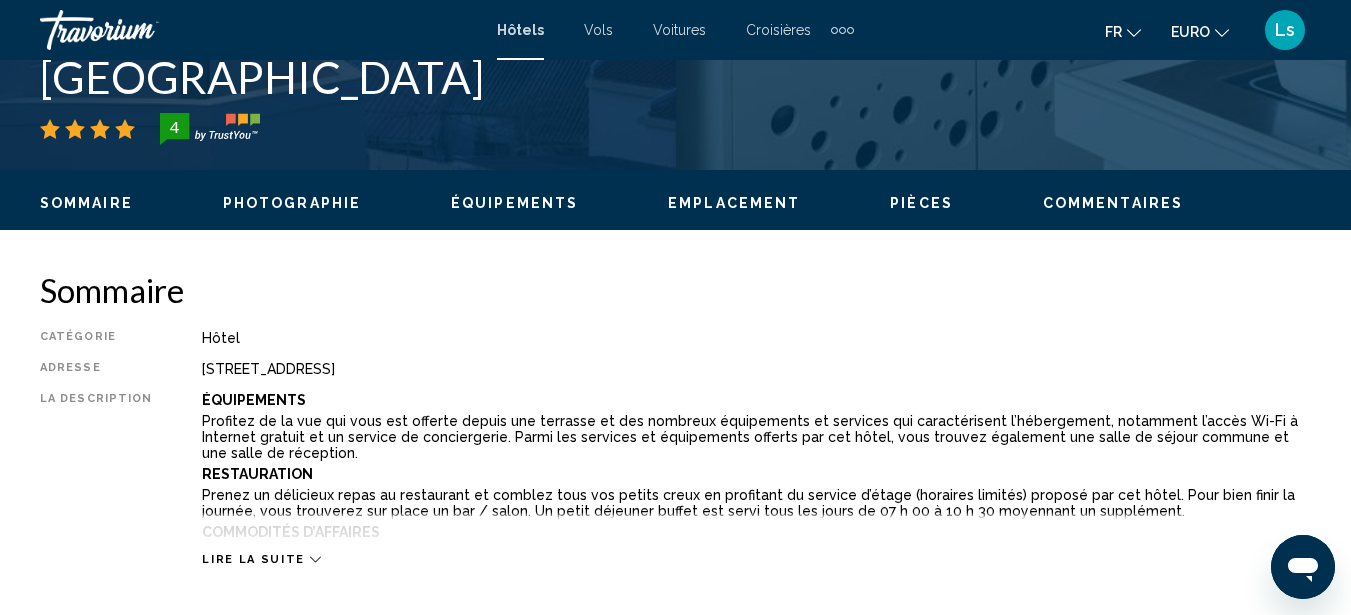 click on "Sommaire
Photographie
Équipements
Emplacement
Pièces
Commentaires
Voir les disponibilités" 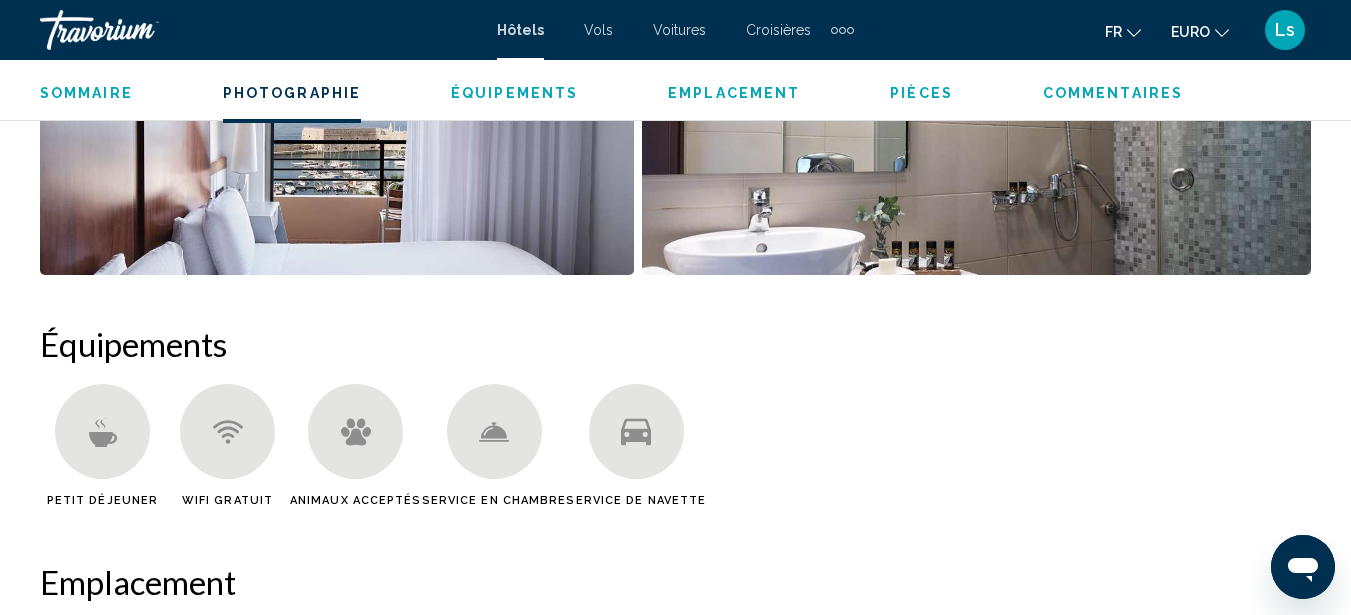 scroll, scrollTop: 1927, scrollLeft: 0, axis: vertical 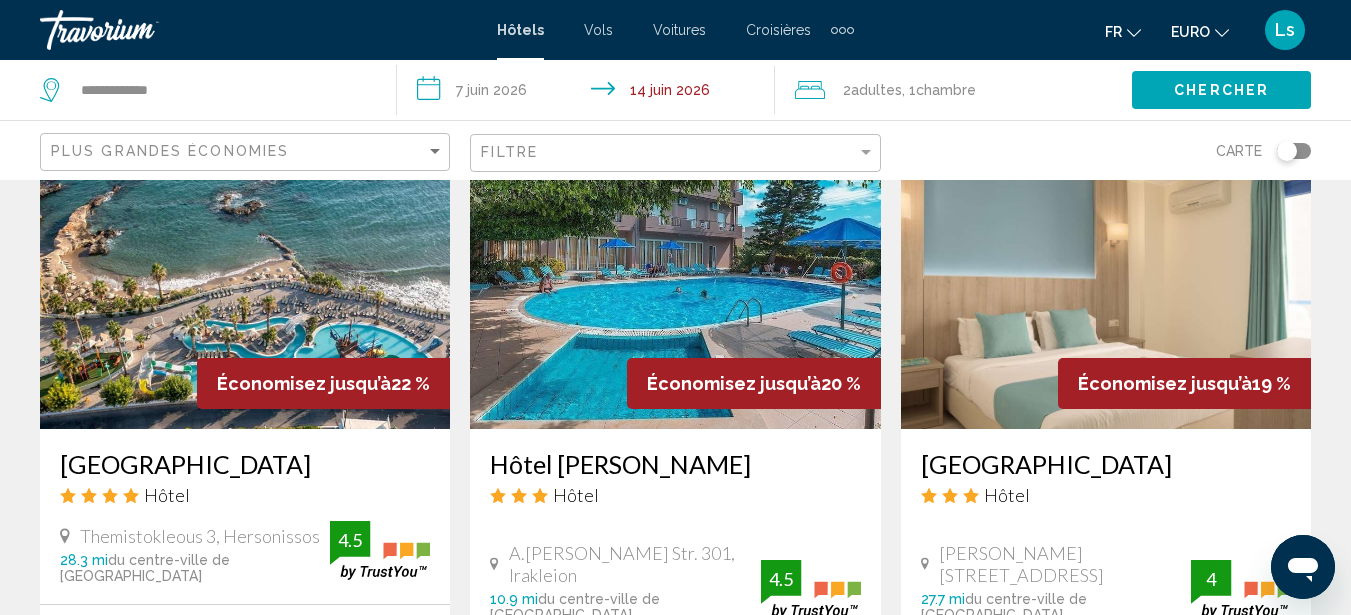 click at bounding box center [245, 269] 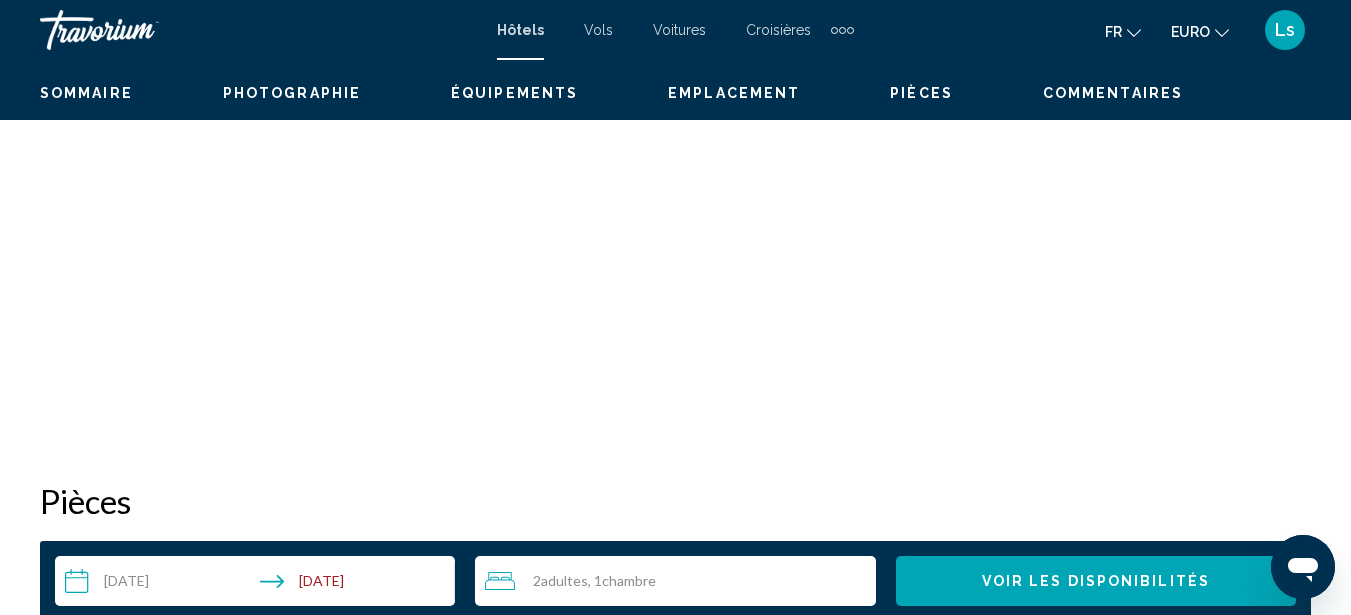 scroll, scrollTop: 0, scrollLeft: 0, axis: both 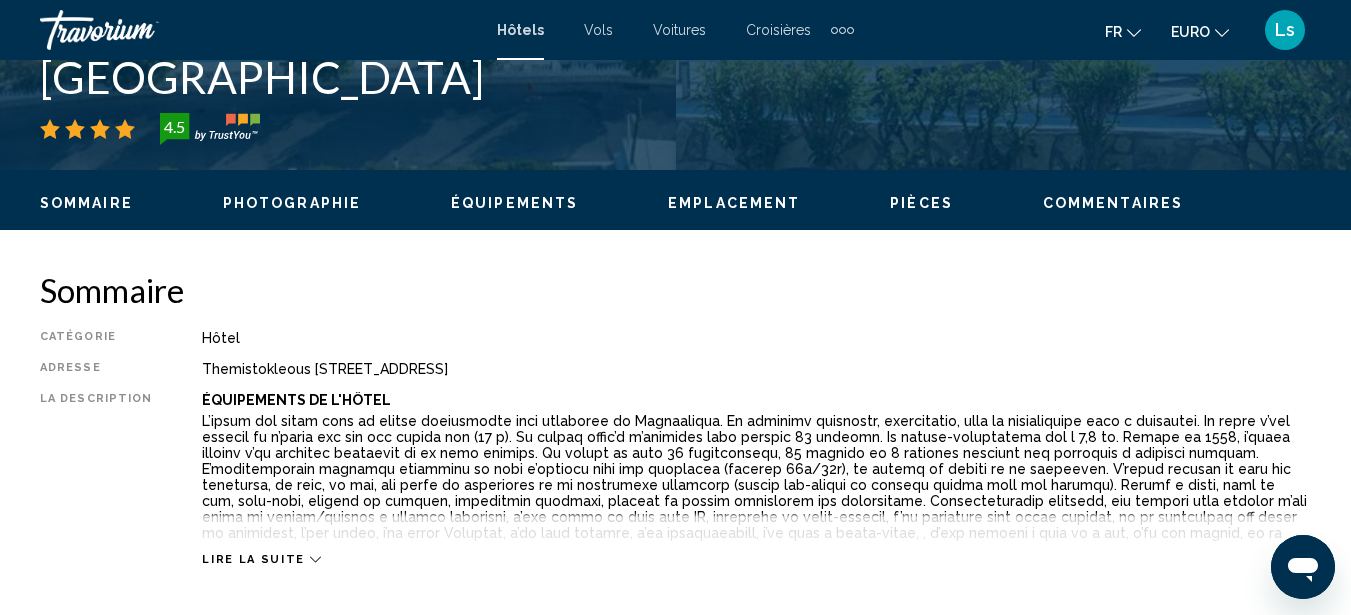 click on "Sommaire
Photographie
Équipements
Emplacement
Pièces
Commentaires
Voir les disponibilités" 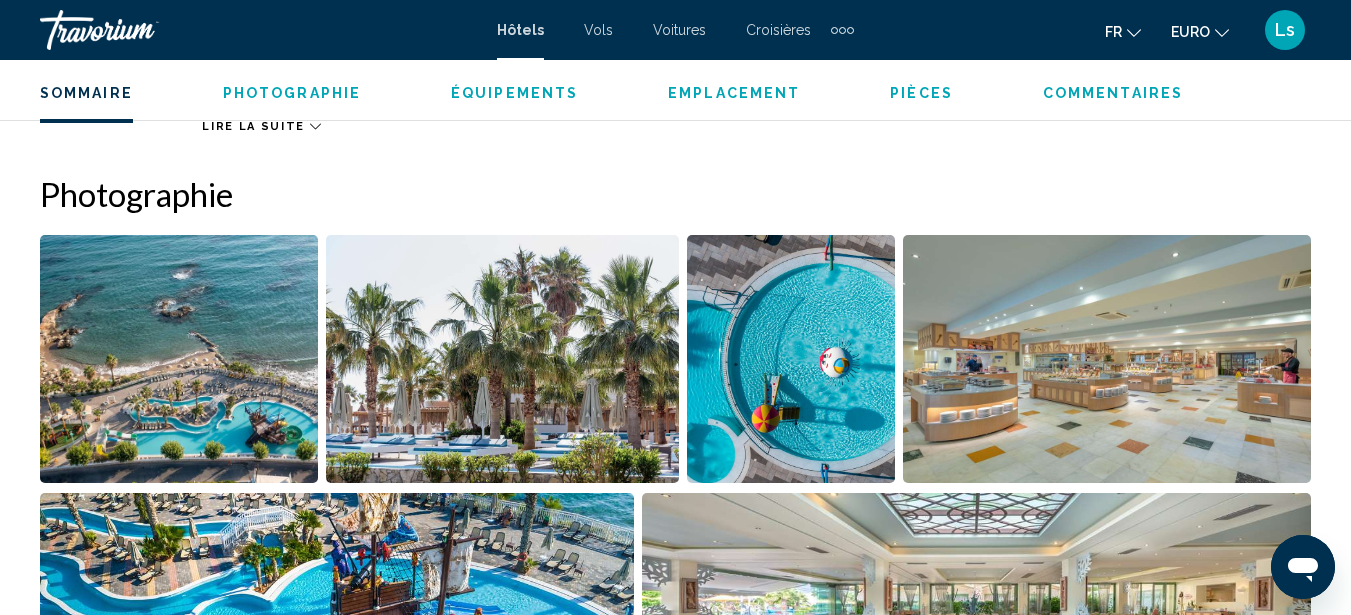 scroll, scrollTop: 1327, scrollLeft: 0, axis: vertical 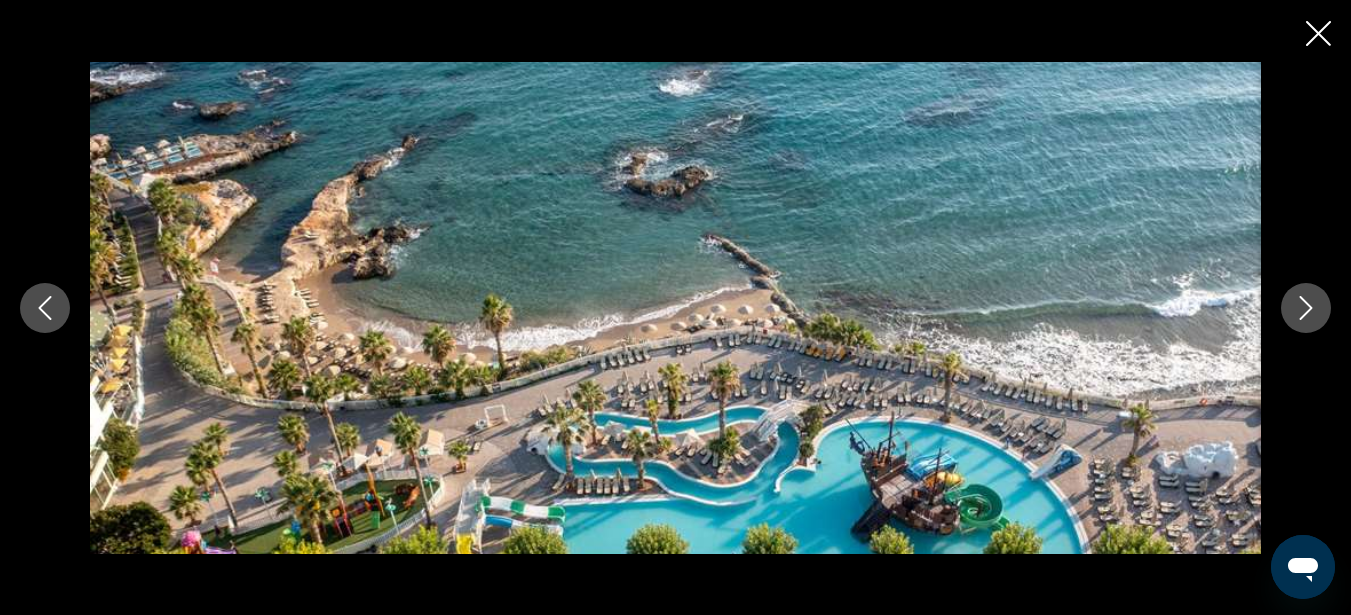 click at bounding box center (1306, 308) 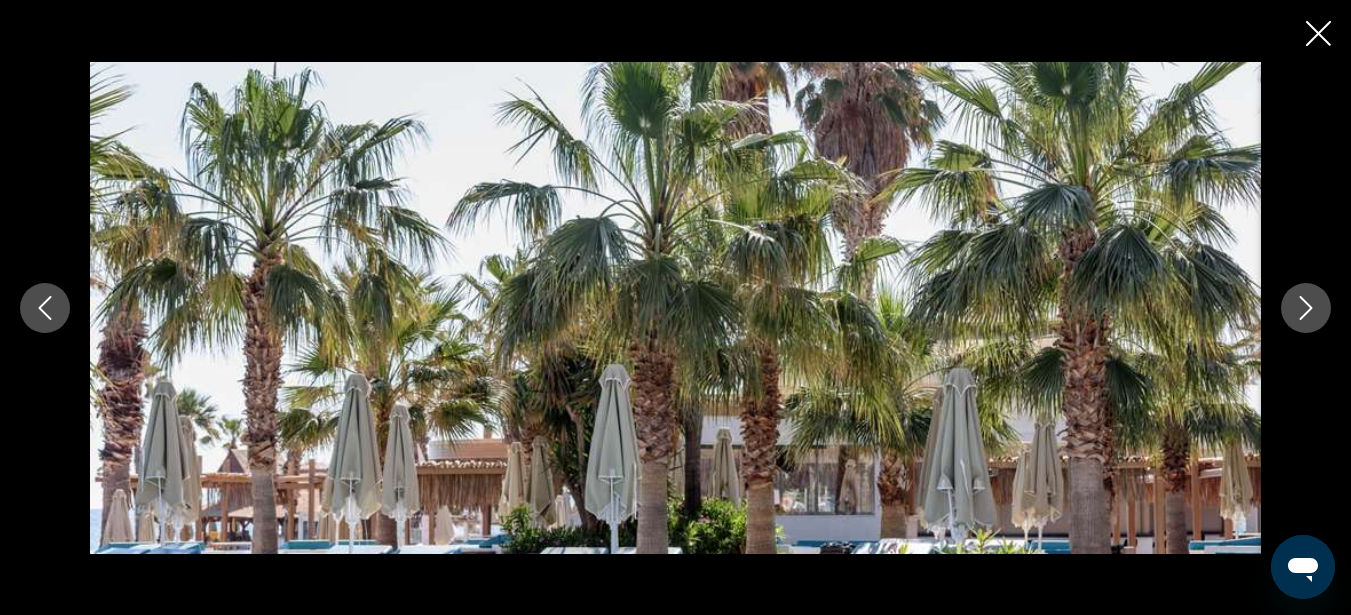 click at bounding box center (1306, 308) 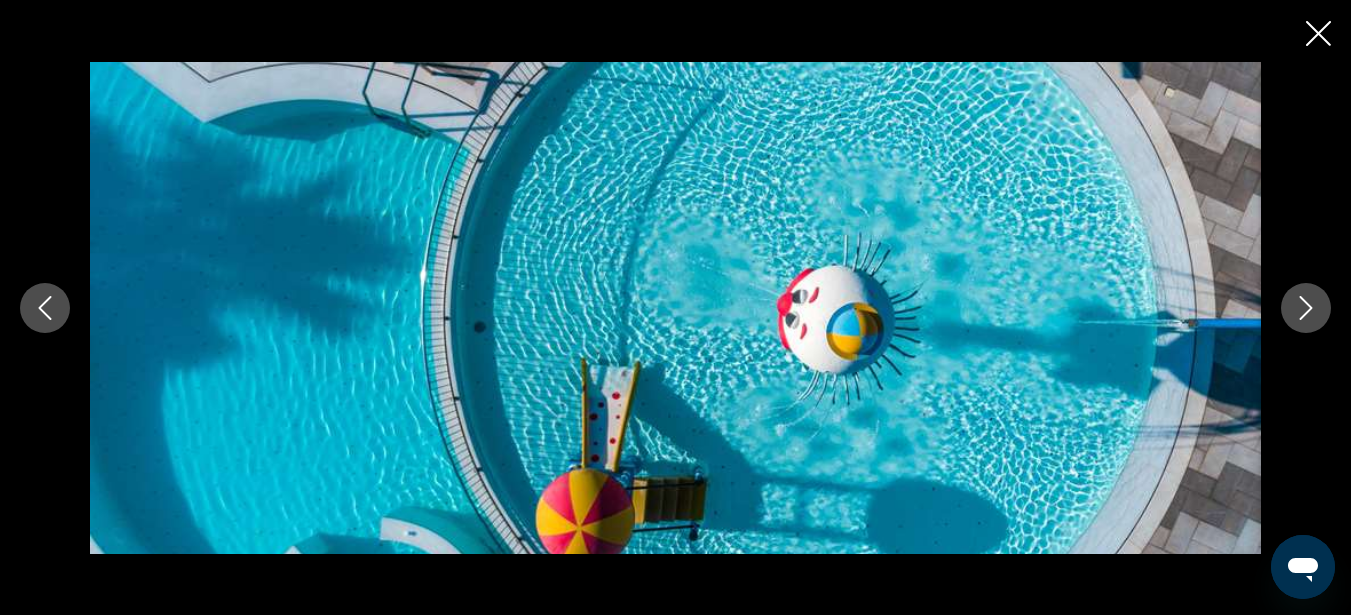 click at bounding box center [1306, 308] 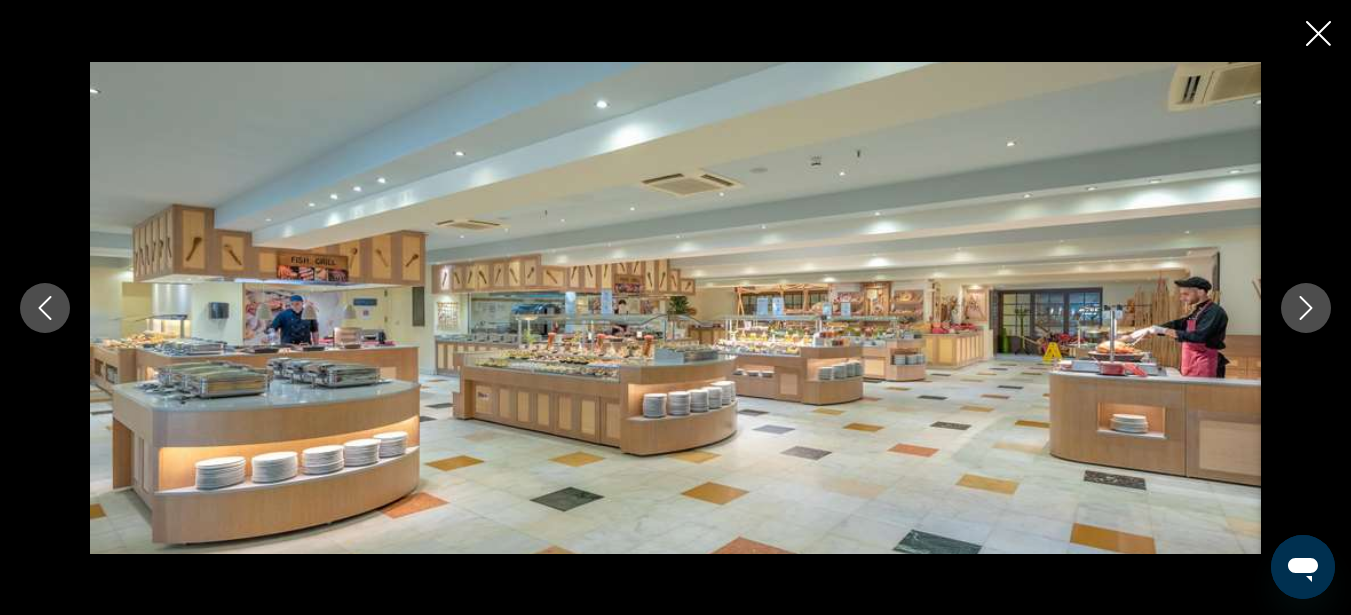 click at bounding box center [1306, 308] 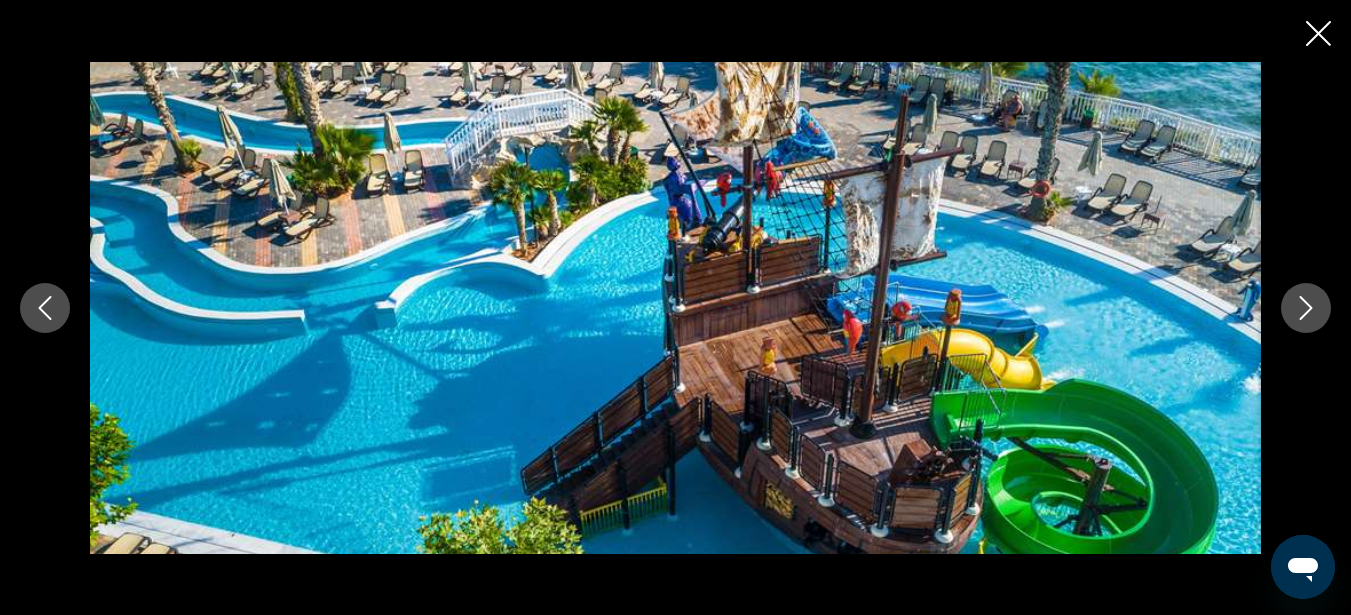 click at bounding box center (1306, 308) 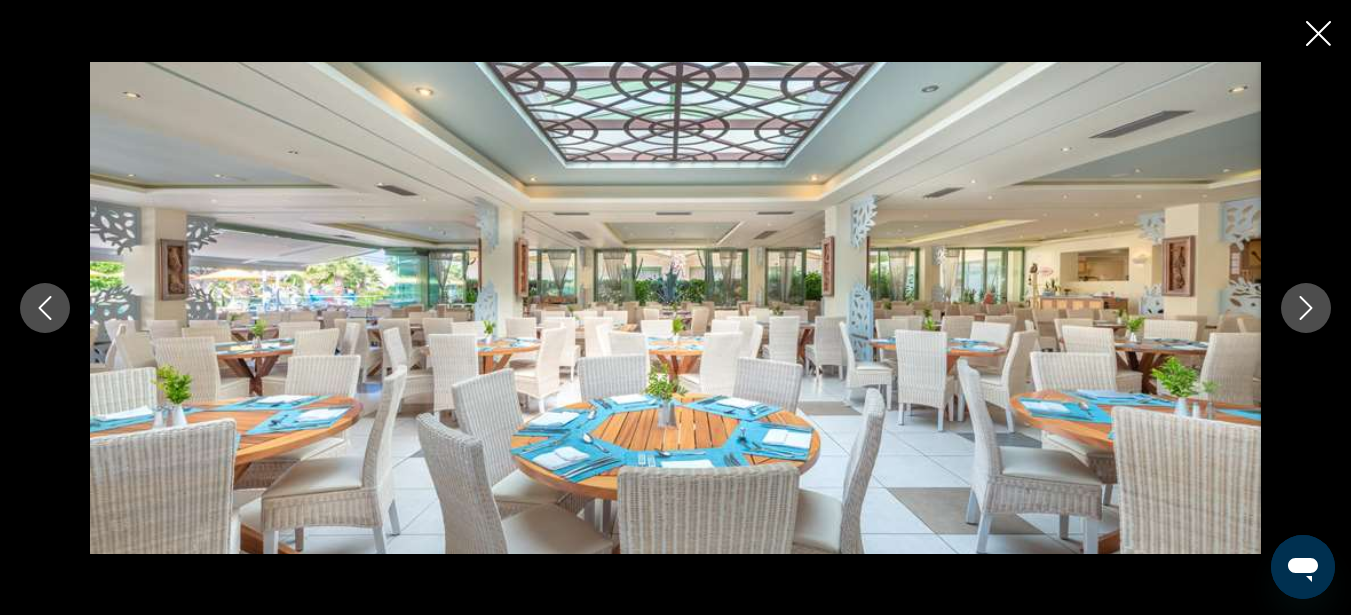 click at bounding box center [1306, 308] 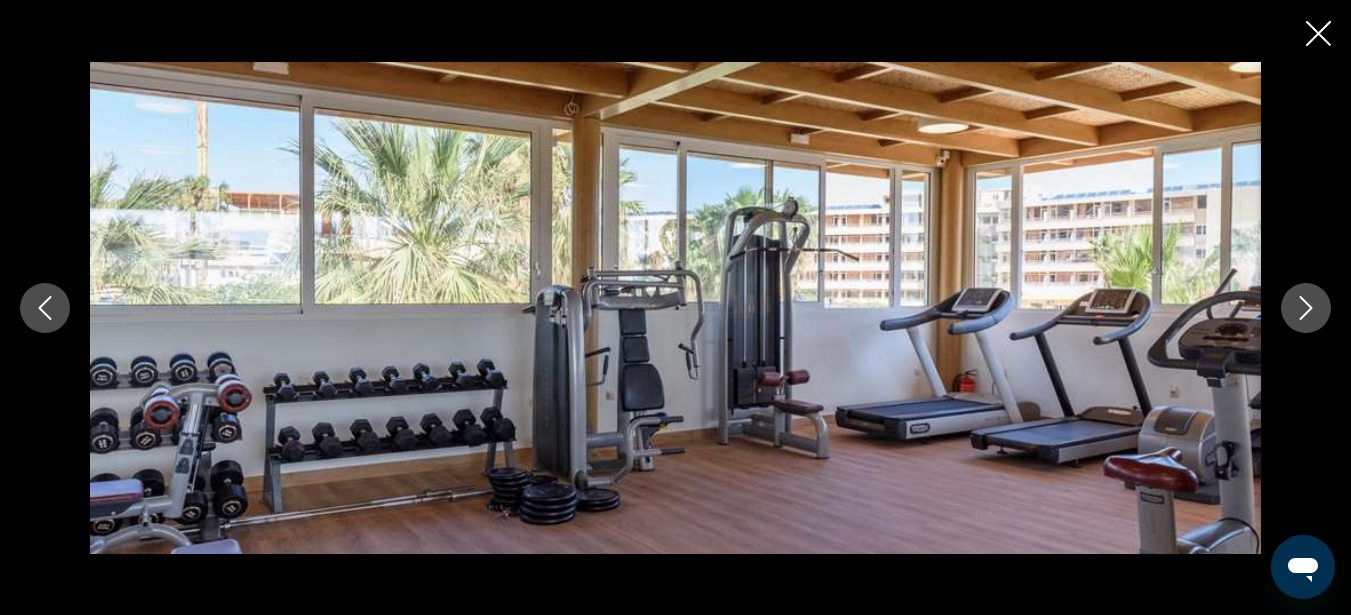 click at bounding box center (1306, 308) 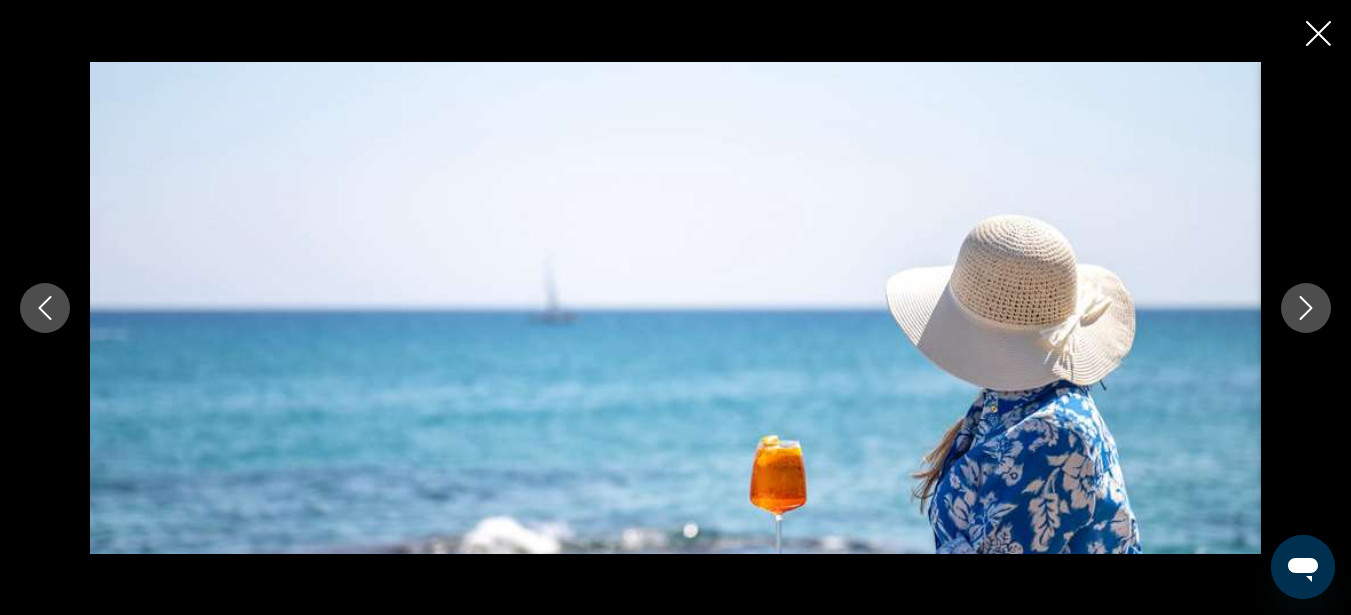 click at bounding box center (1306, 308) 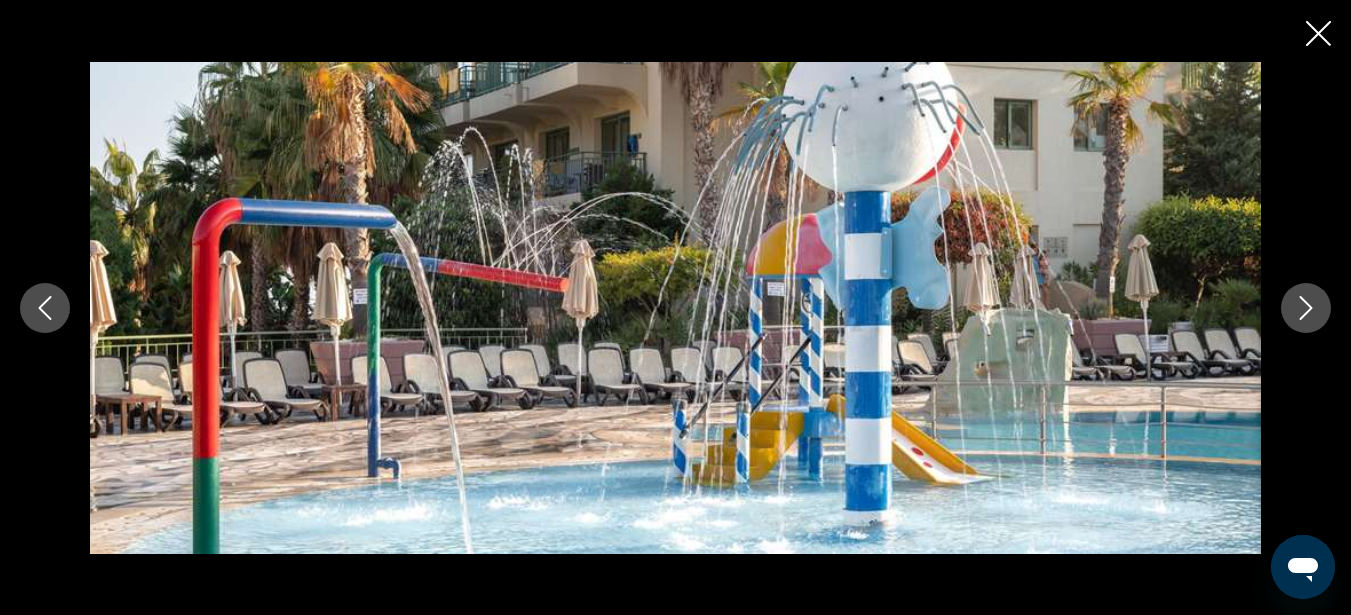 click at bounding box center (1306, 308) 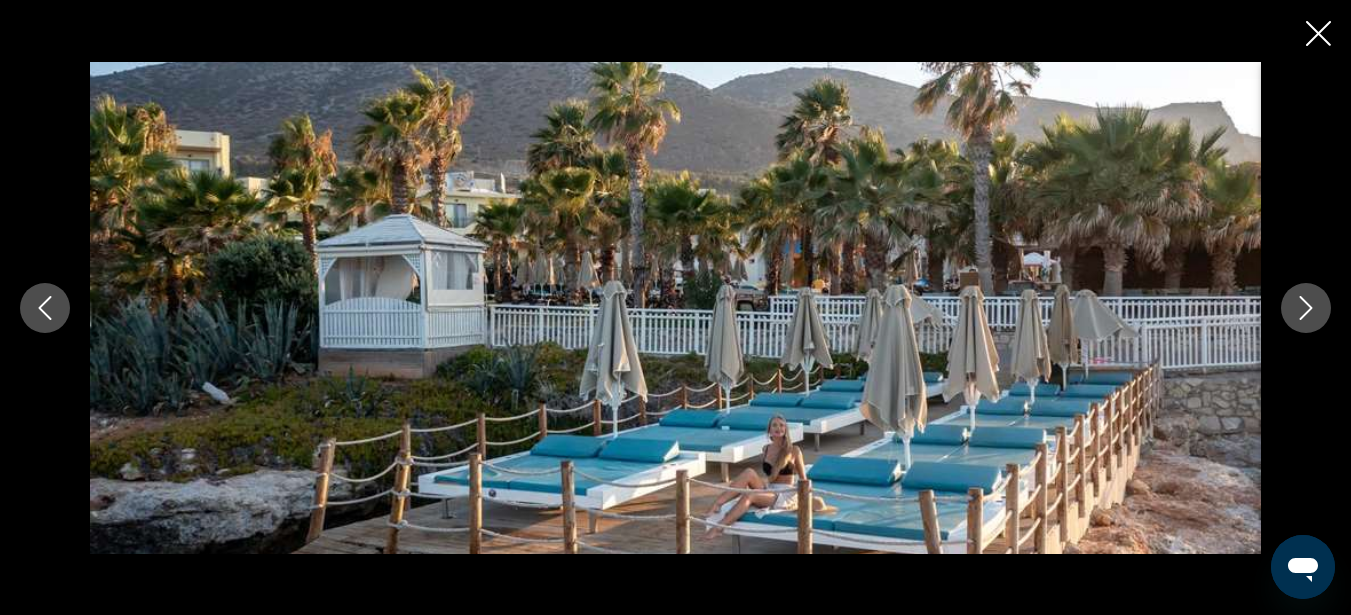 click at bounding box center [1306, 308] 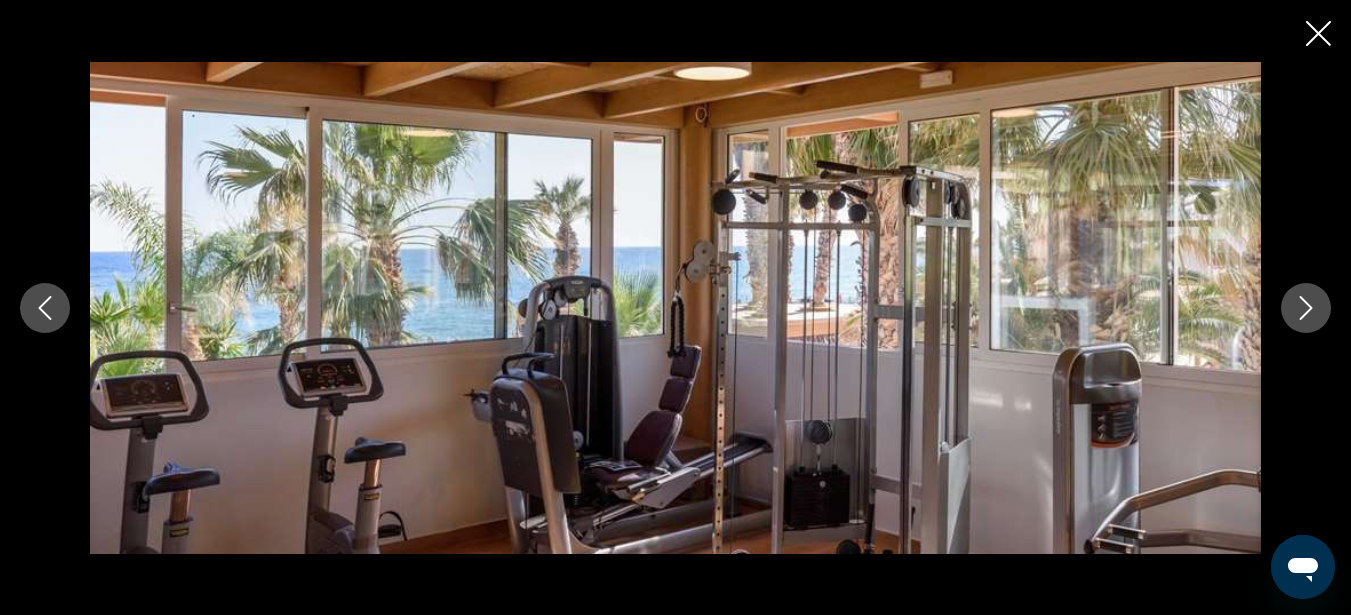 click at bounding box center (1306, 308) 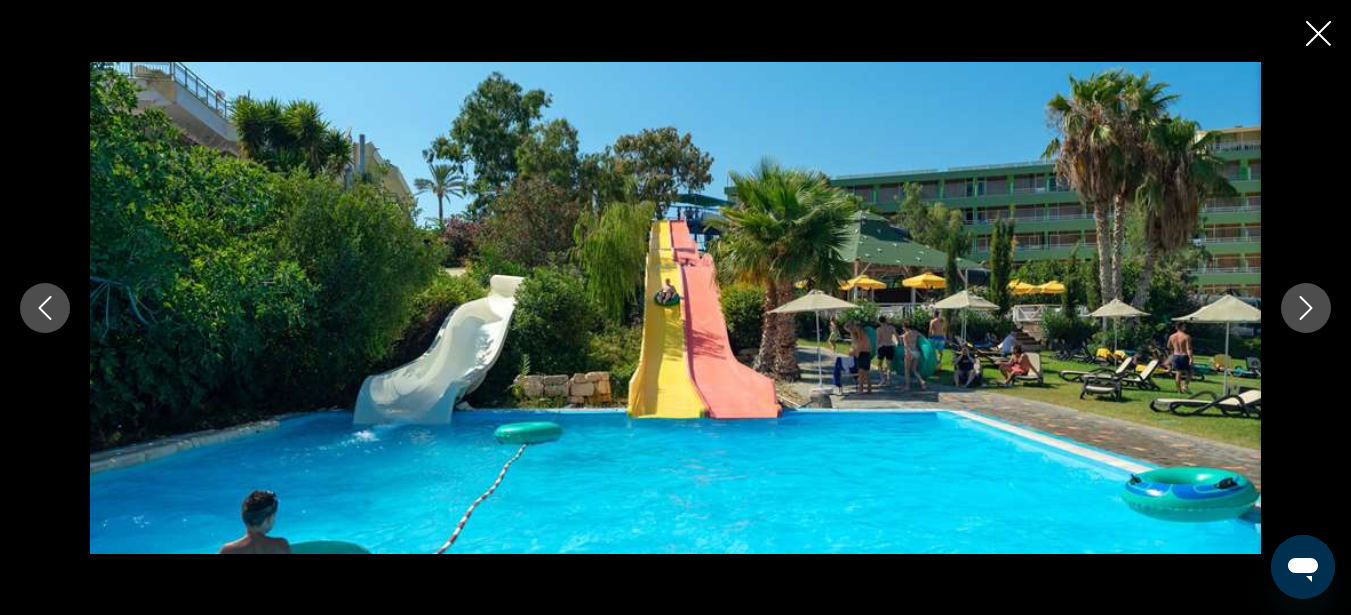 click at bounding box center [1306, 308] 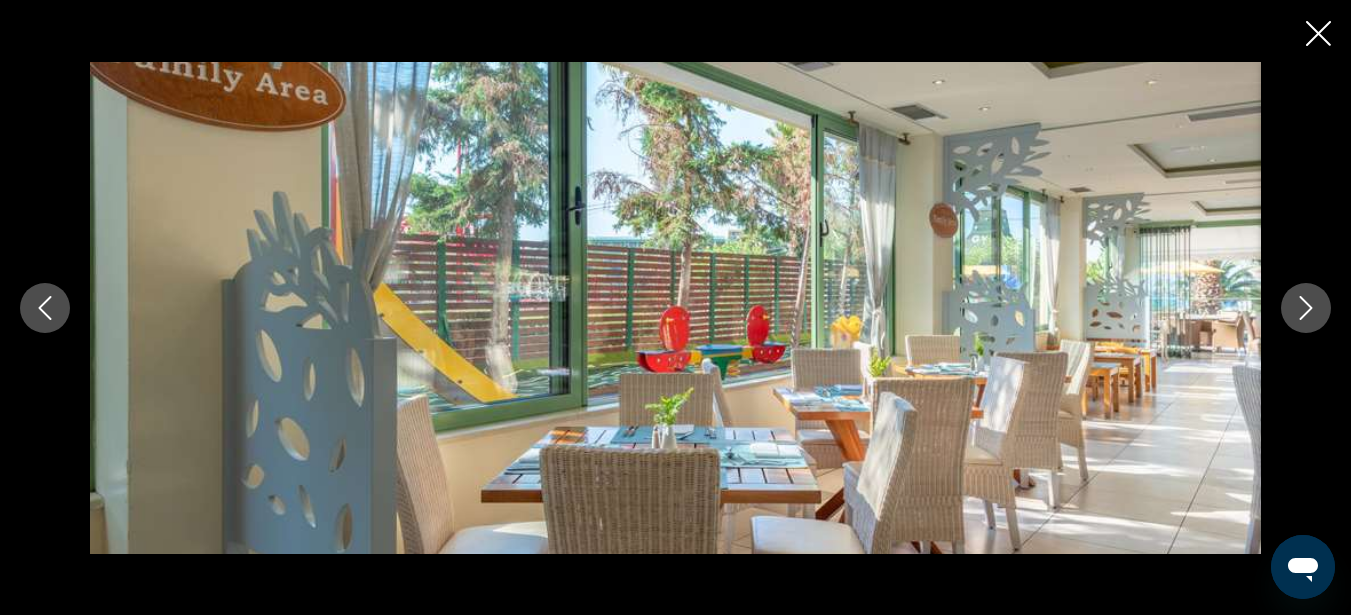 click at bounding box center (1306, 308) 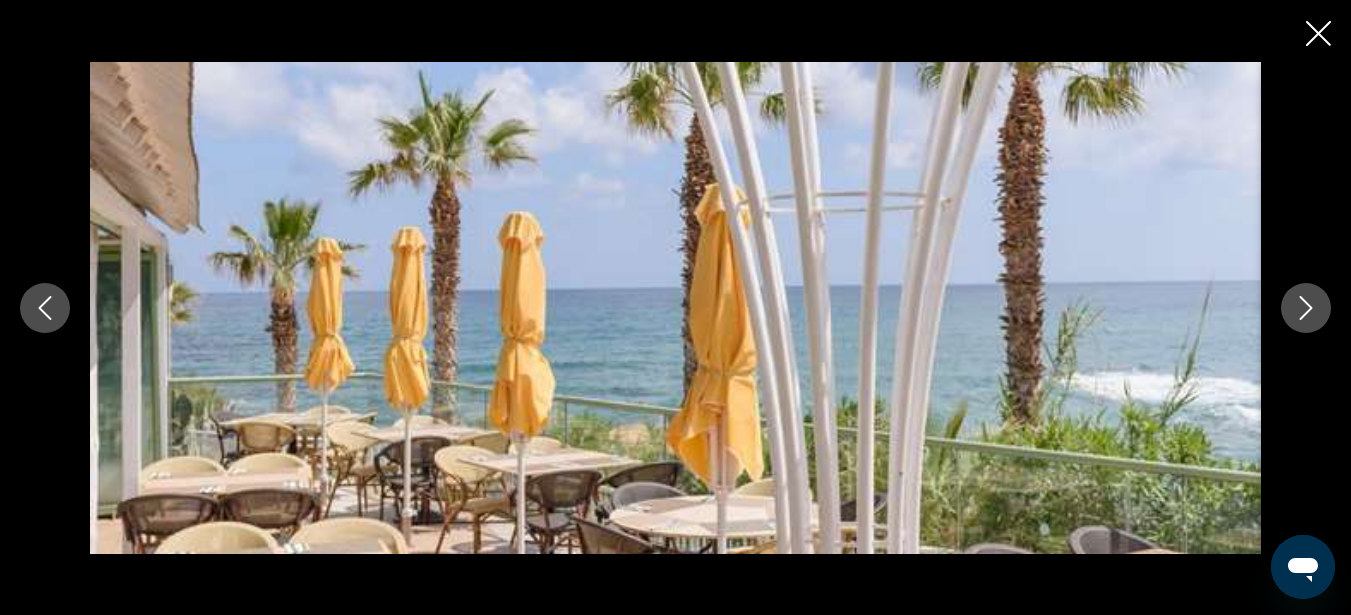 click at bounding box center (1306, 308) 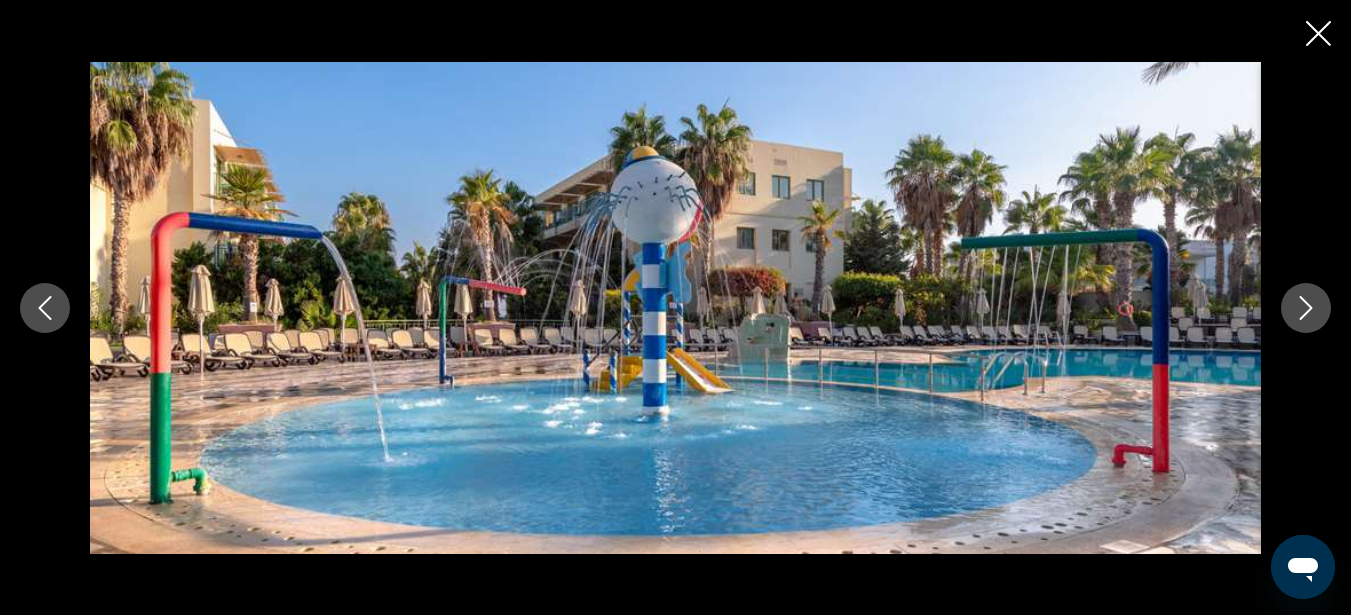click at bounding box center (1306, 308) 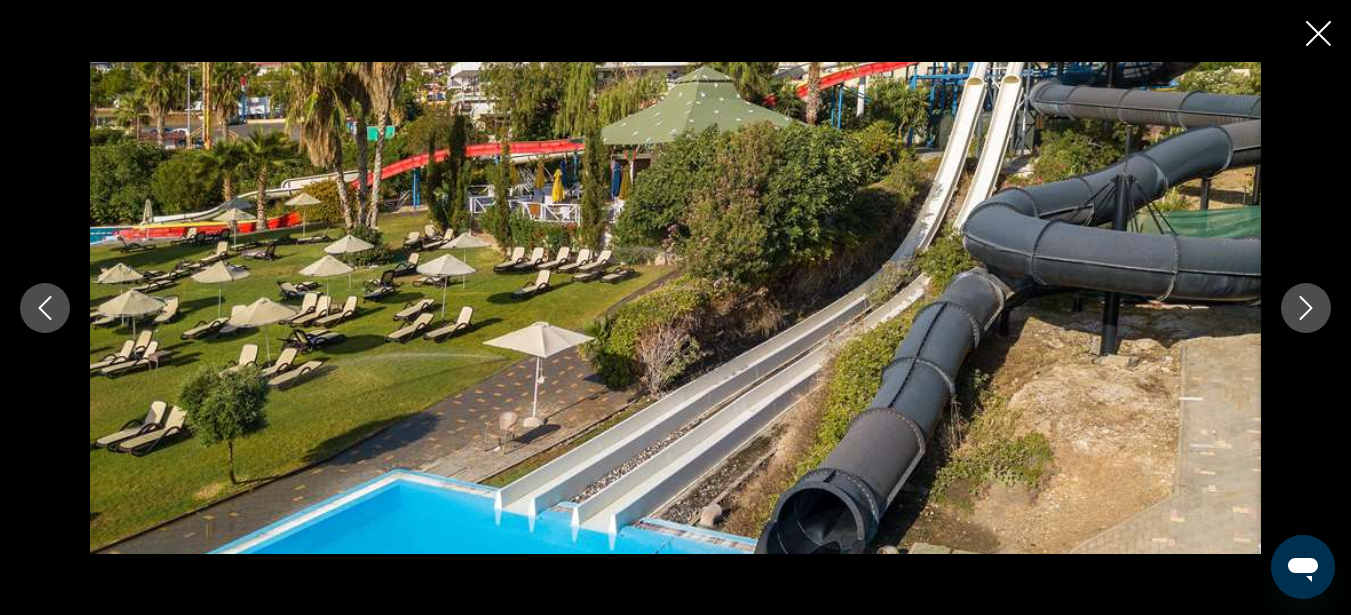 click at bounding box center [1306, 308] 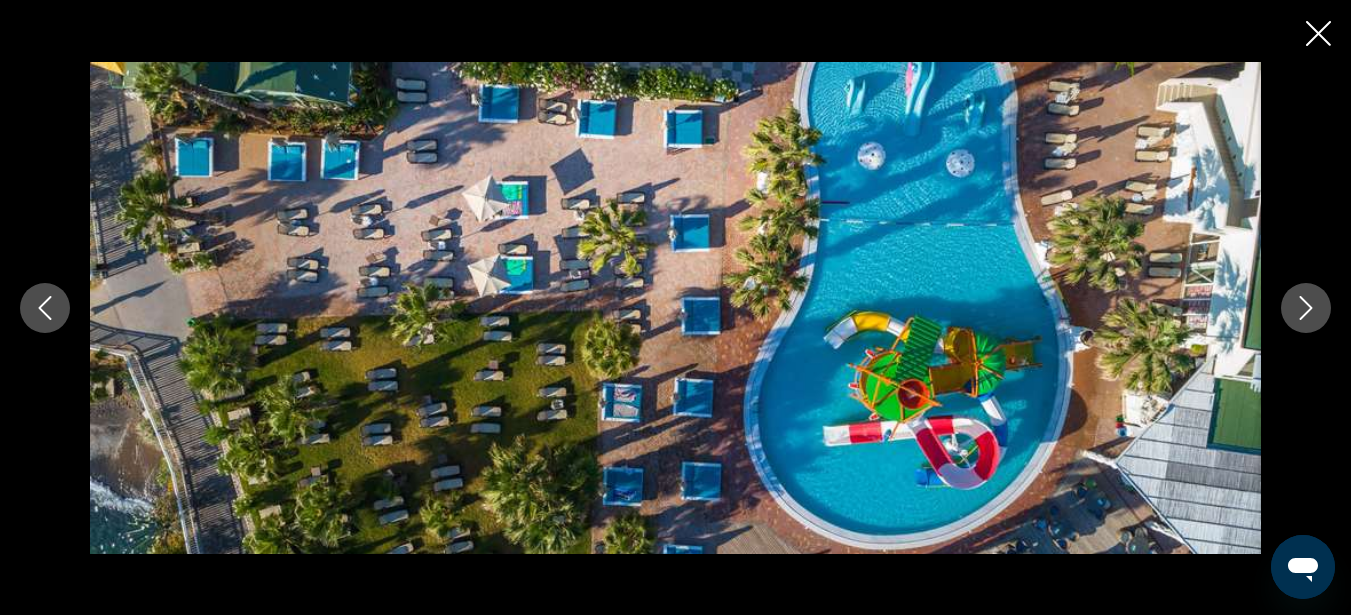 click at bounding box center [1306, 308] 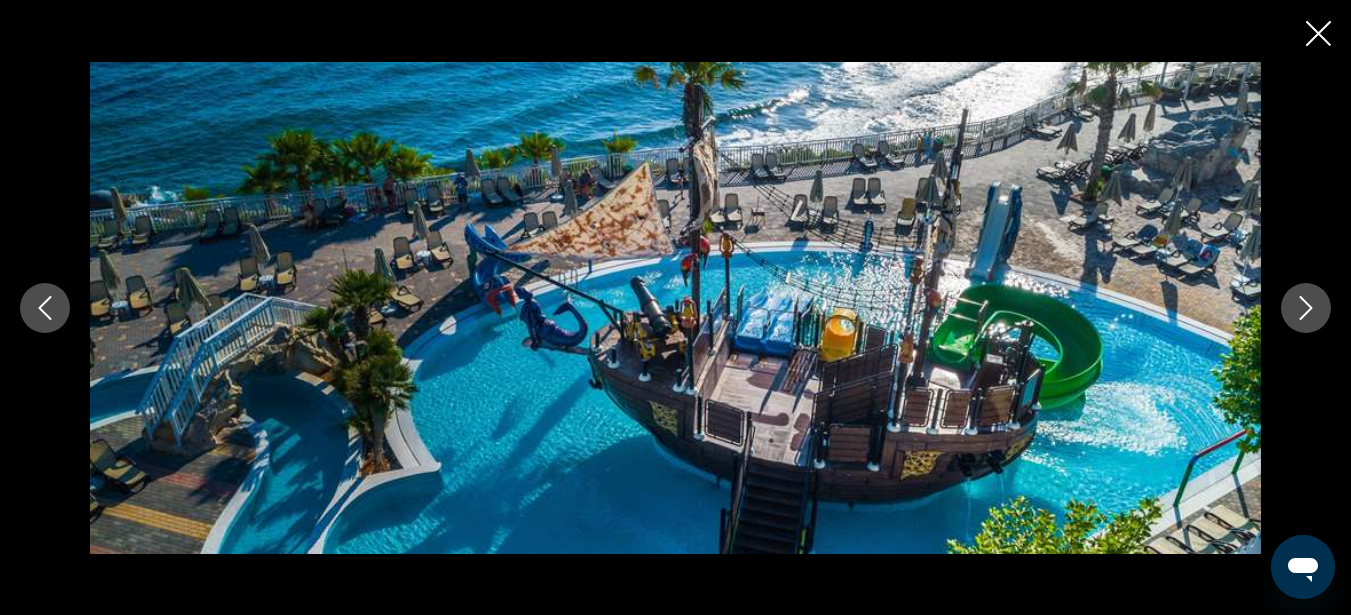 click at bounding box center [1306, 308] 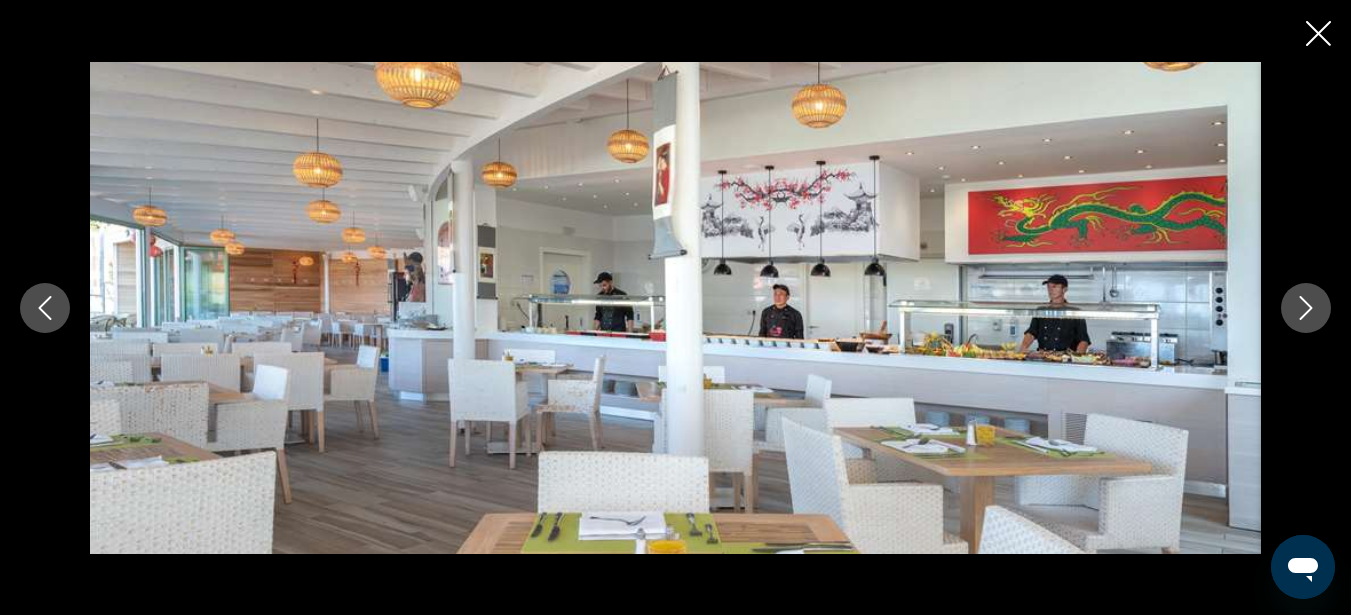 click at bounding box center (1306, 308) 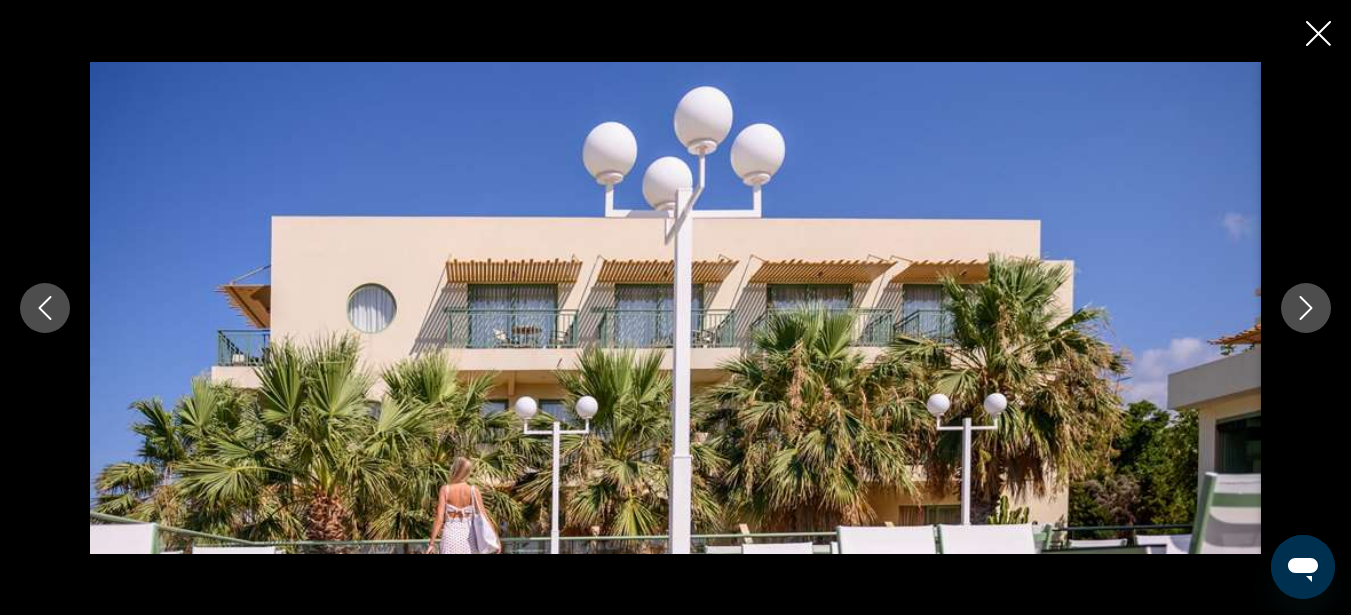 click at bounding box center [1306, 308] 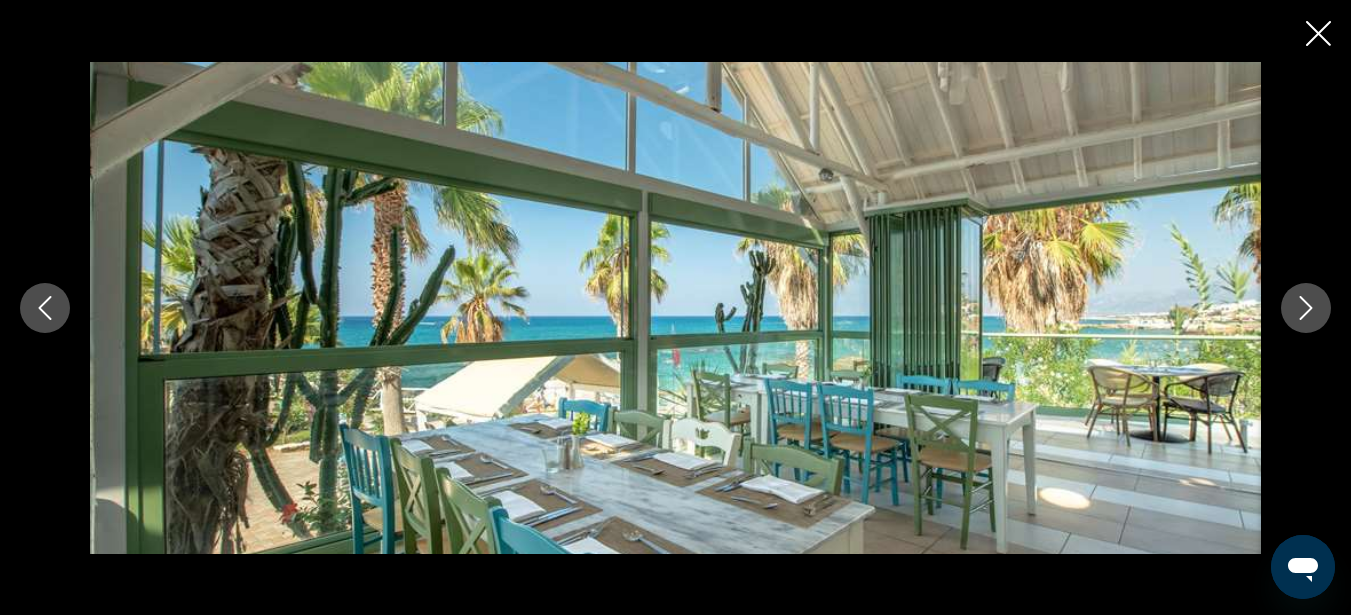 click 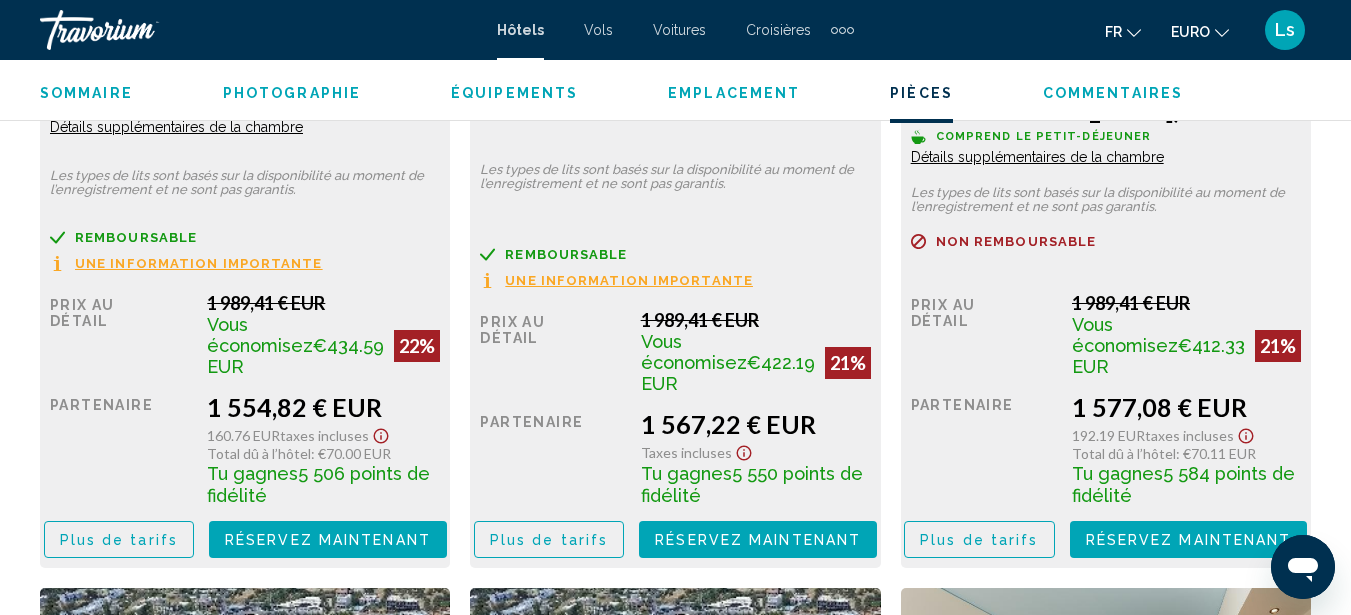 scroll, scrollTop: 3362, scrollLeft: 0, axis: vertical 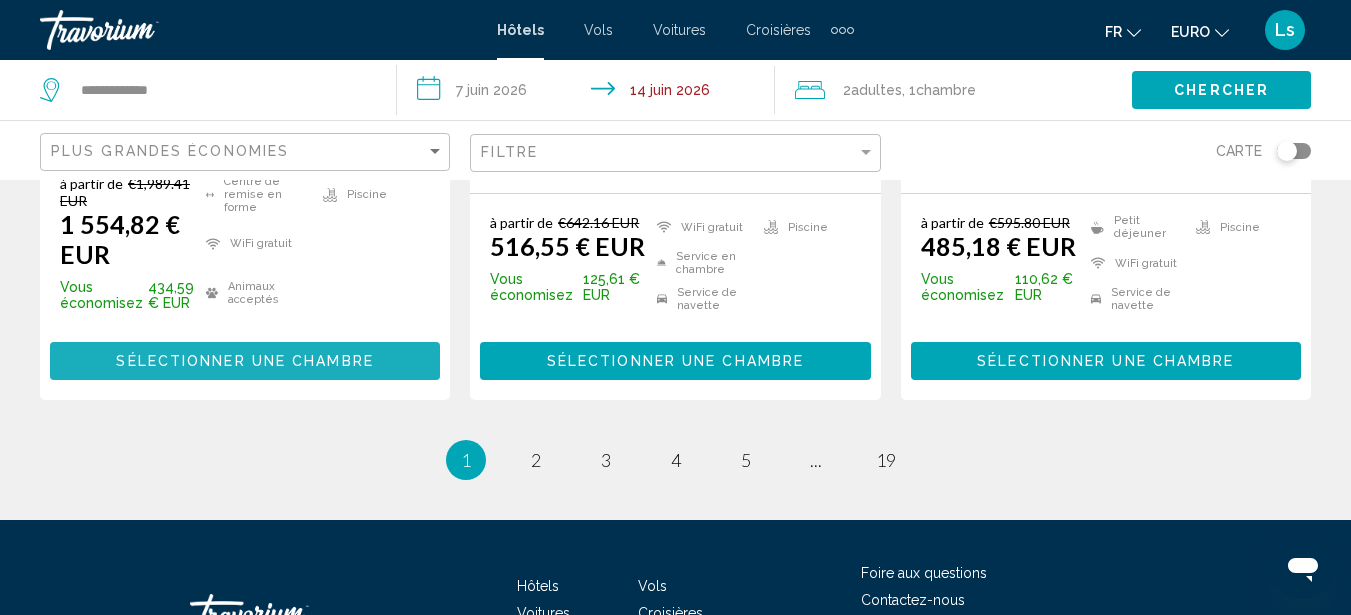 click on "Sélectionner une chambre" at bounding box center (244, 362) 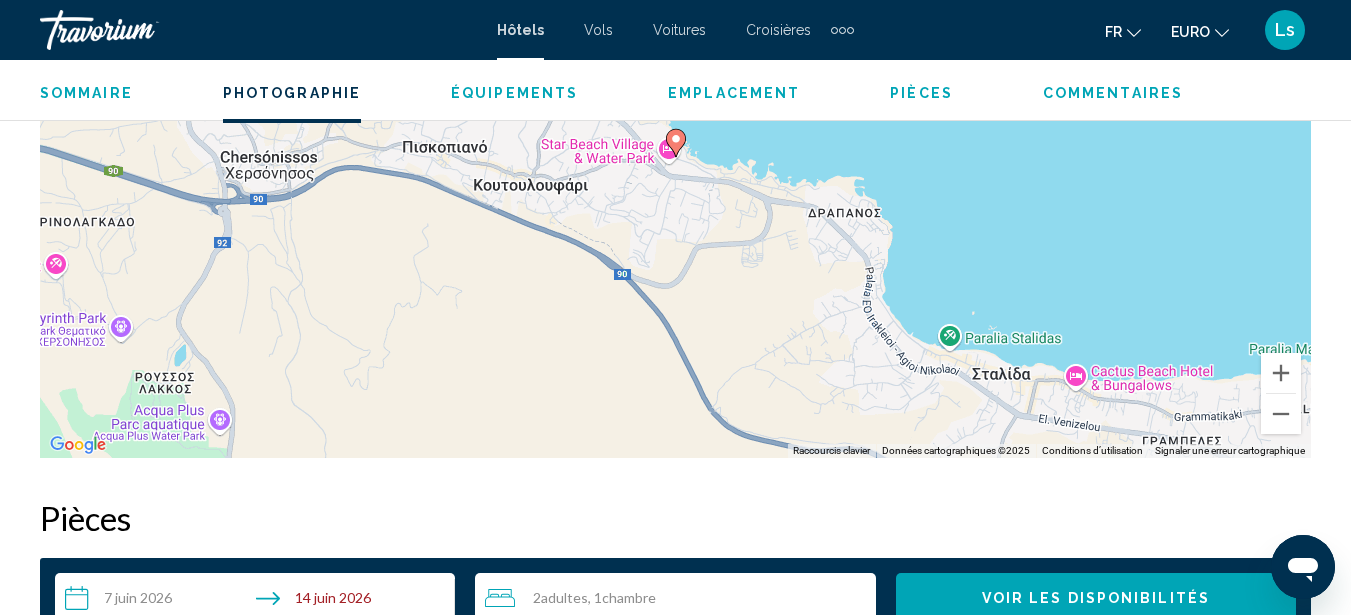 scroll, scrollTop: 0, scrollLeft: 0, axis: both 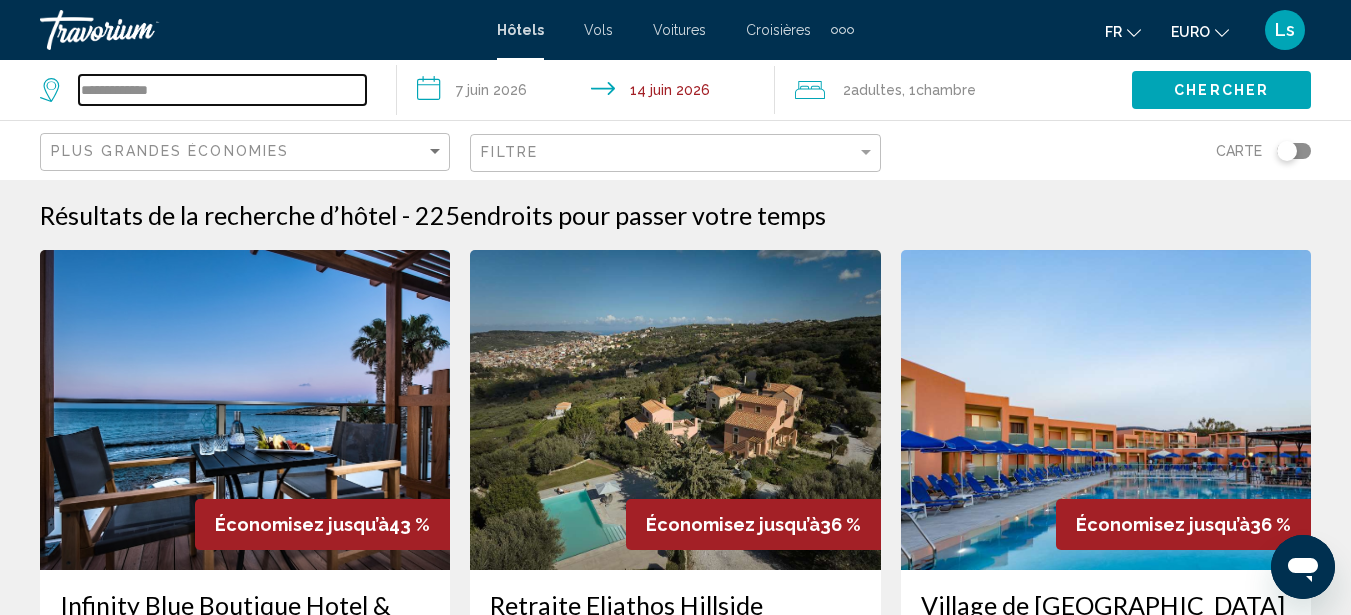 click on "**********" at bounding box center (222, 90) 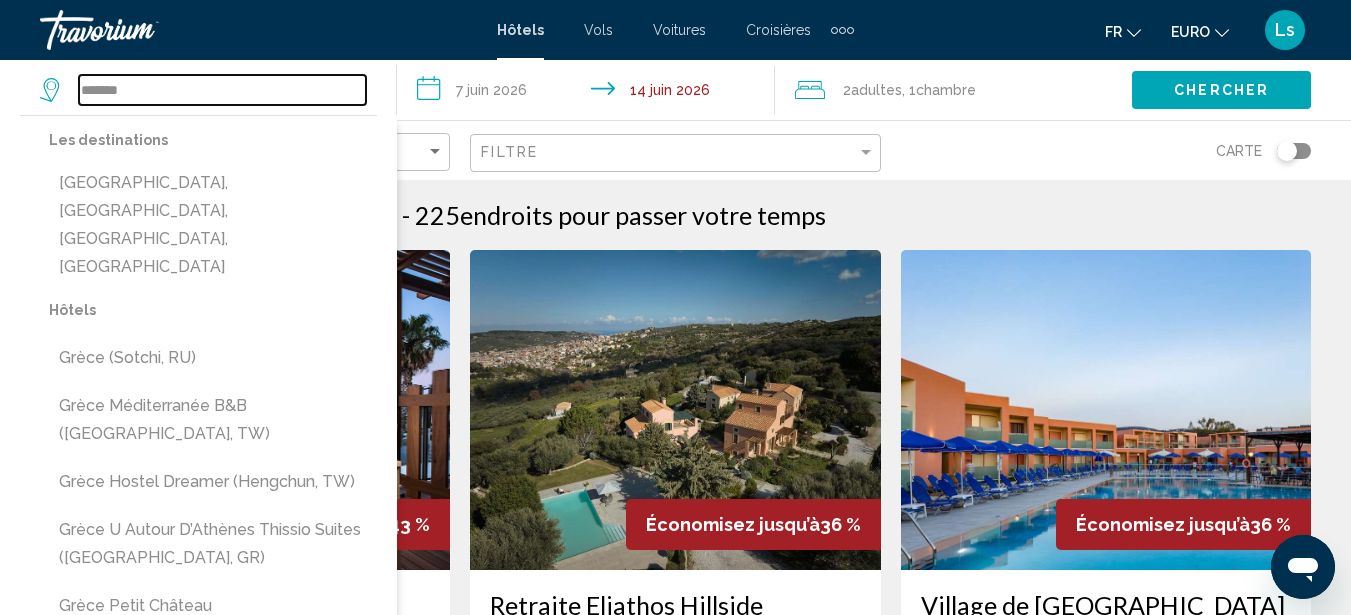 click on "******" at bounding box center (222, 90) 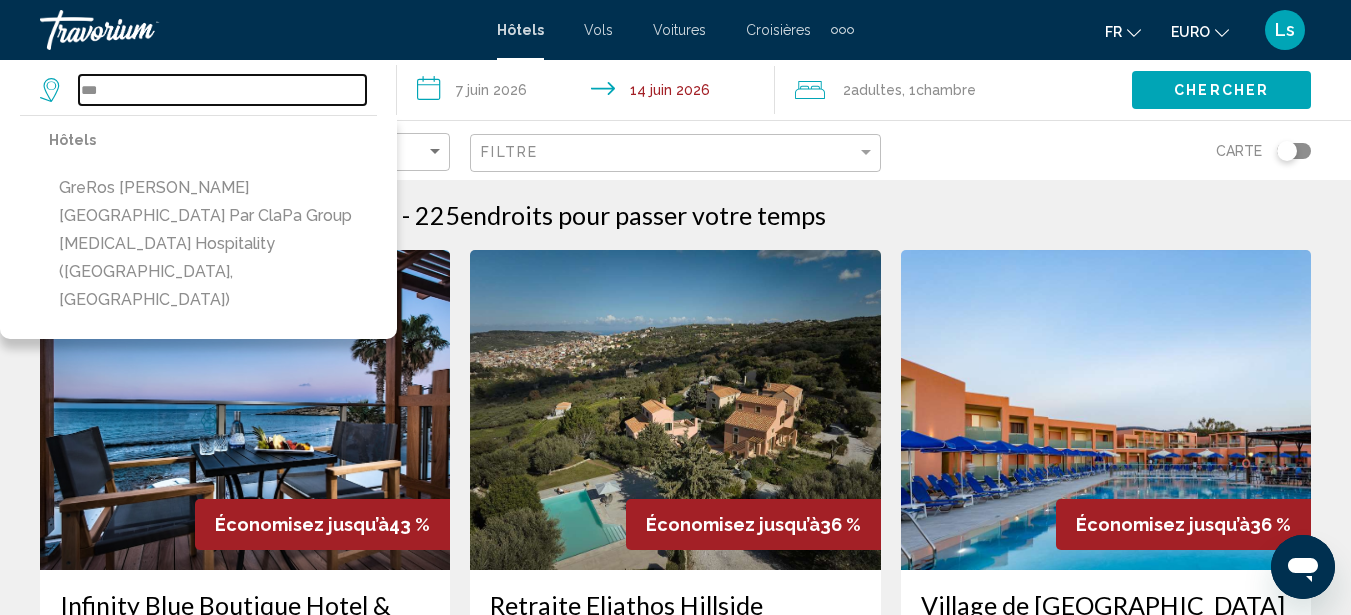 type on "*" 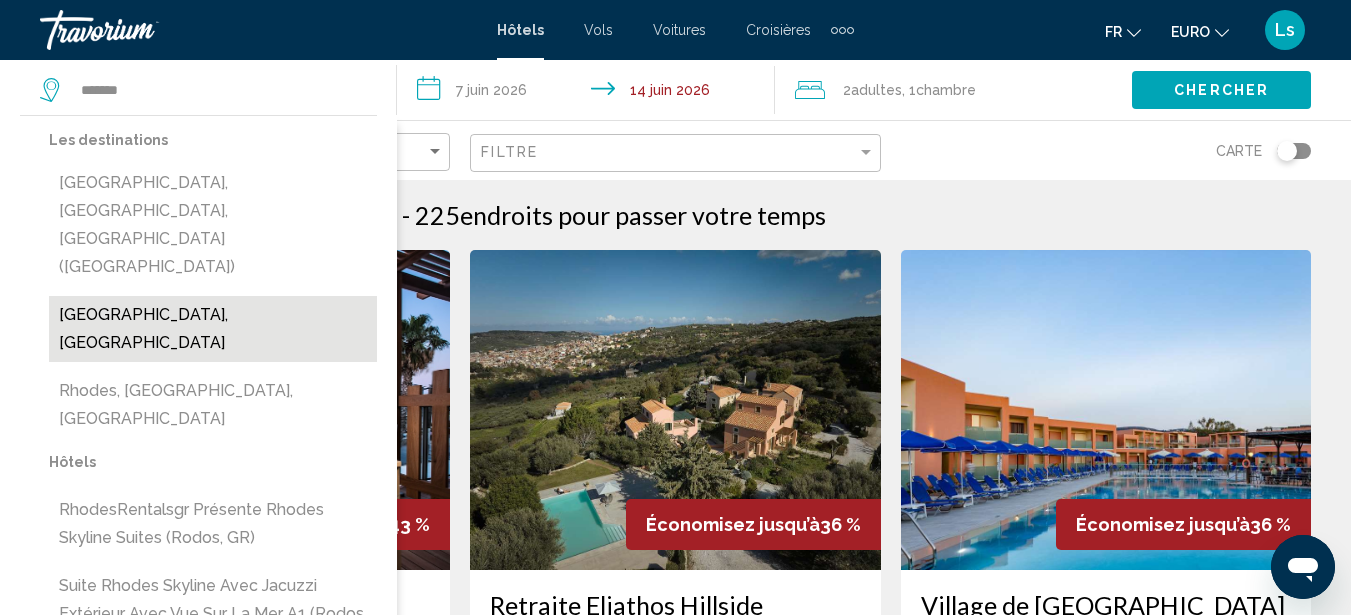click on "[GEOGRAPHIC_DATA], [GEOGRAPHIC_DATA]" at bounding box center (213, 329) 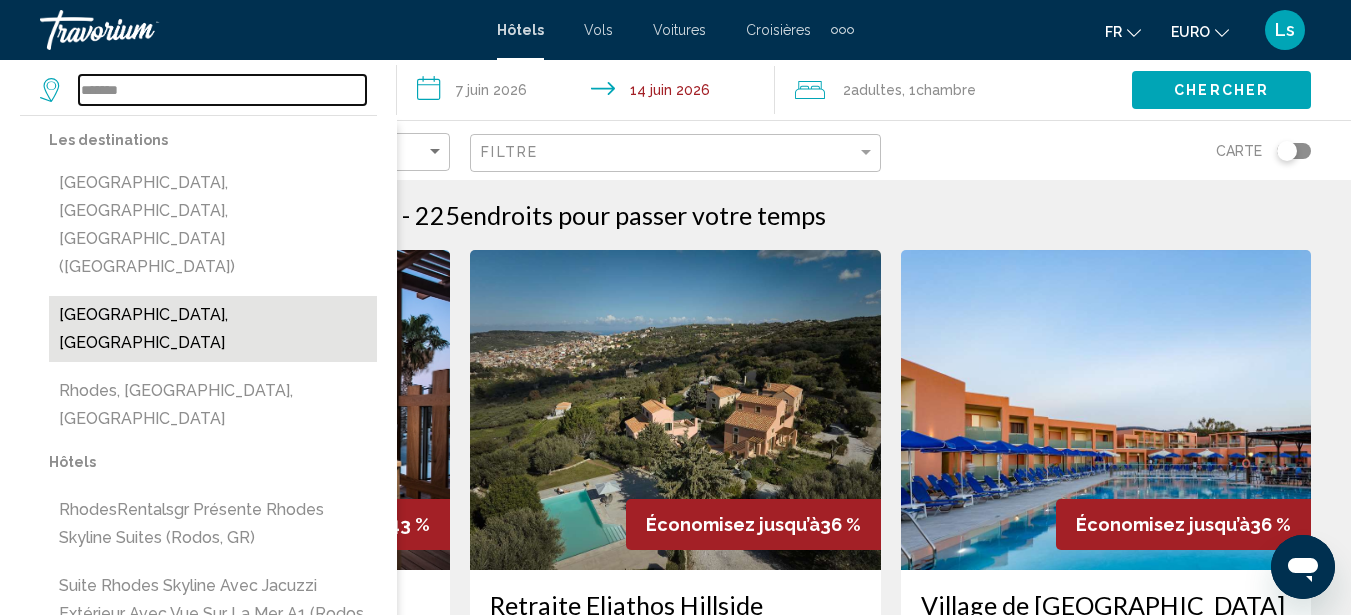 type on "**********" 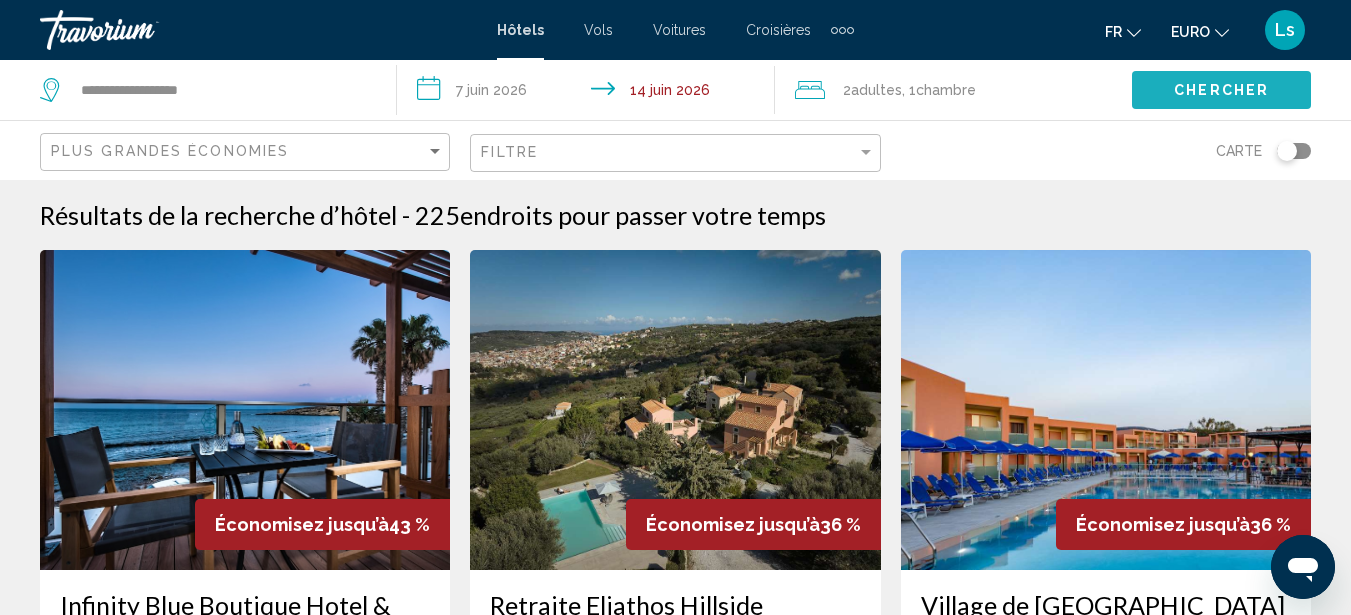 click on "Chercher" 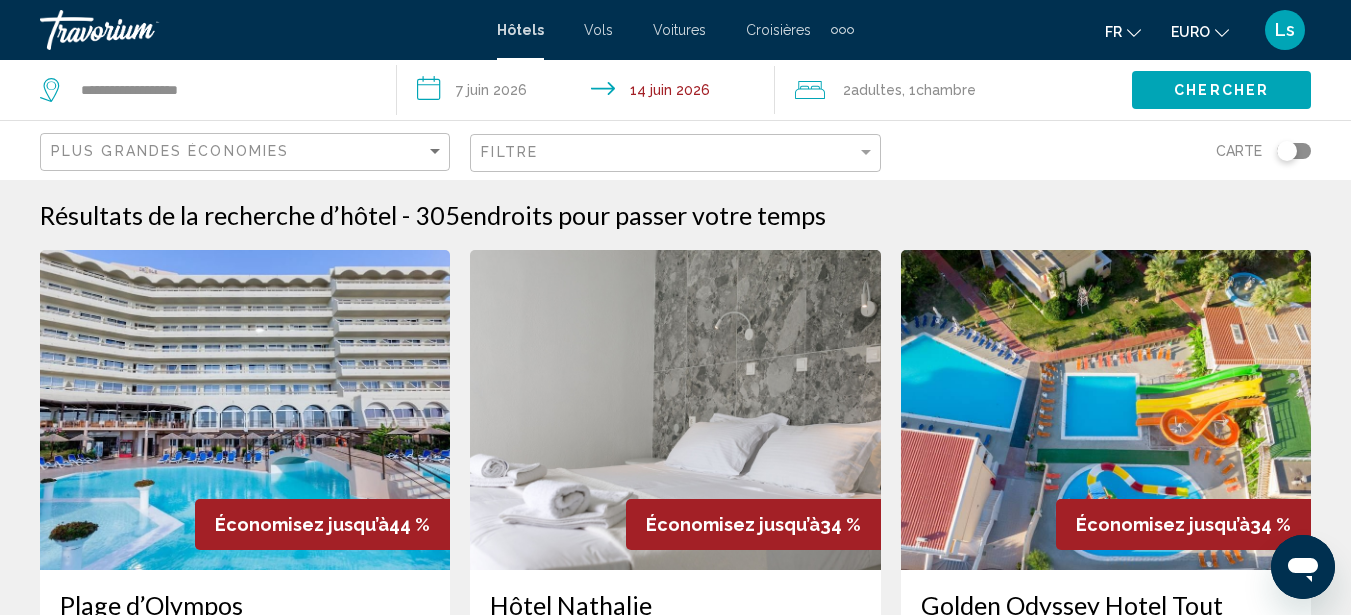 click 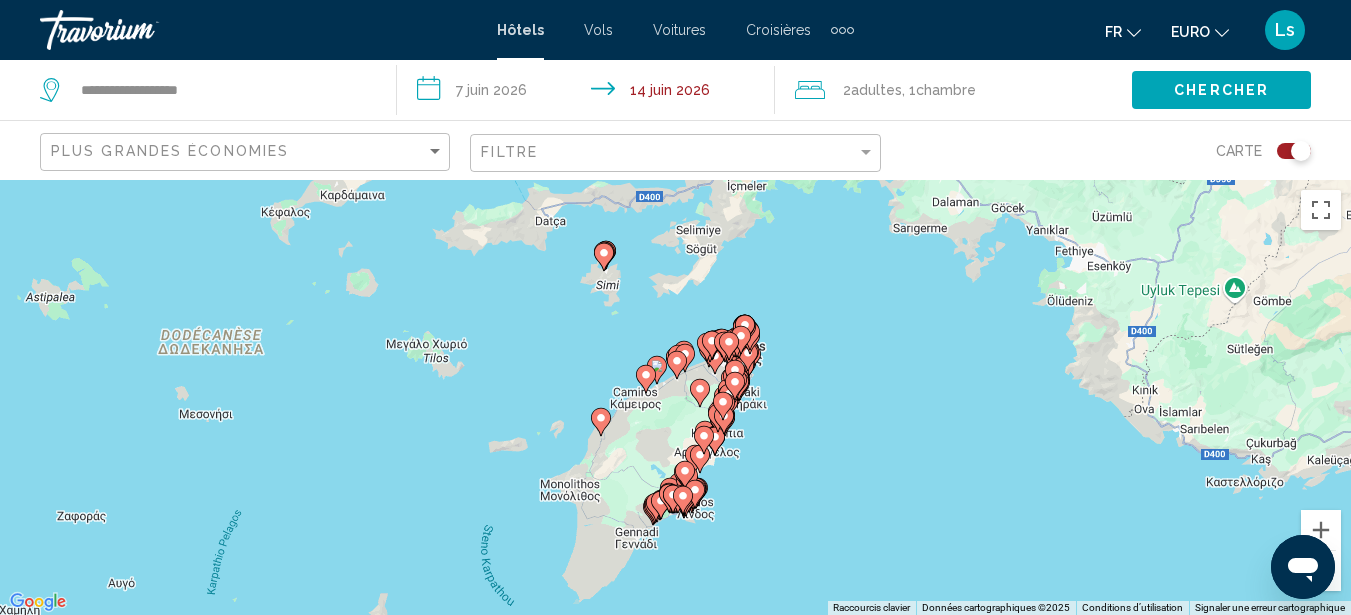 click 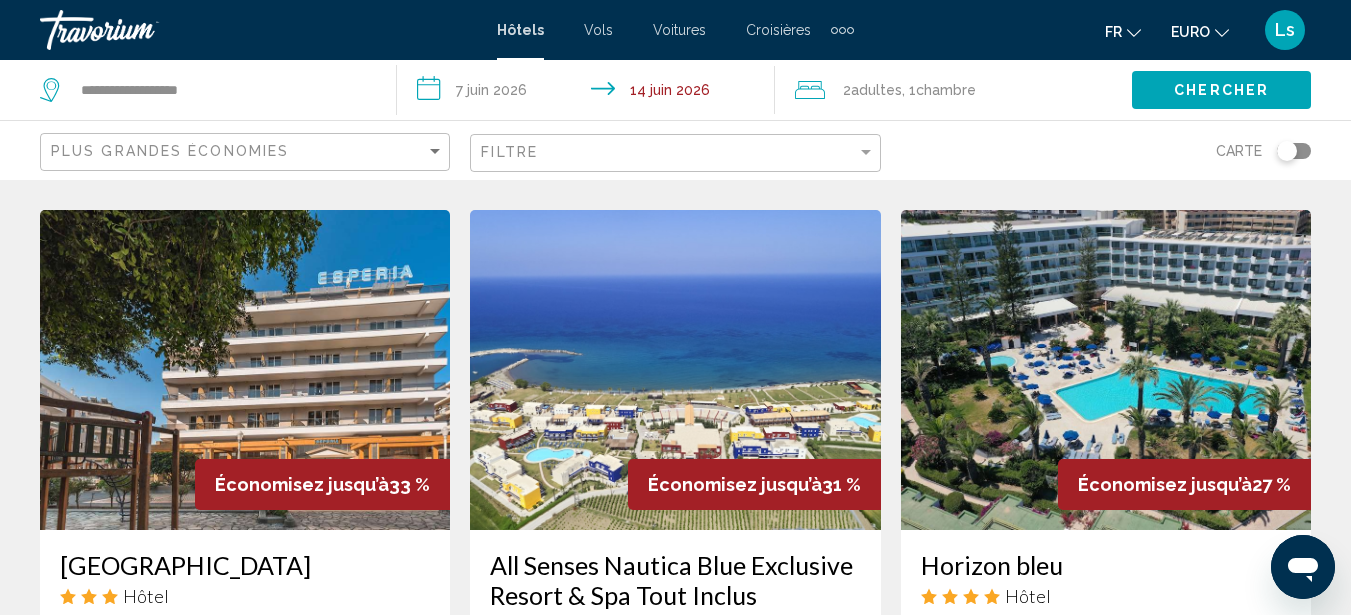 scroll, scrollTop: 0, scrollLeft: 0, axis: both 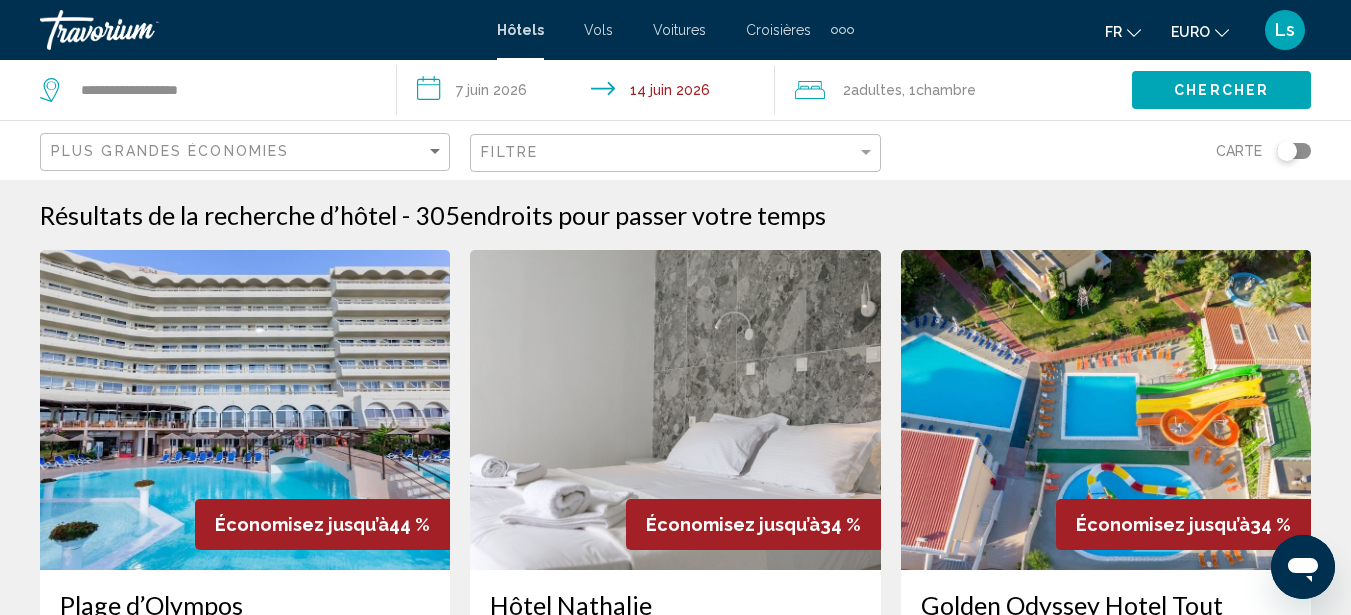 type 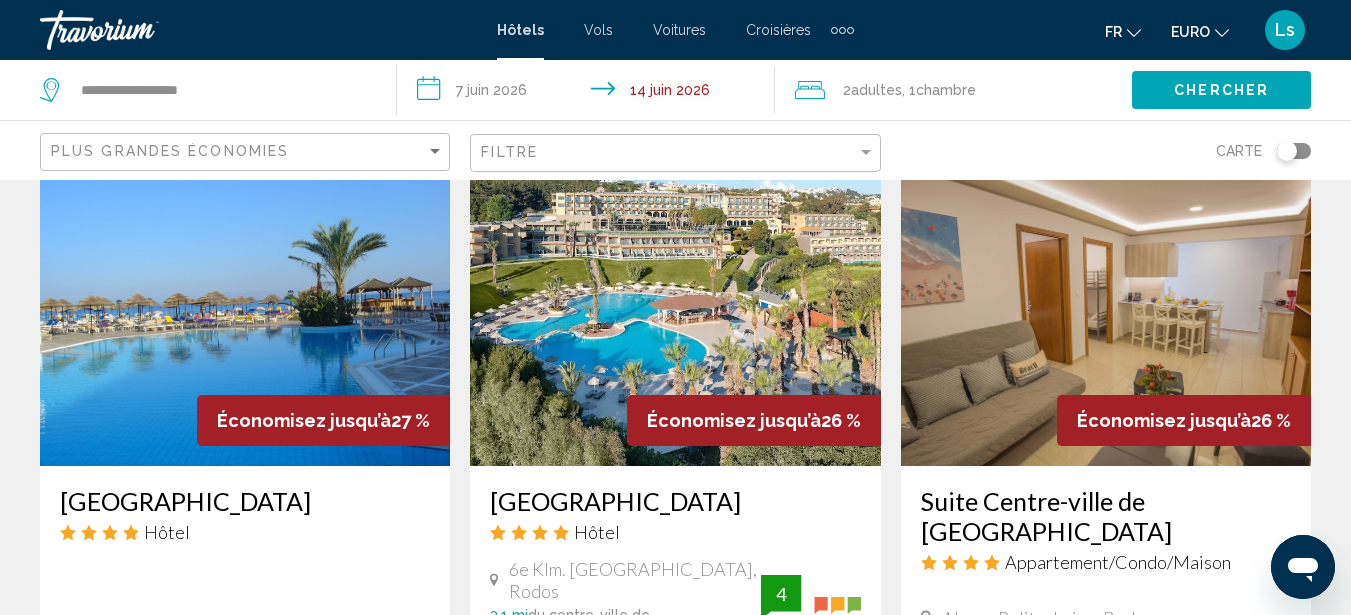 scroll, scrollTop: 1680, scrollLeft: 0, axis: vertical 